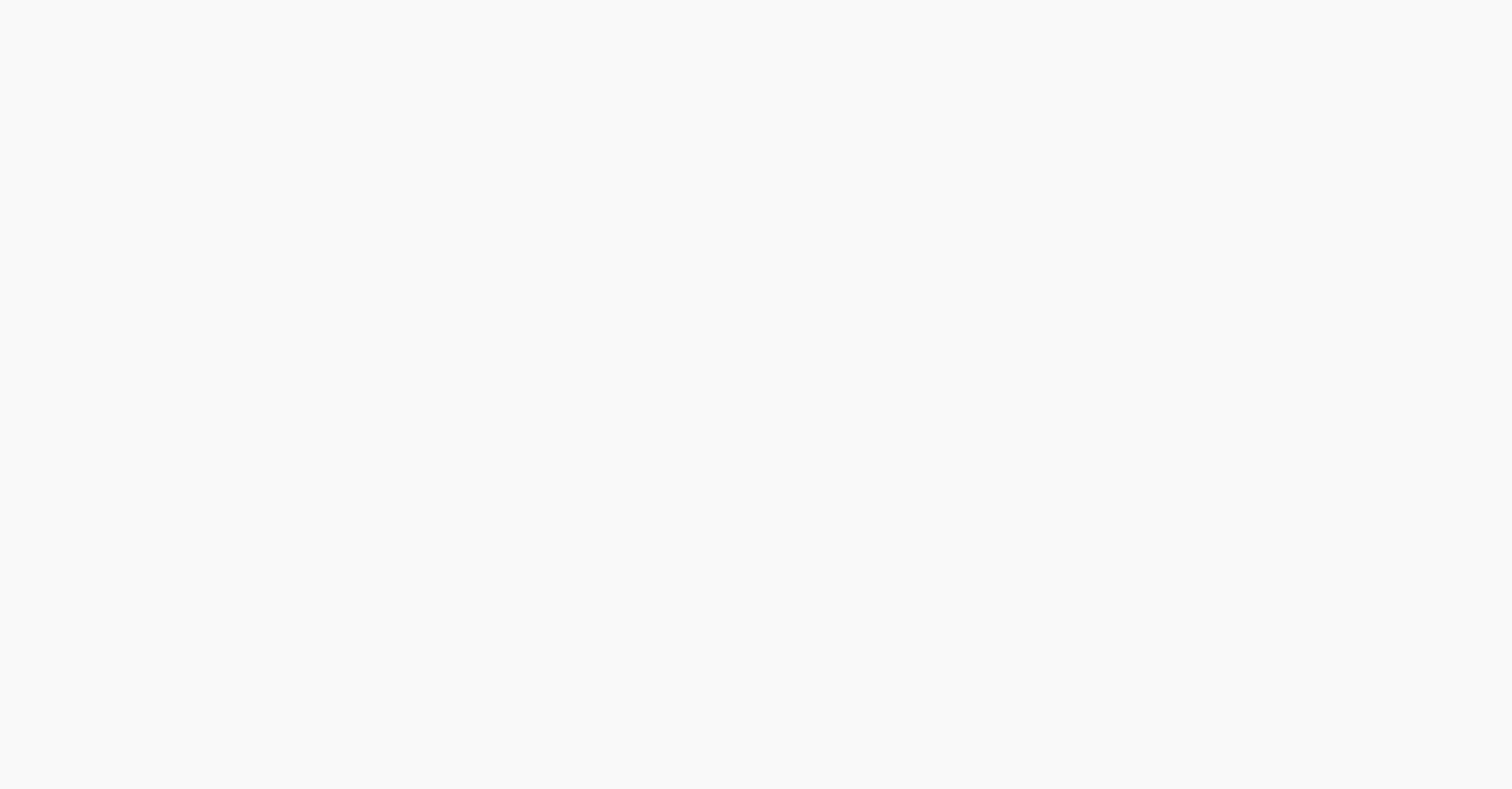 scroll, scrollTop: 0, scrollLeft: 0, axis: both 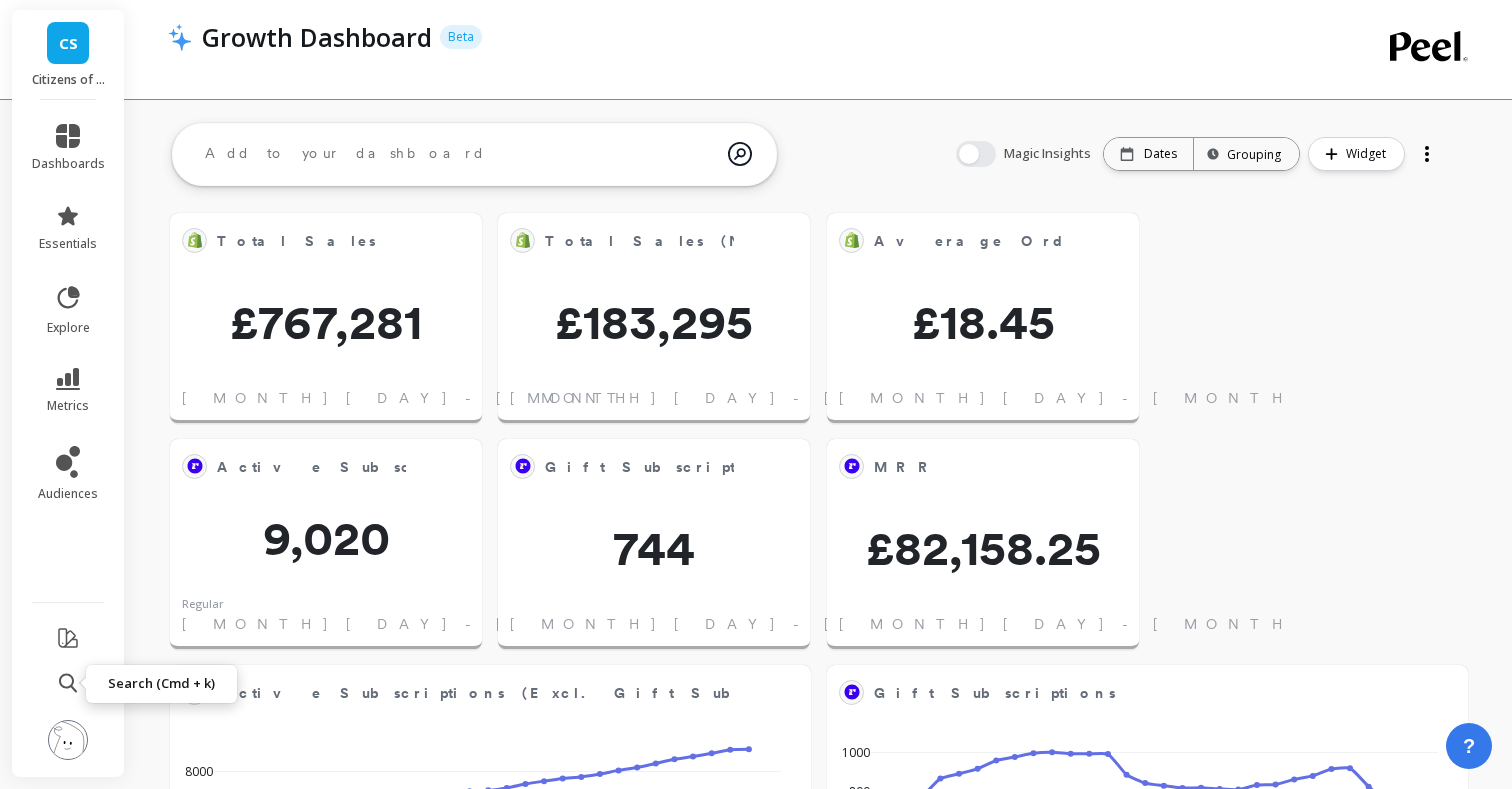 click at bounding box center (68, 684) 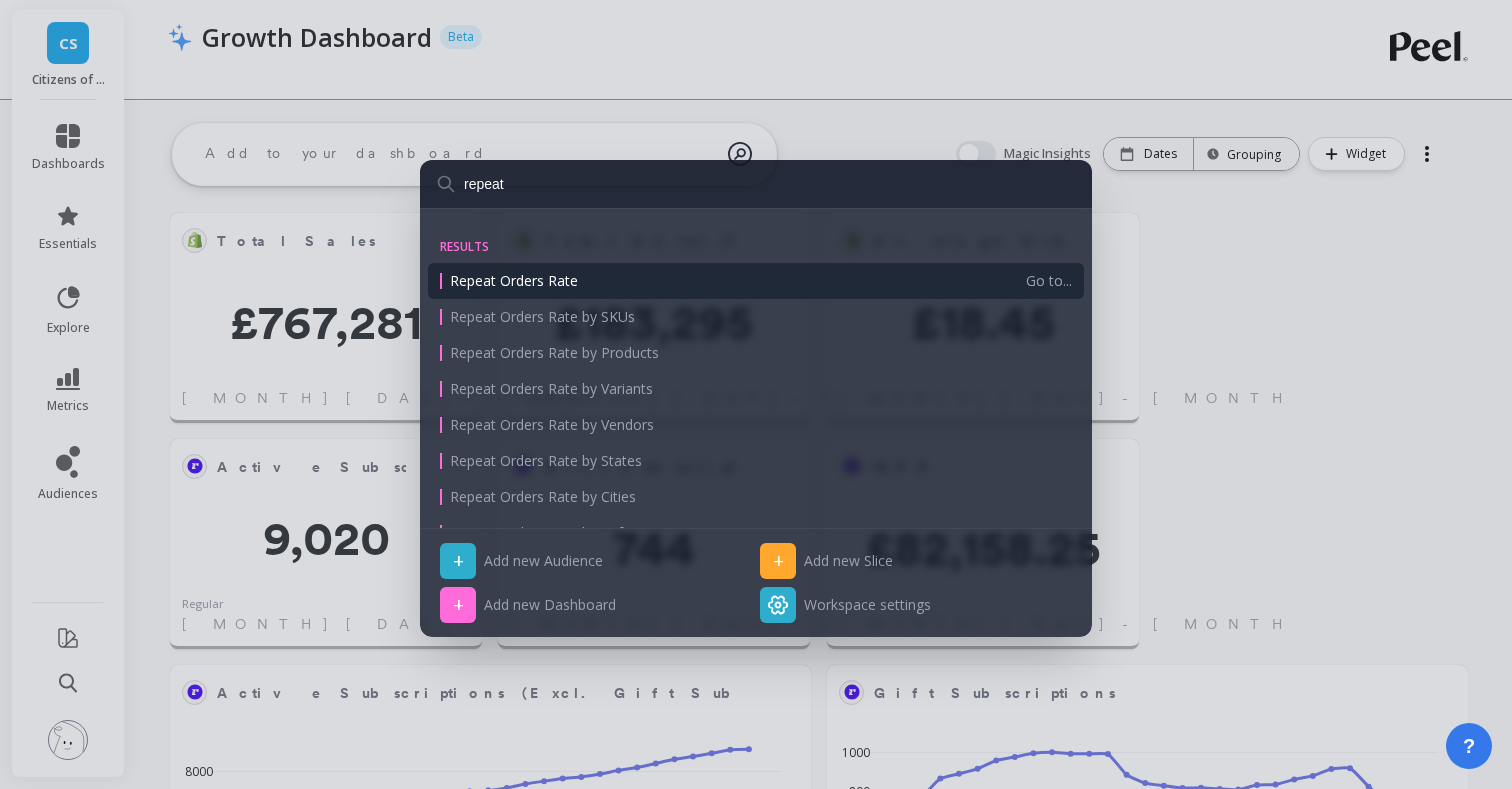 type on "repeat" 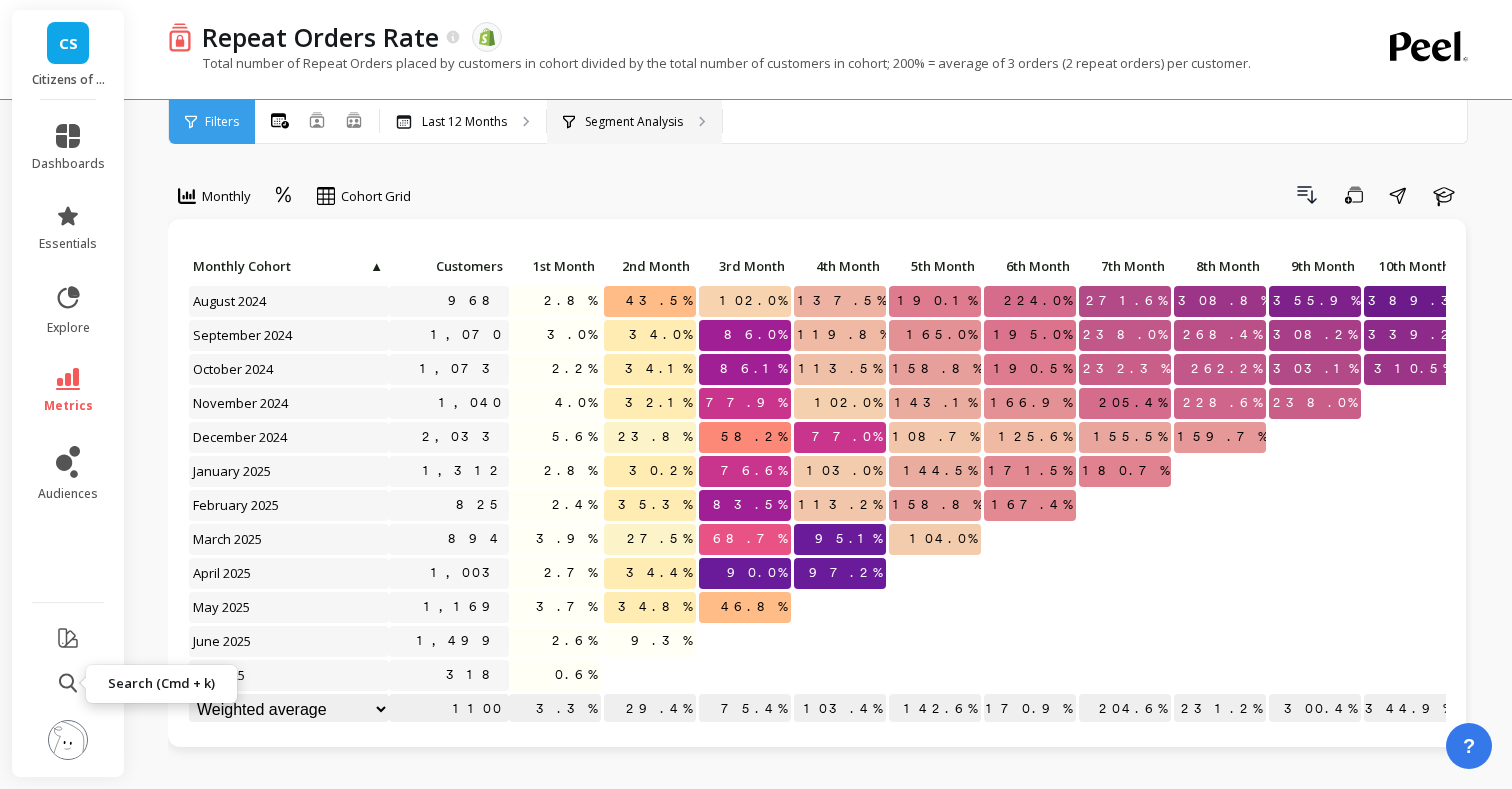 click on "Segment Analysis" at bounding box center [464, 122] 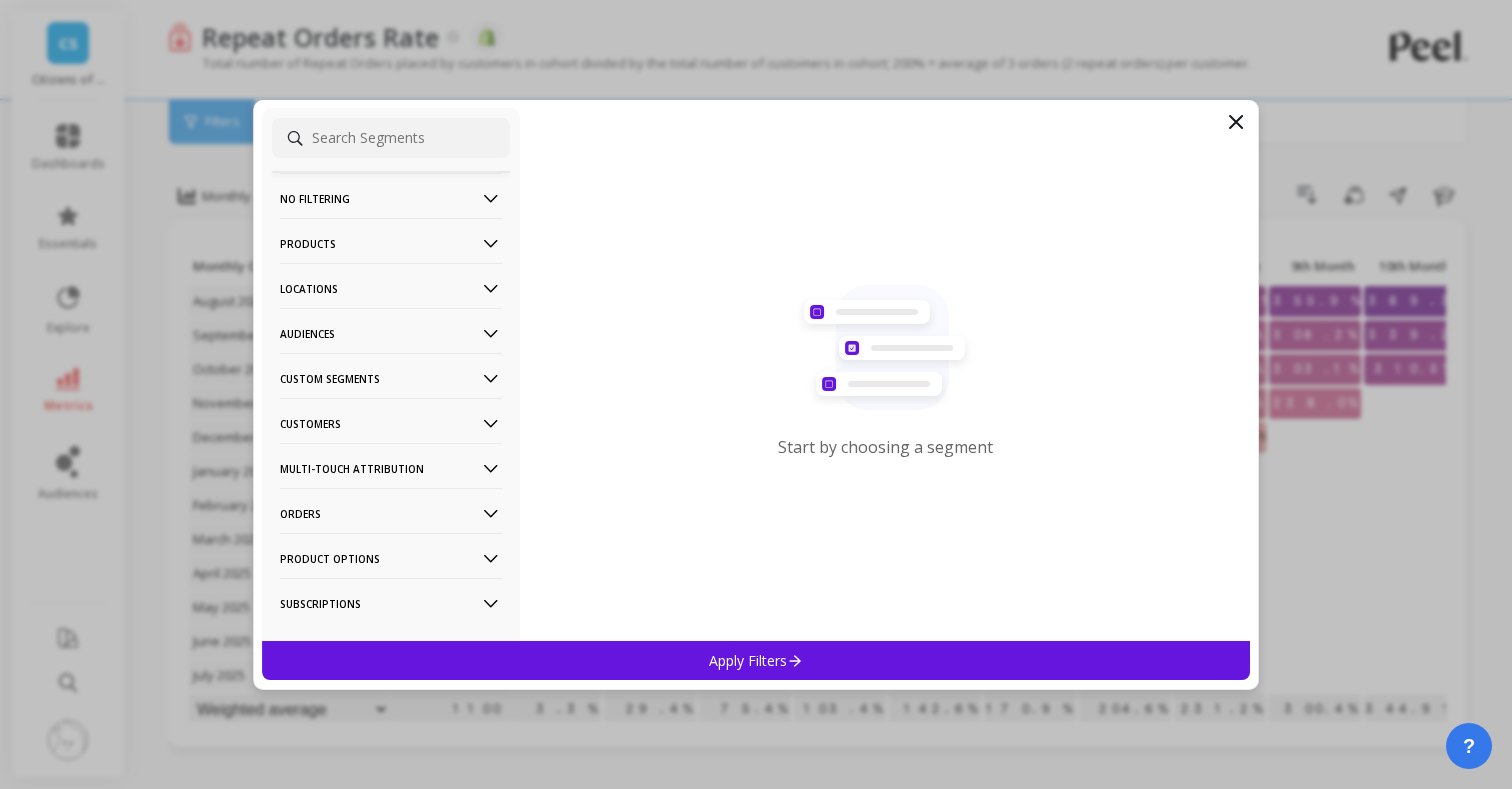 click at bounding box center [491, 244] 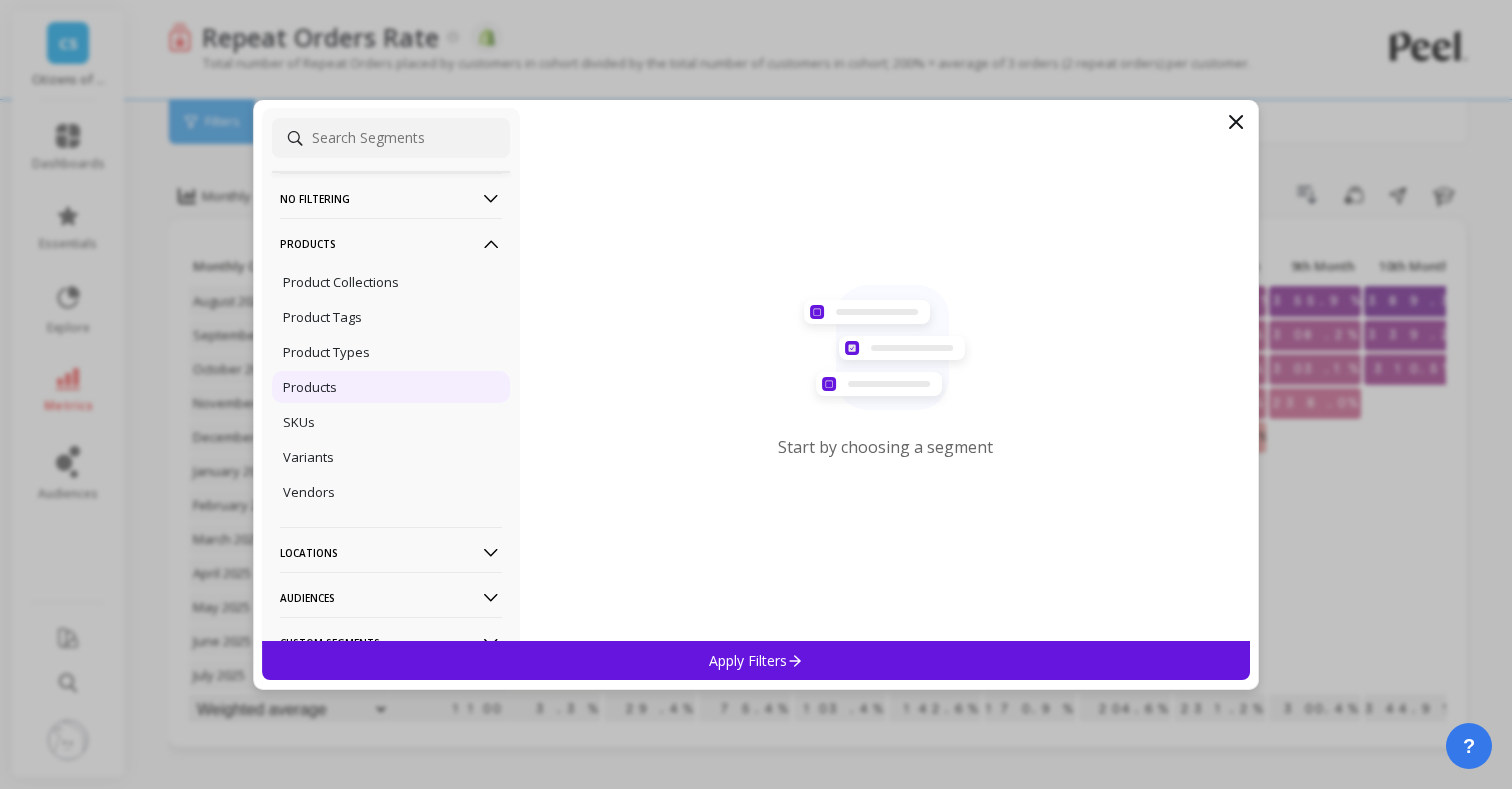 click on "Products" at bounding box center (391, 387) 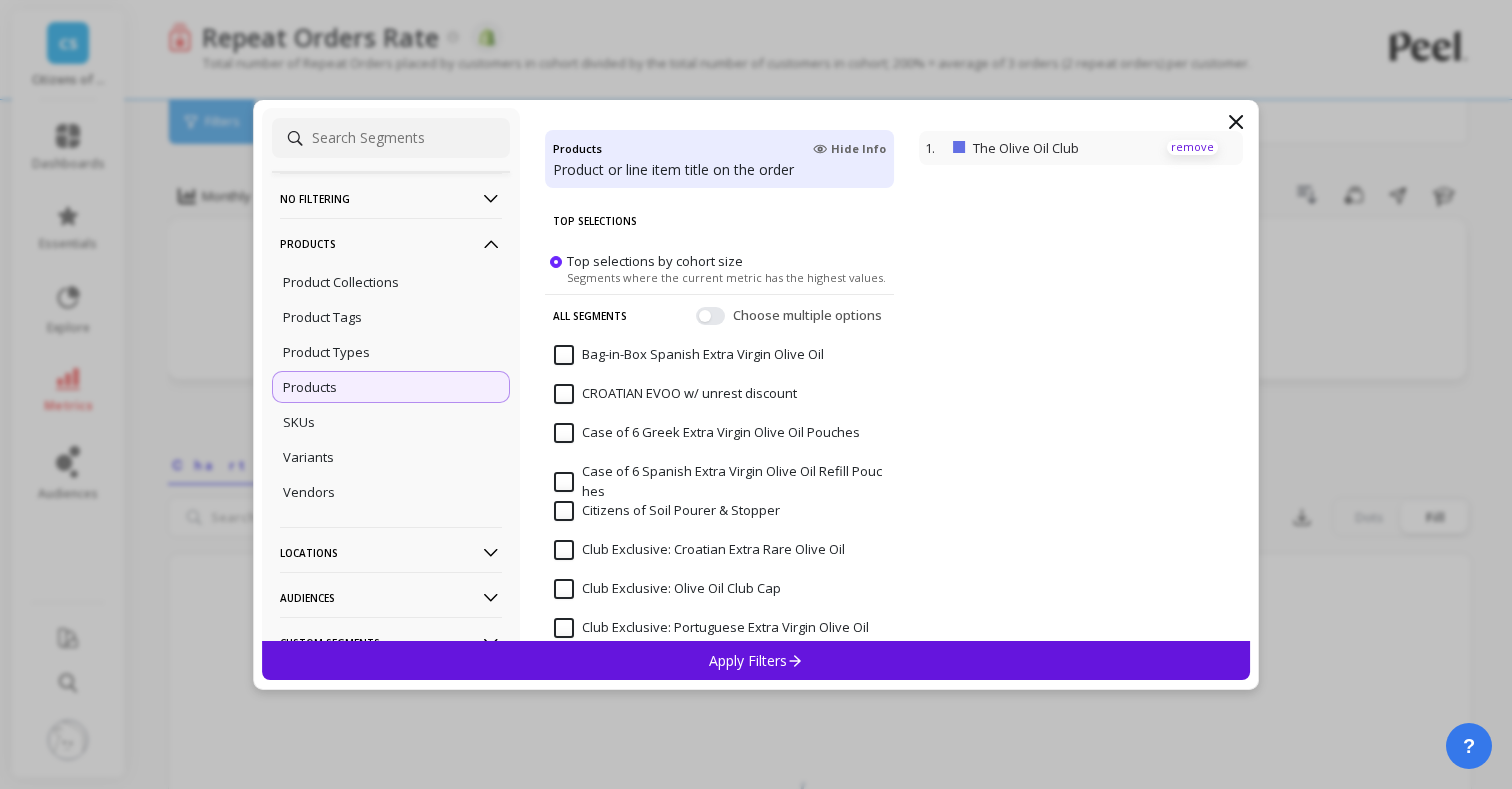 click on "remove" at bounding box center [1192, 147] 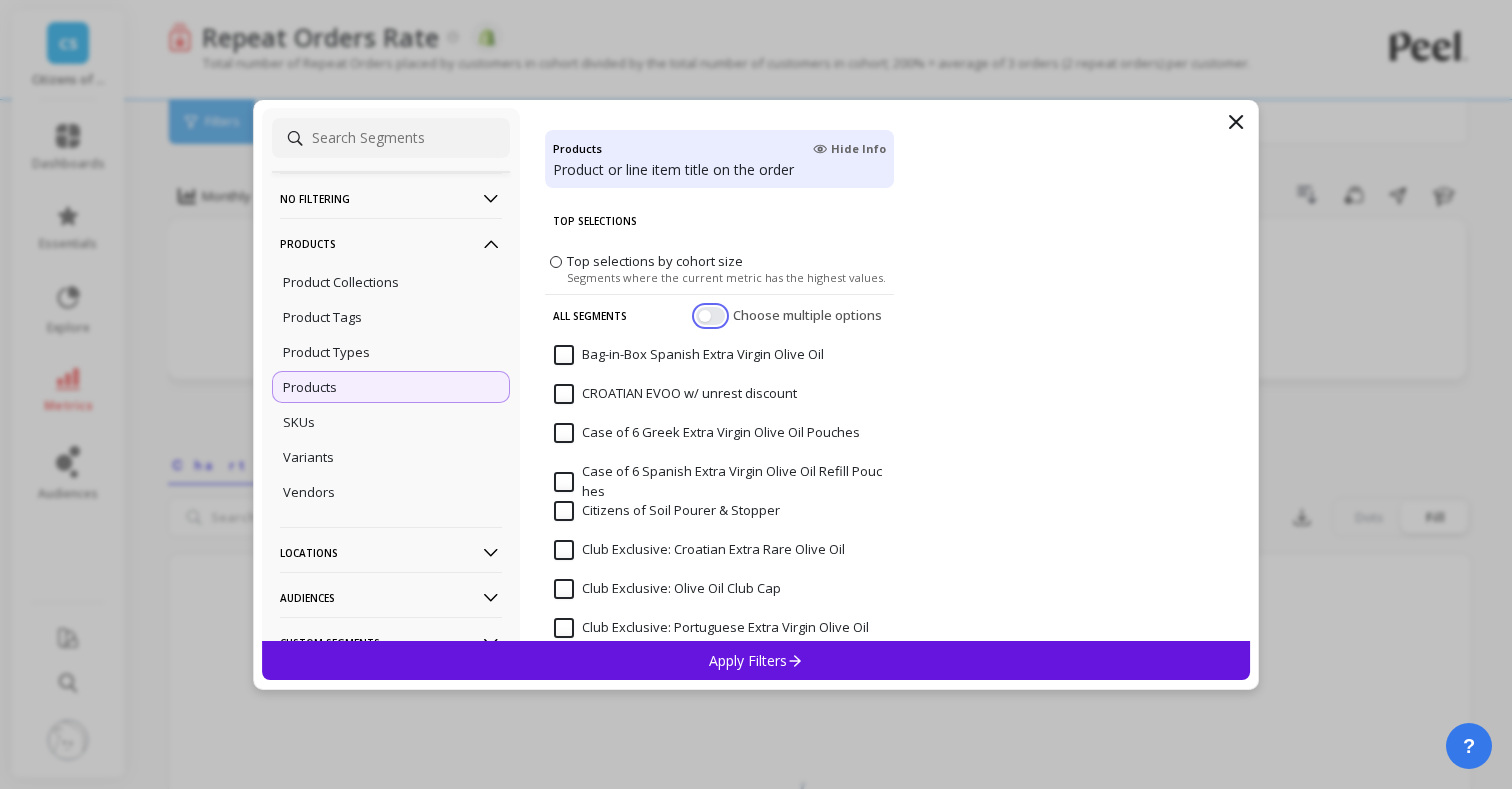 click at bounding box center [710, 315] 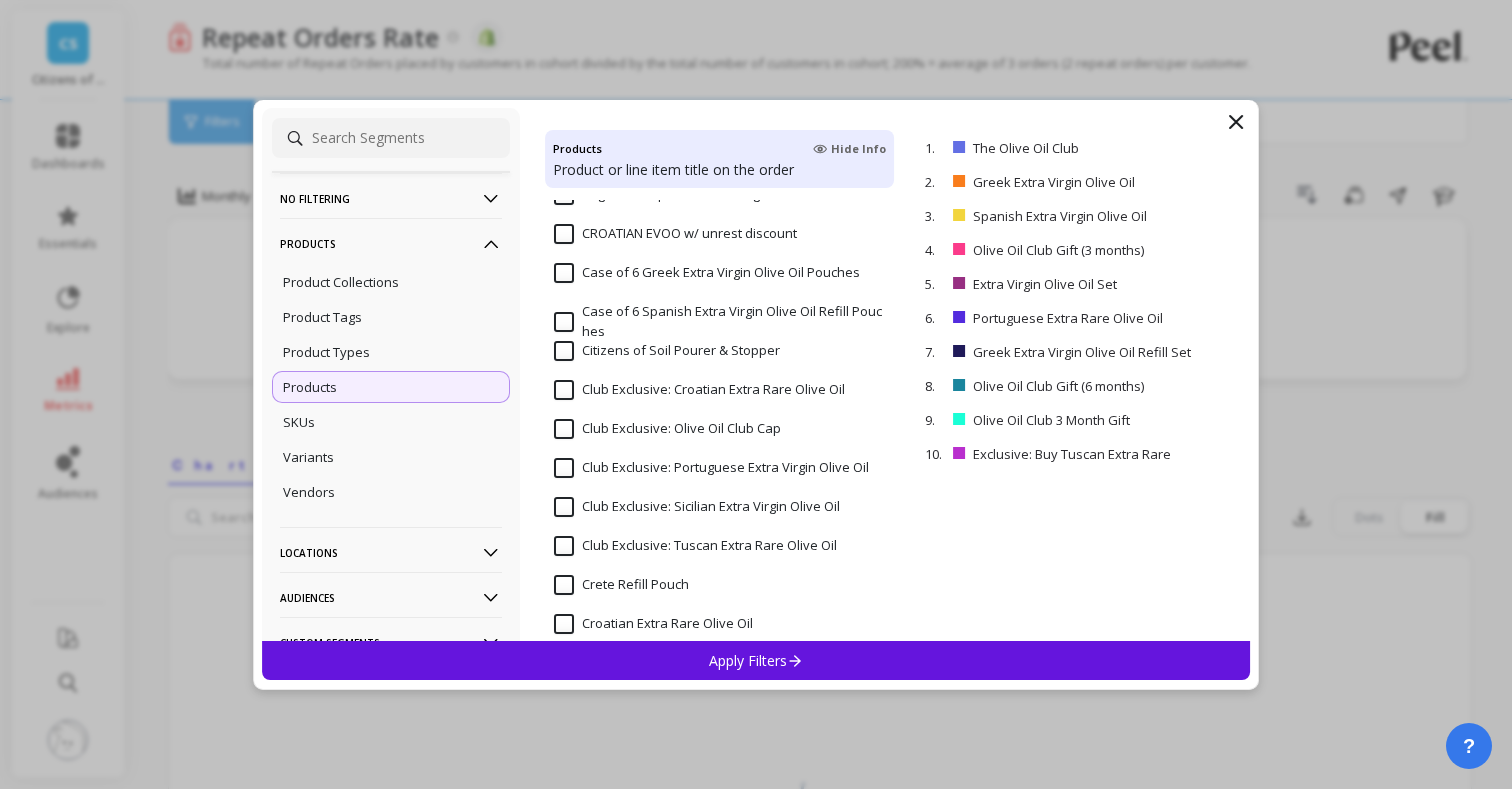 scroll, scrollTop: 176, scrollLeft: 0, axis: vertical 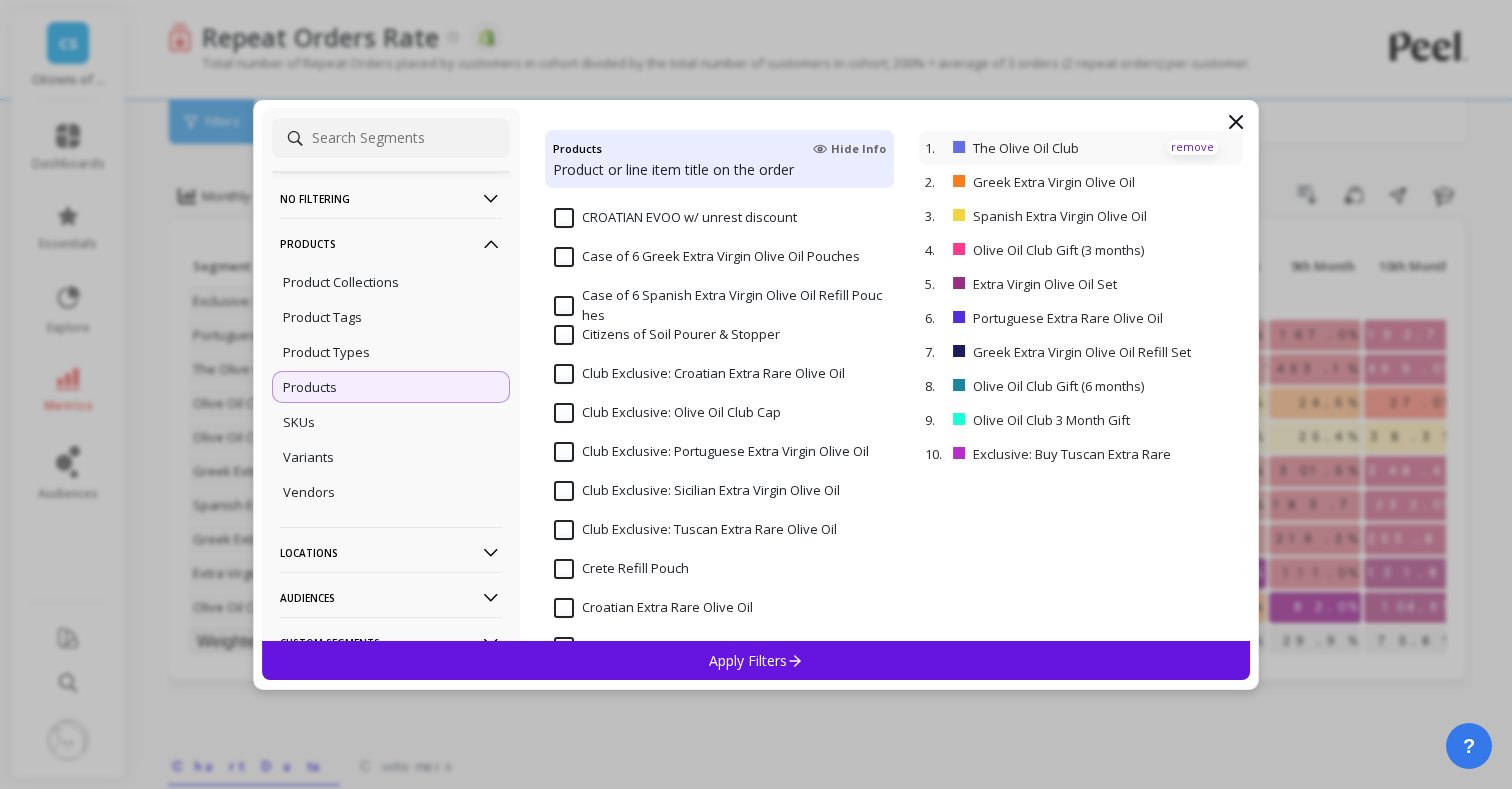 click on "remove" at bounding box center (1192, 147) 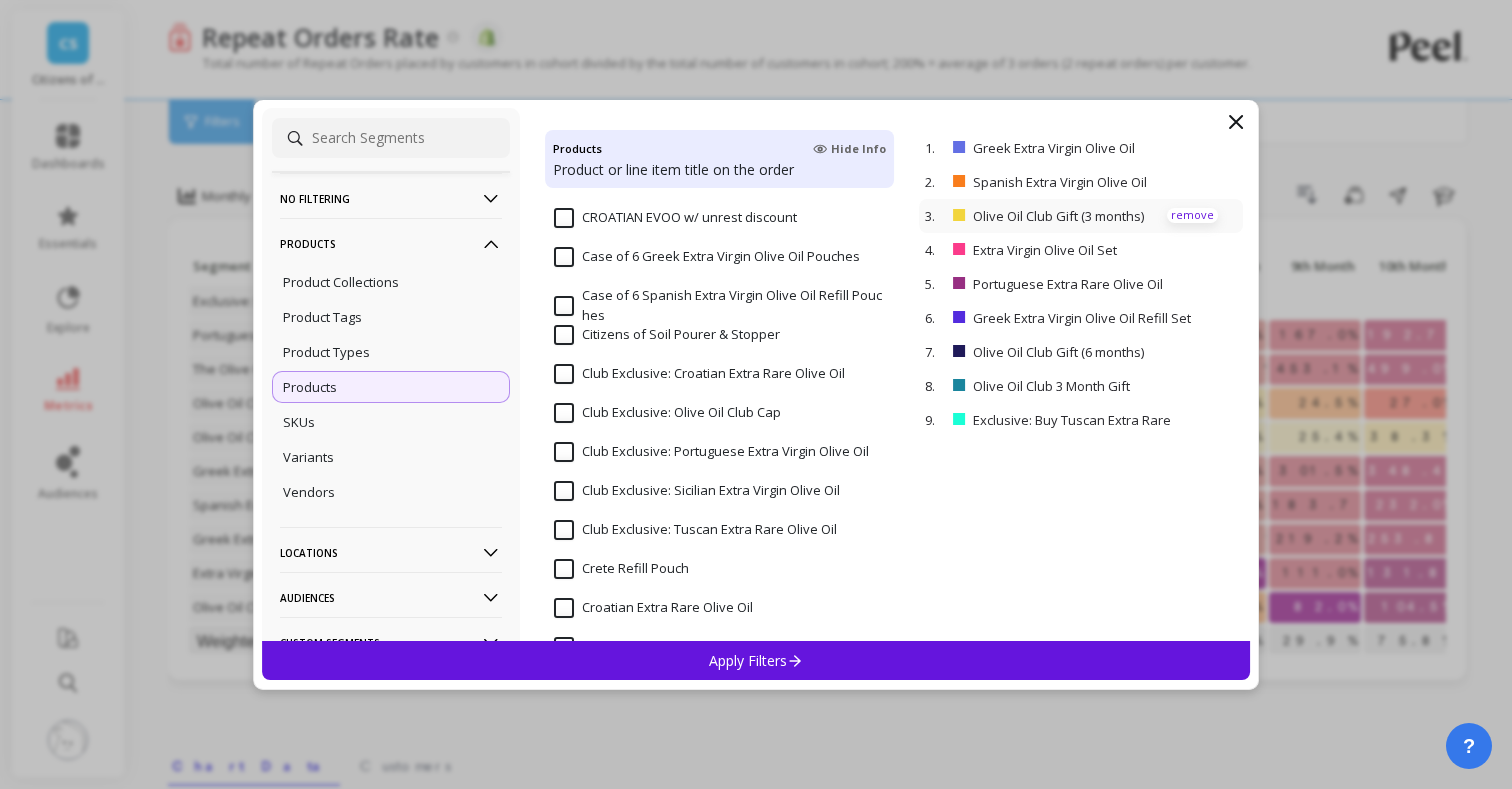 click on "remove" at bounding box center (0, 0) 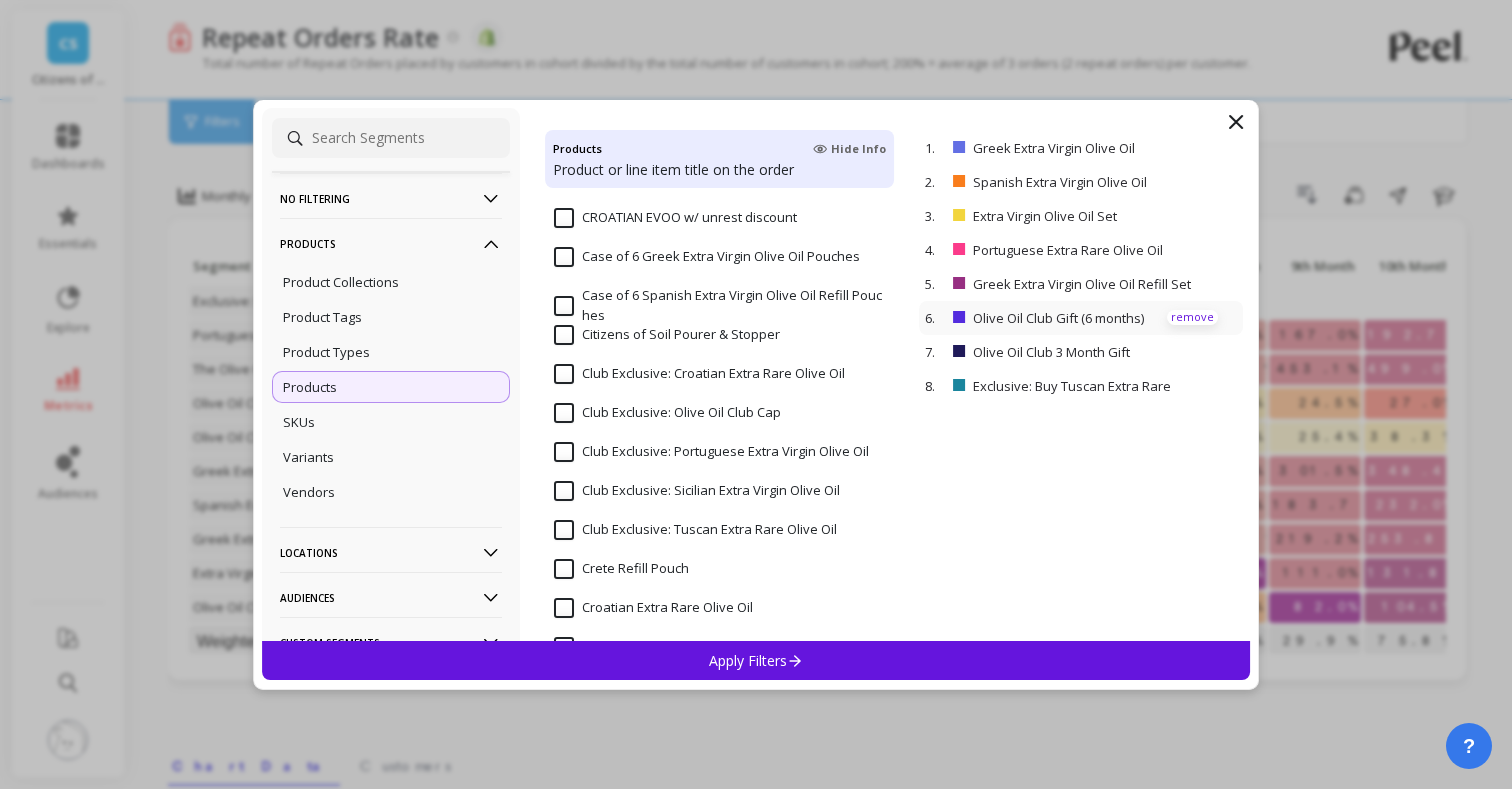 click on "remove" at bounding box center (0, 0) 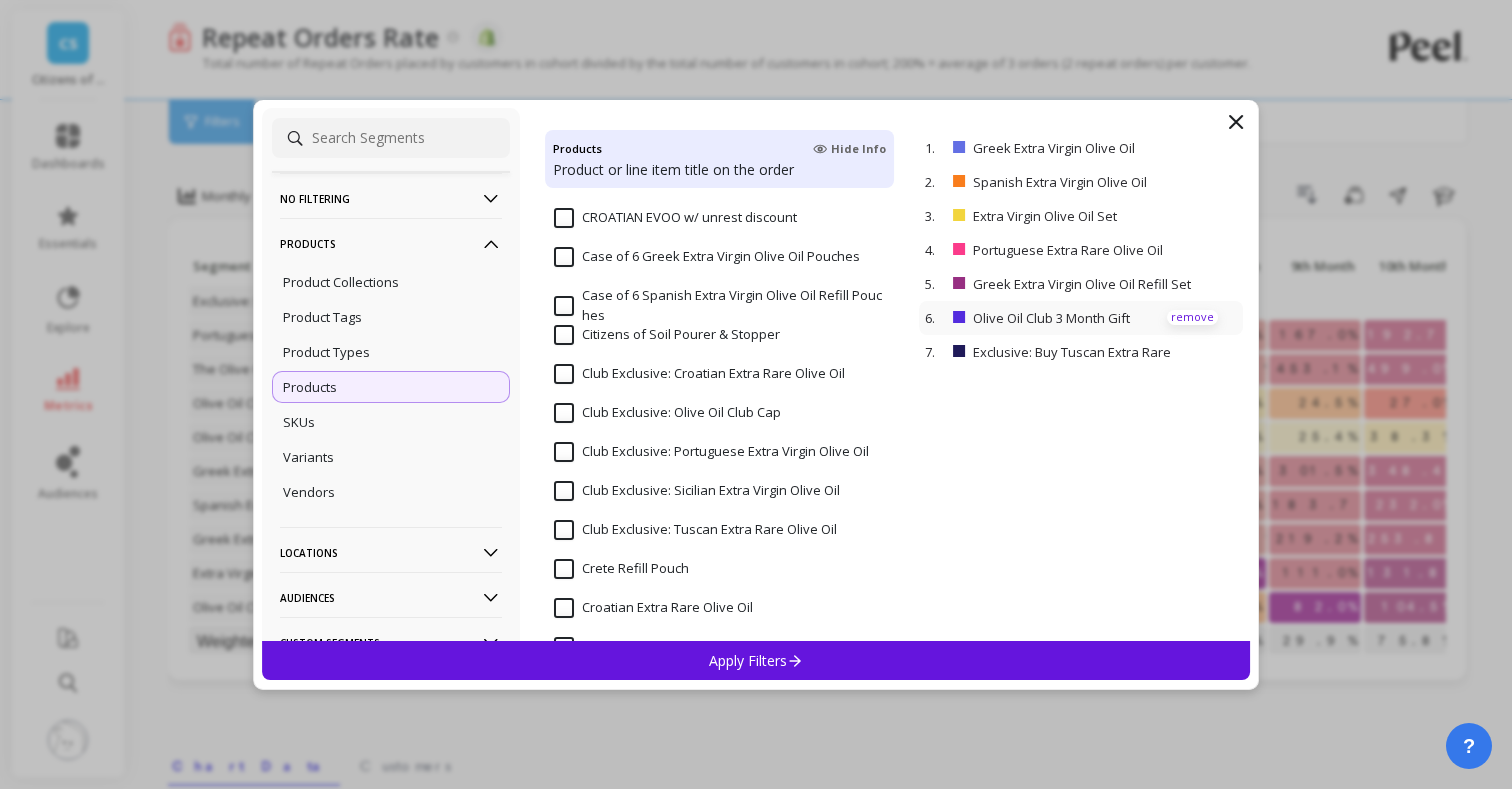 click on "remove" at bounding box center (0, 0) 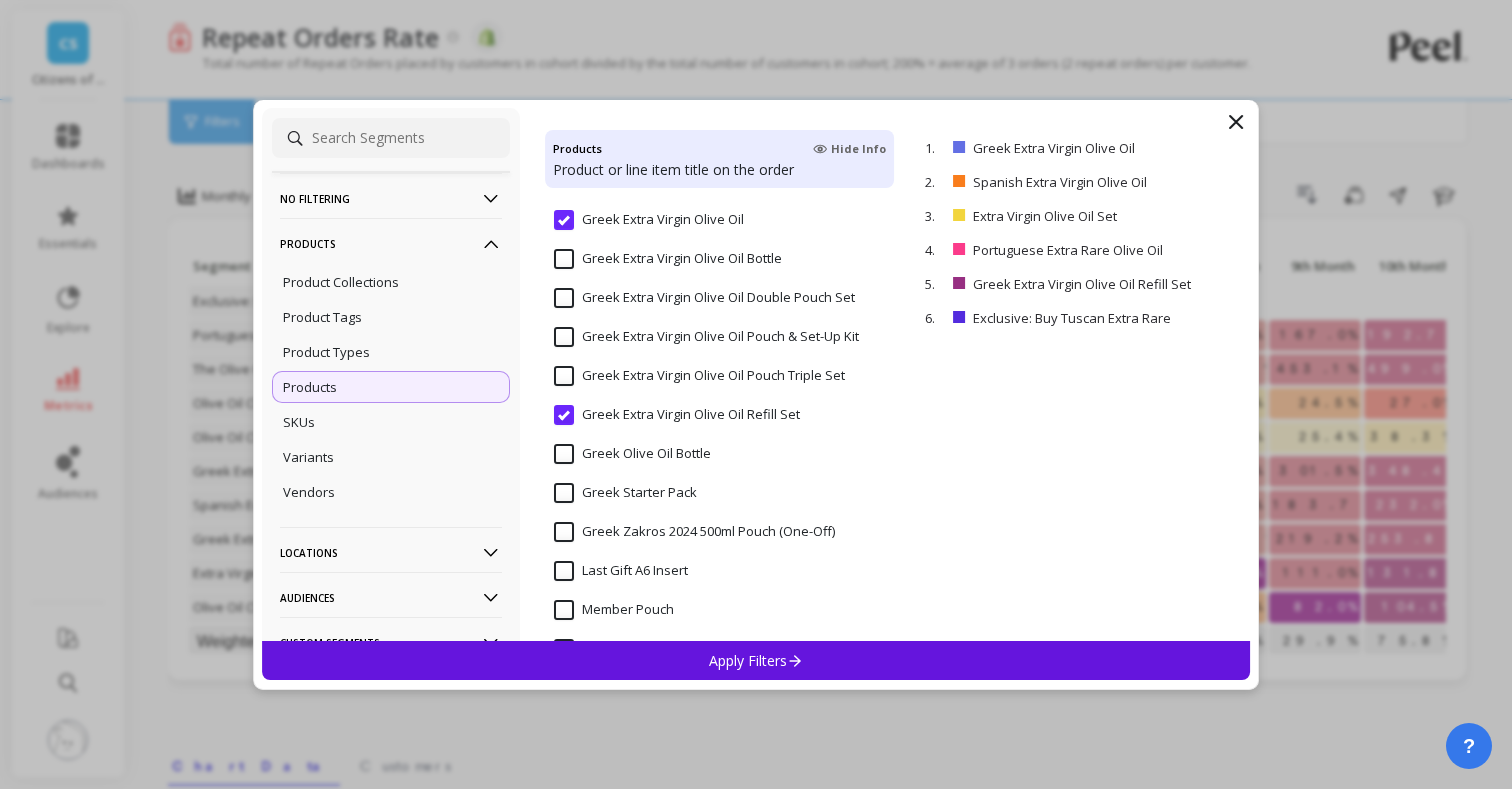 scroll, scrollTop: 1342, scrollLeft: 0, axis: vertical 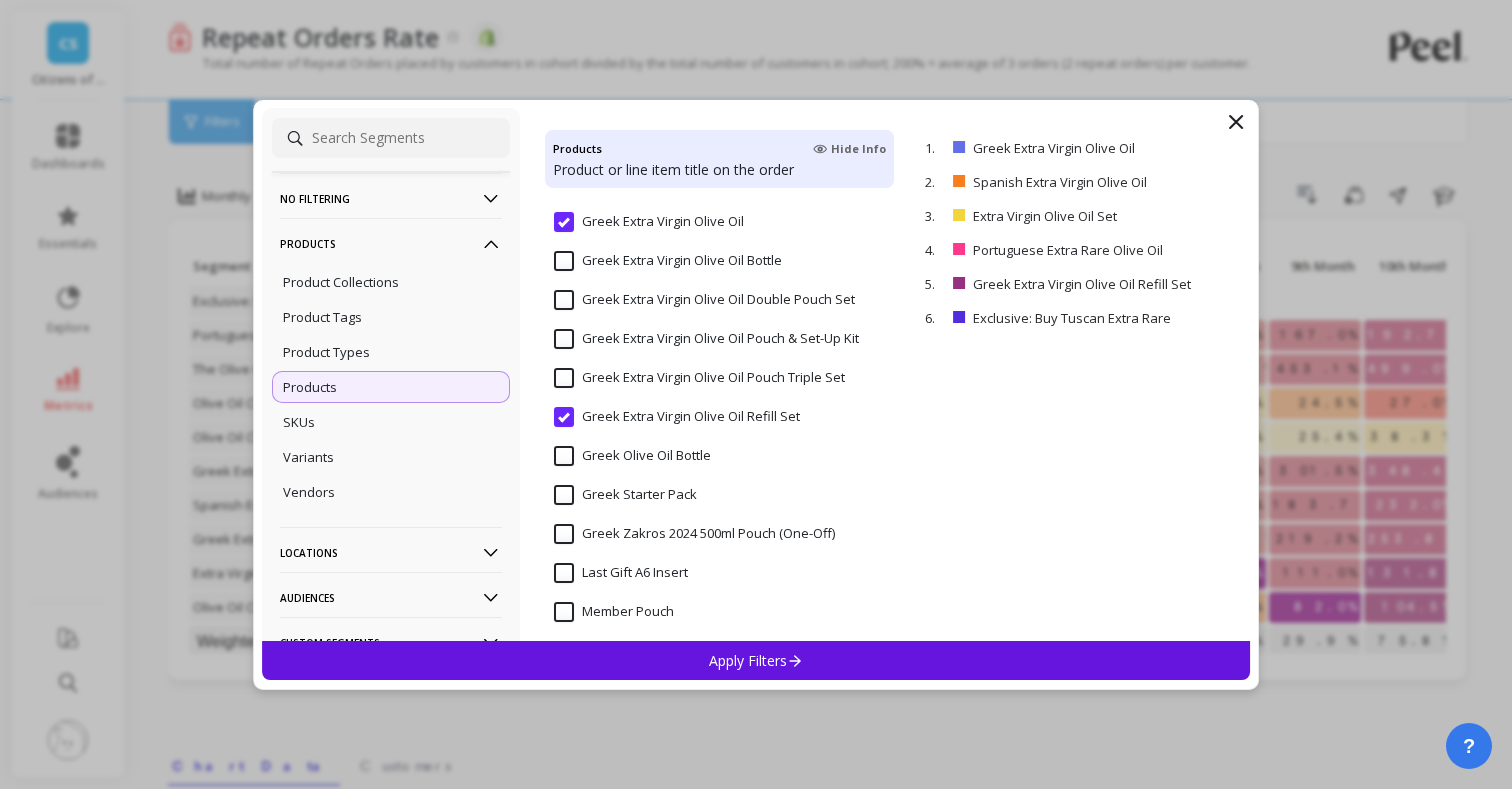click on "Greek Extra Virgin Olive Oil Bottle" at bounding box center (668, 261) 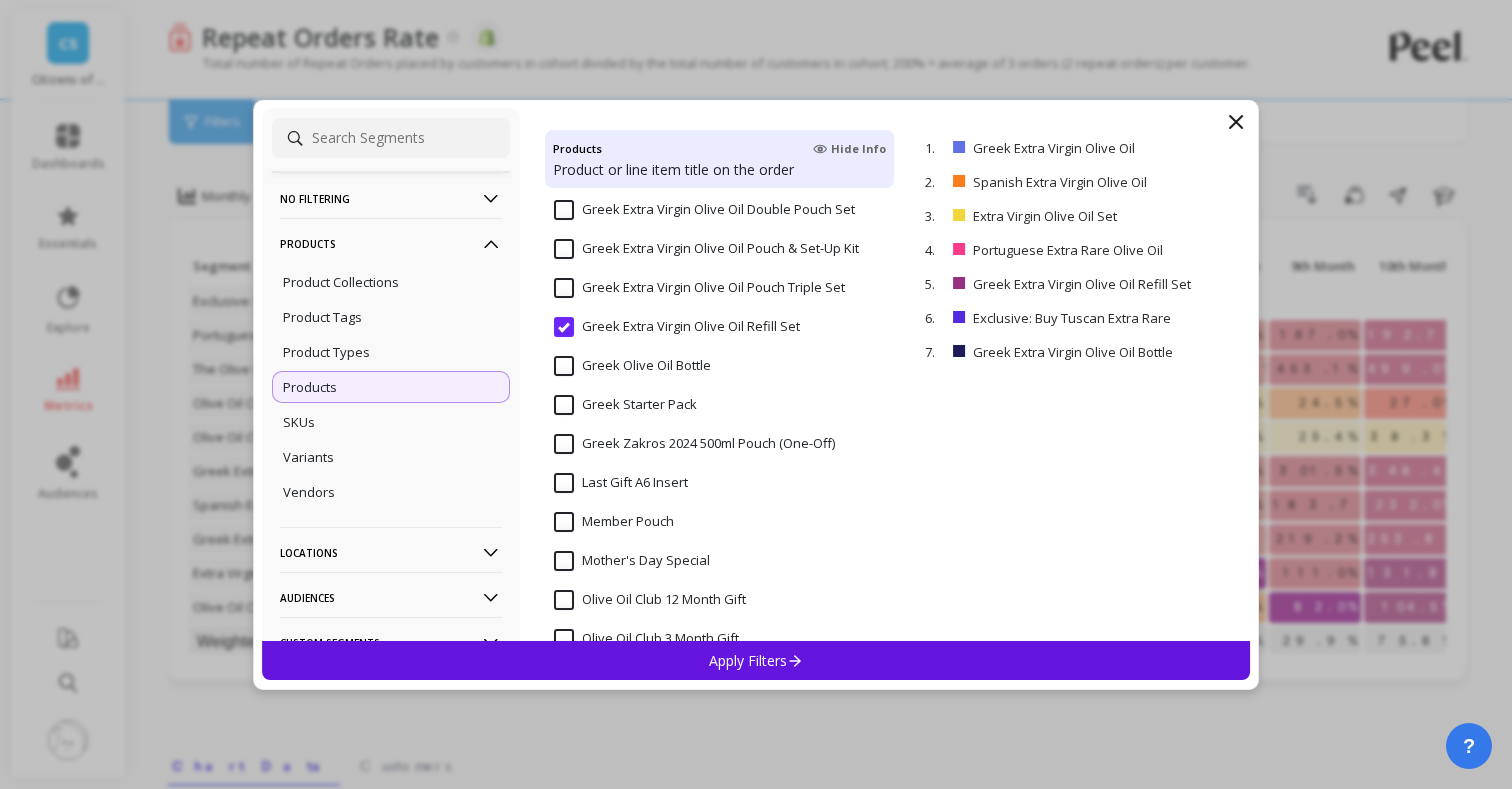 scroll, scrollTop: 1454, scrollLeft: 0, axis: vertical 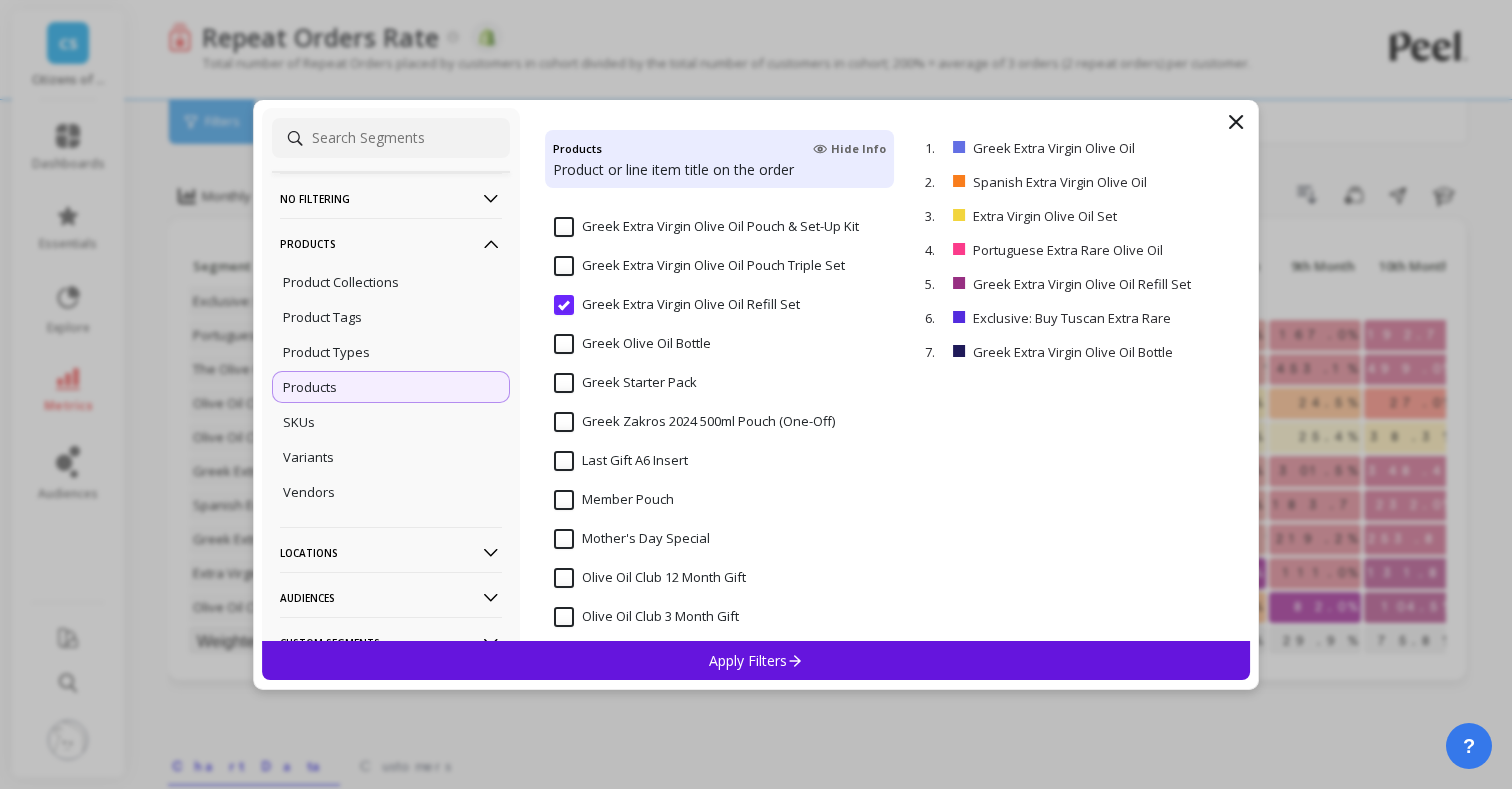 click on "Greek Olive Oil Bottle" at bounding box center (632, 344) 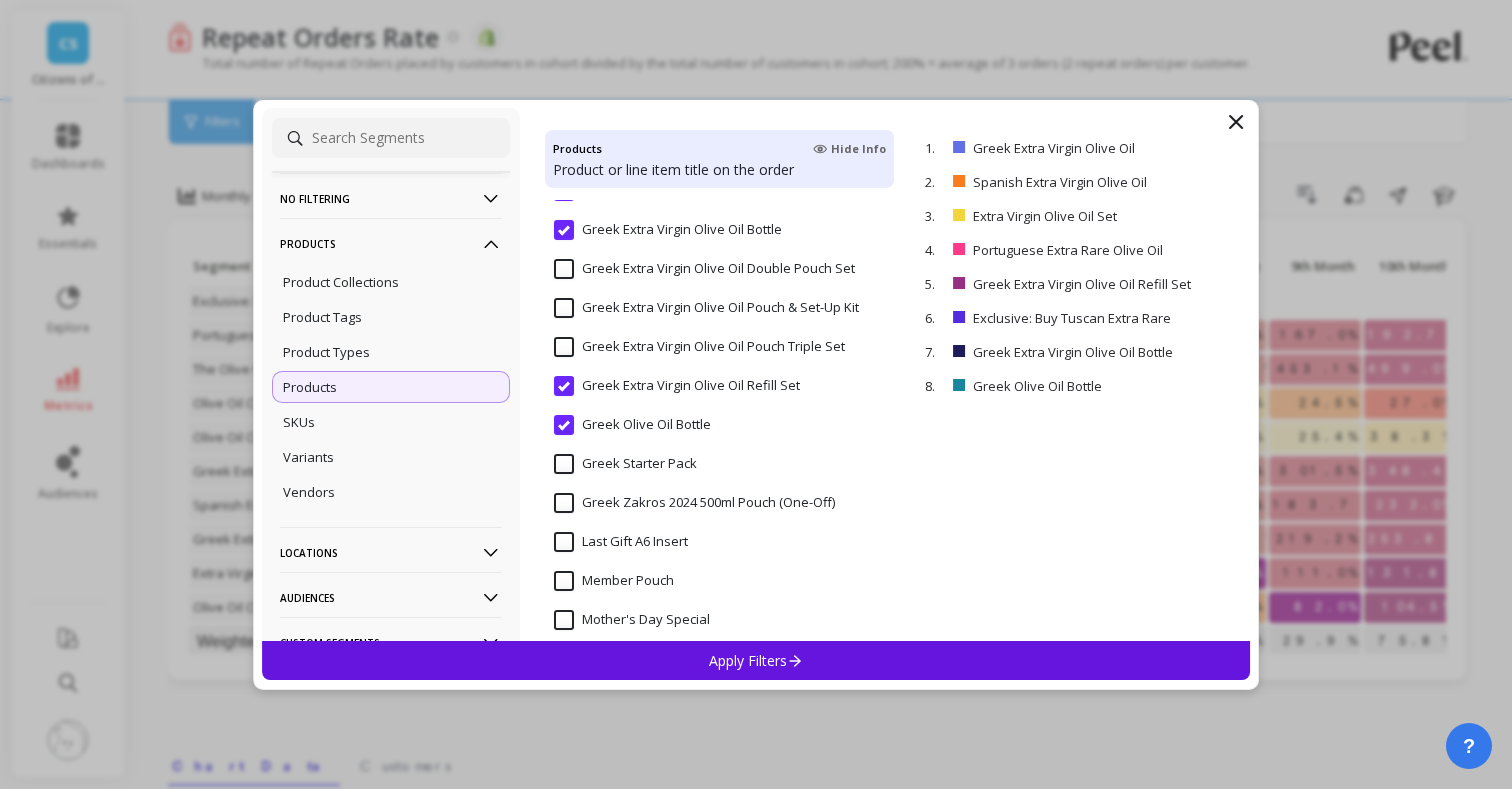 scroll, scrollTop: 1389, scrollLeft: 0, axis: vertical 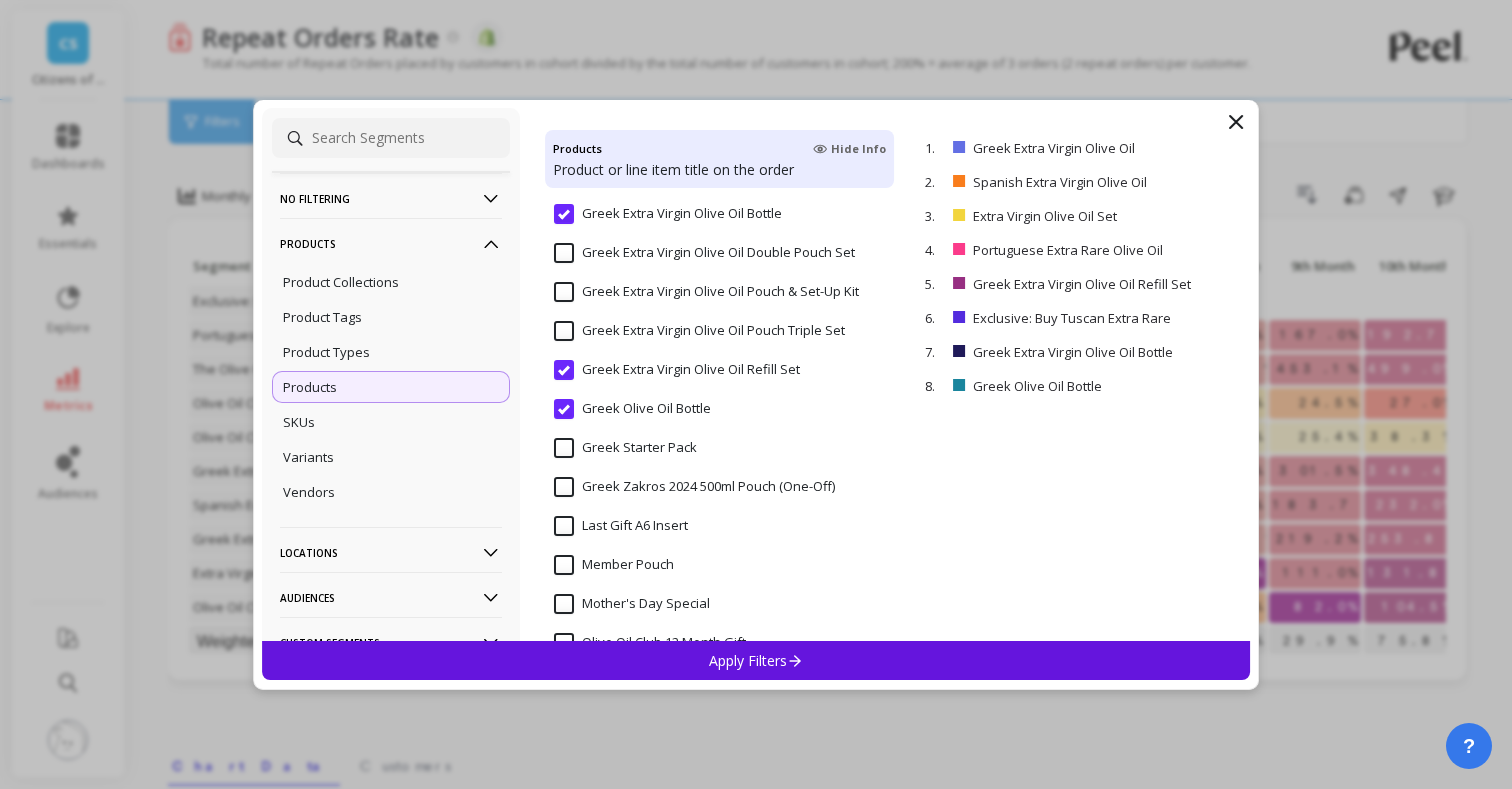 click on "Greek Extra Virgin Olive Oil Pouch Triple Set" at bounding box center (699, 331) 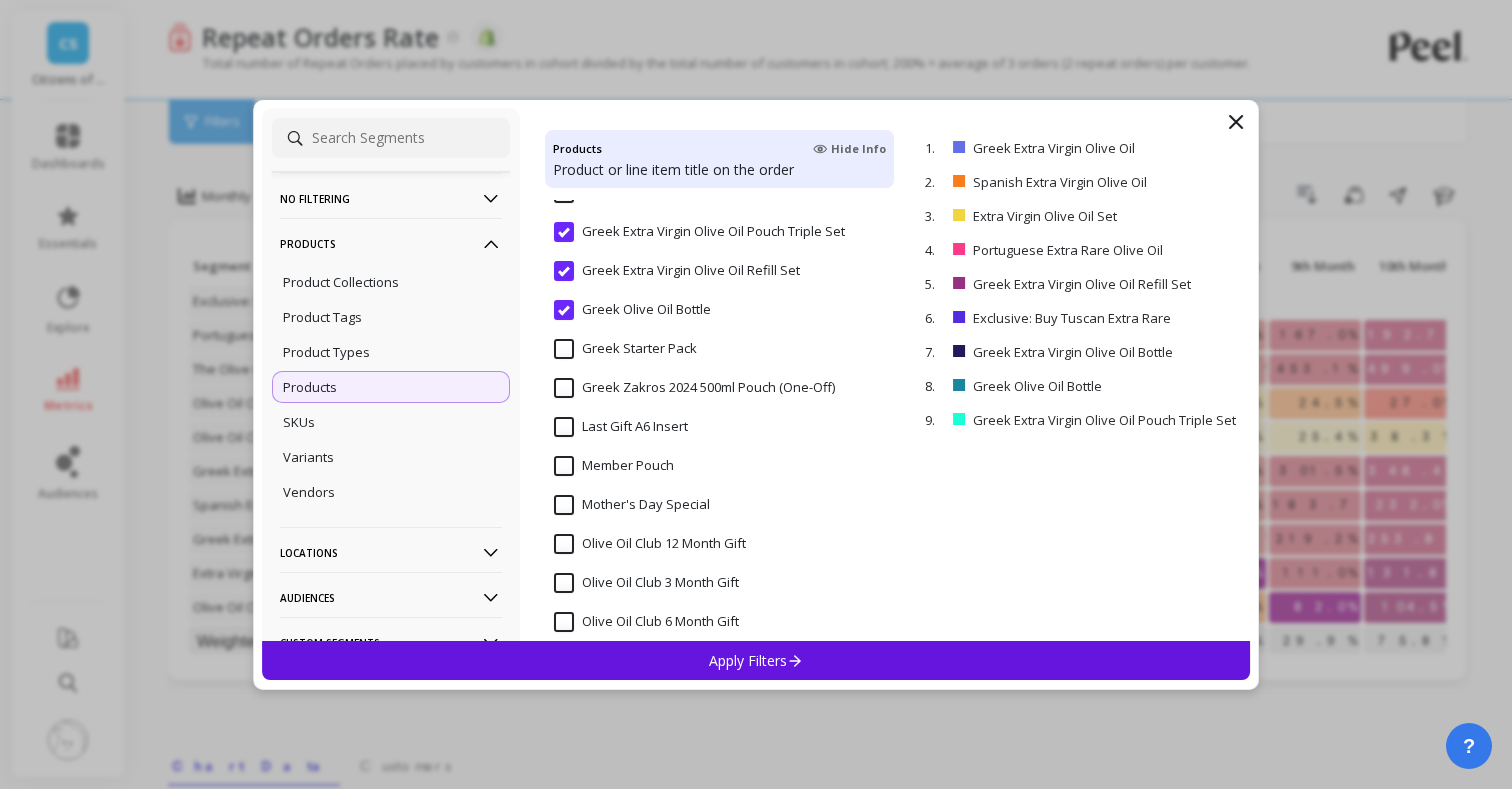scroll, scrollTop: 1492, scrollLeft: 0, axis: vertical 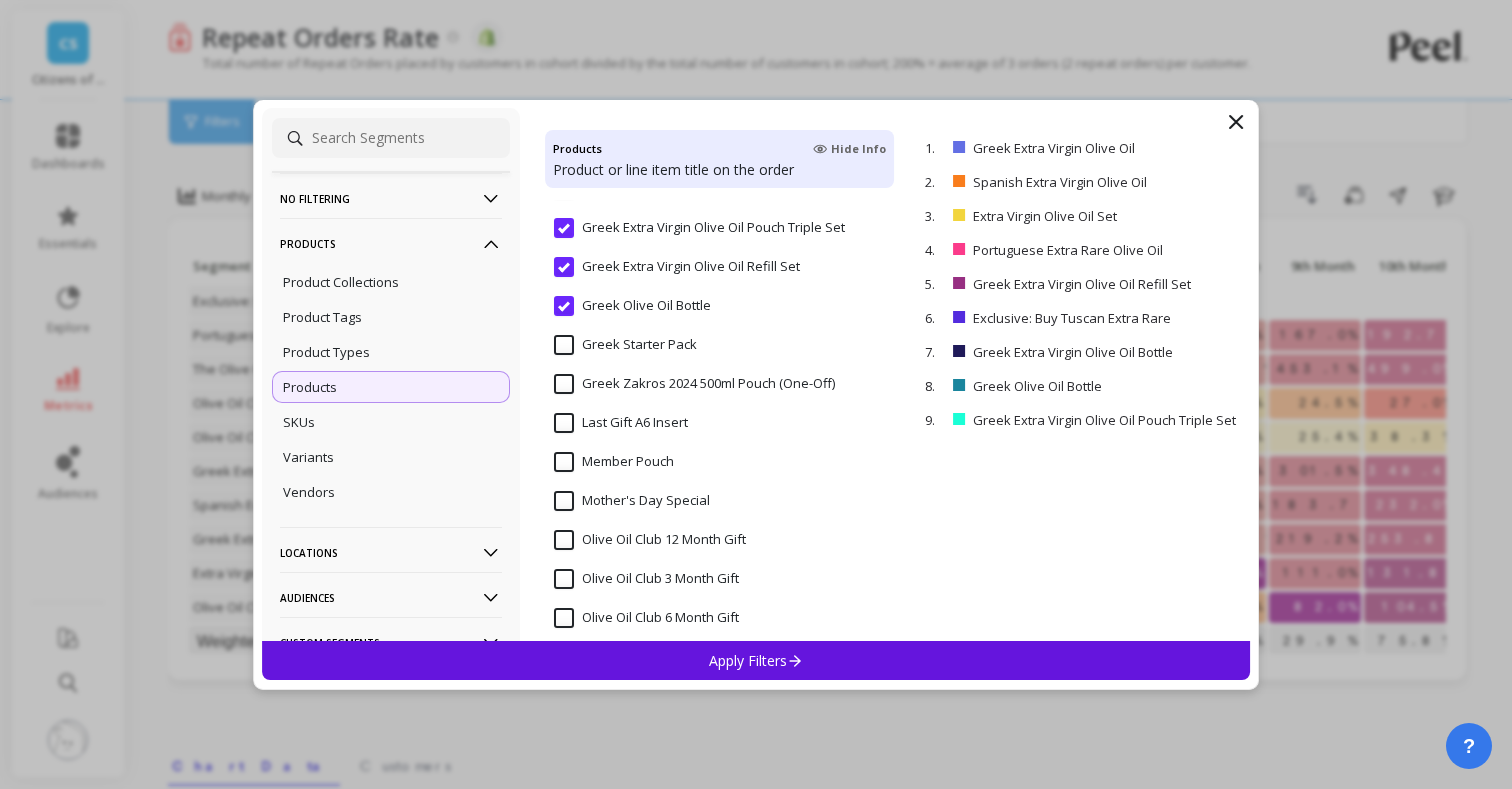 click on "Greek Starter Pack" at bounding box center [625, 345] 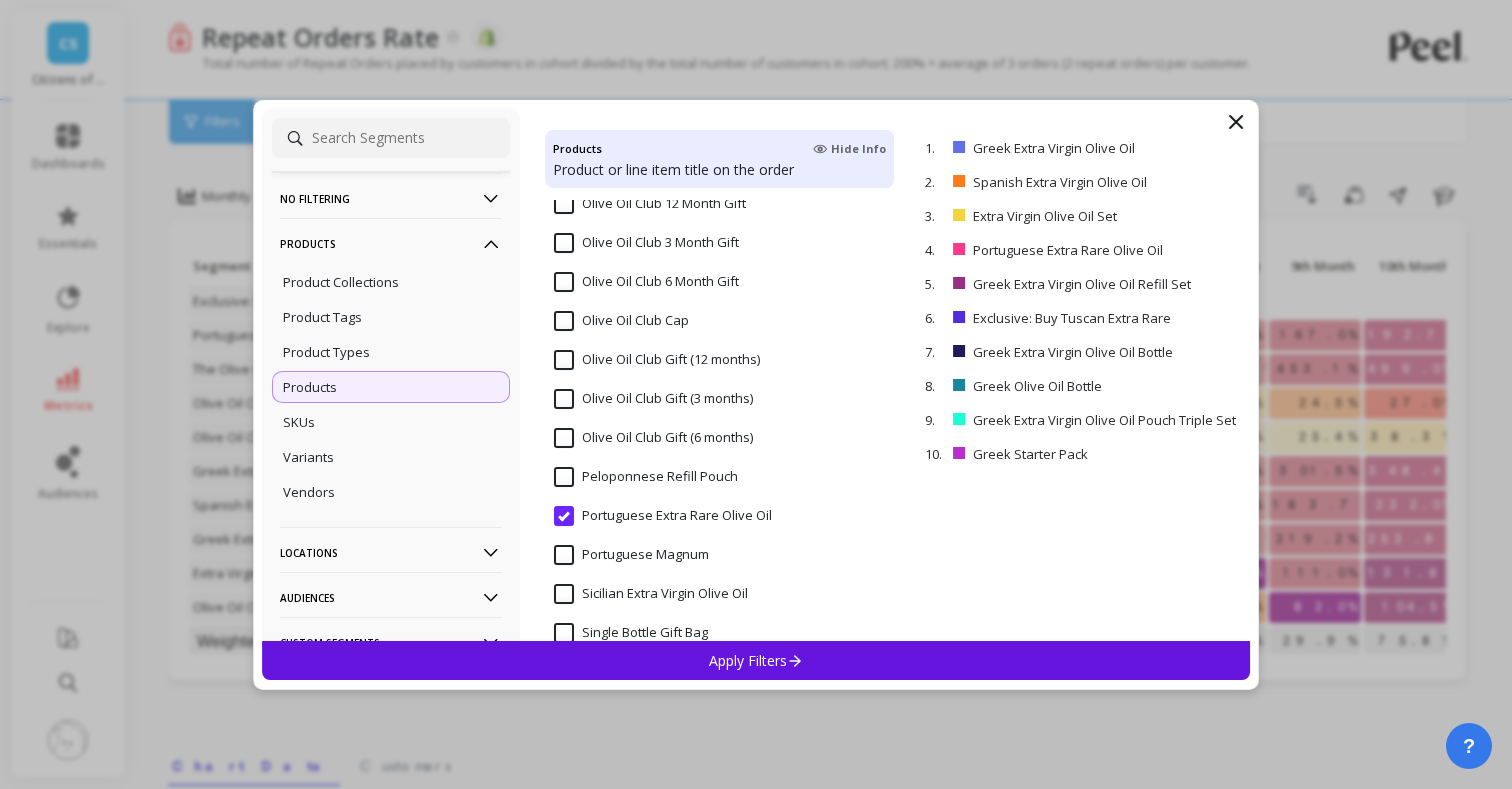 scroll, scrollTop: 1857, scrollLeft: 0, axis: vertical 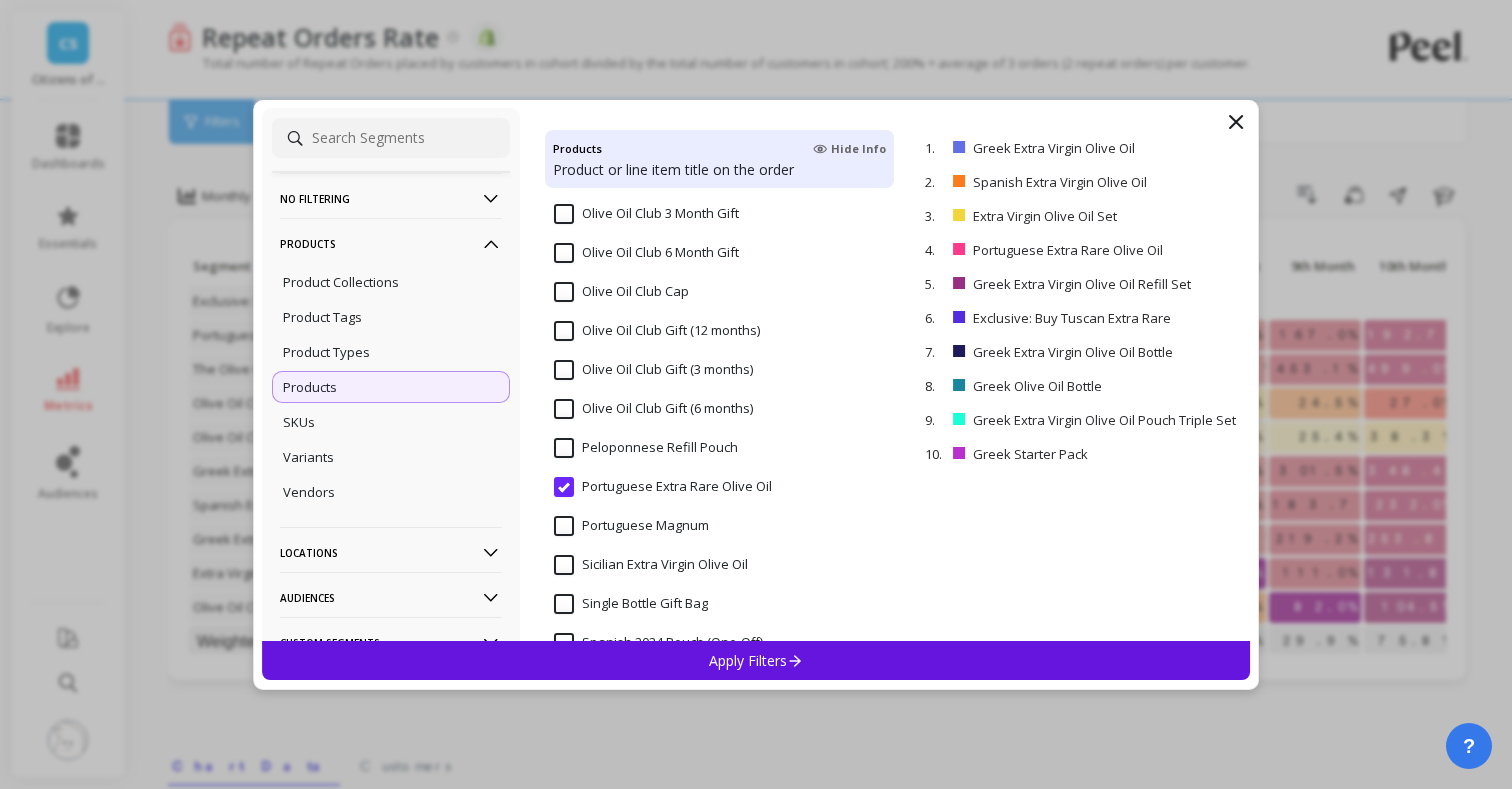 click on "Olive Oil Club Cap" at bounding box center [621, 292] 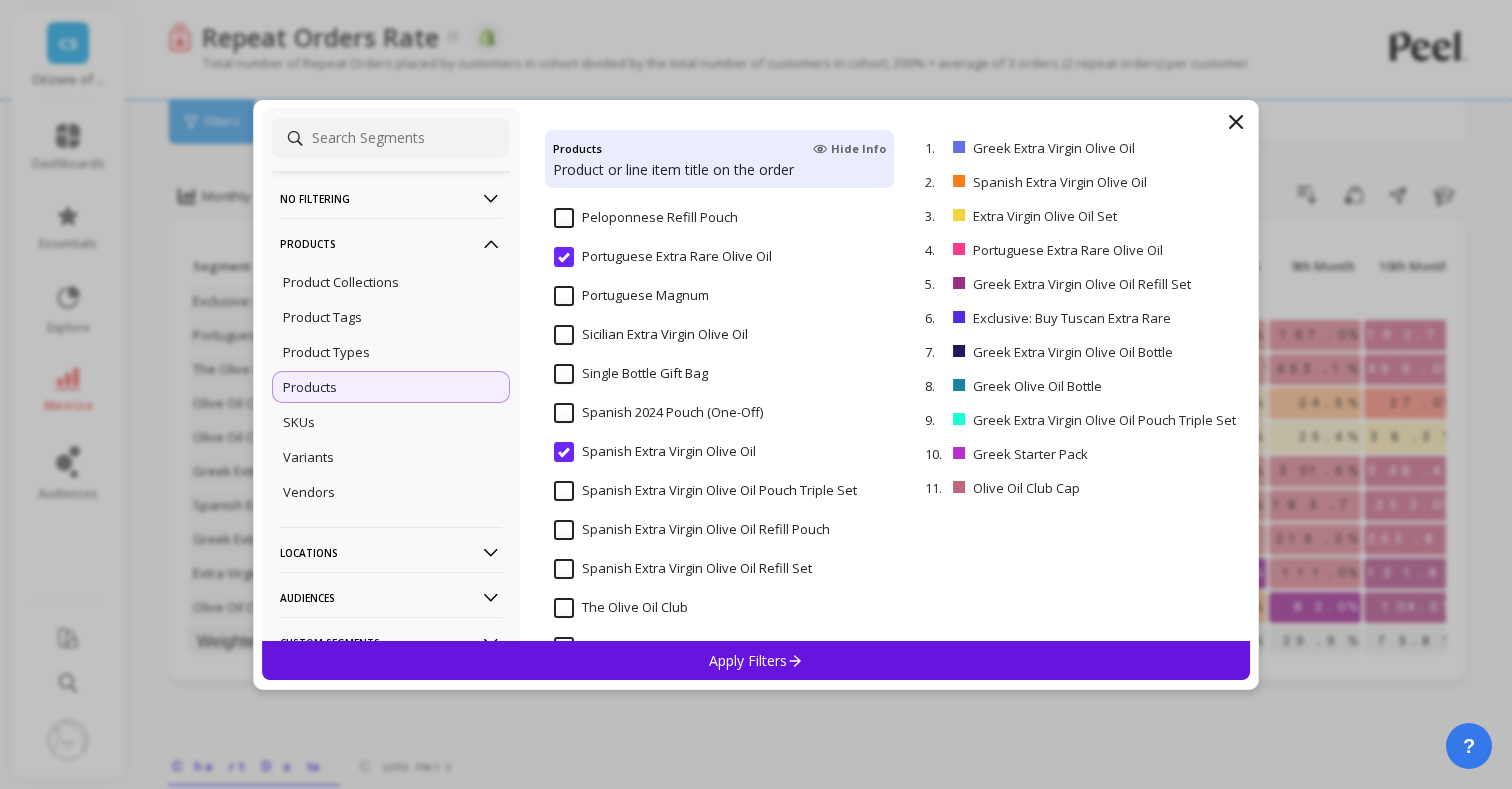 scroll, scrollTop: 2094, scrollLeft: 0, axis: vertical 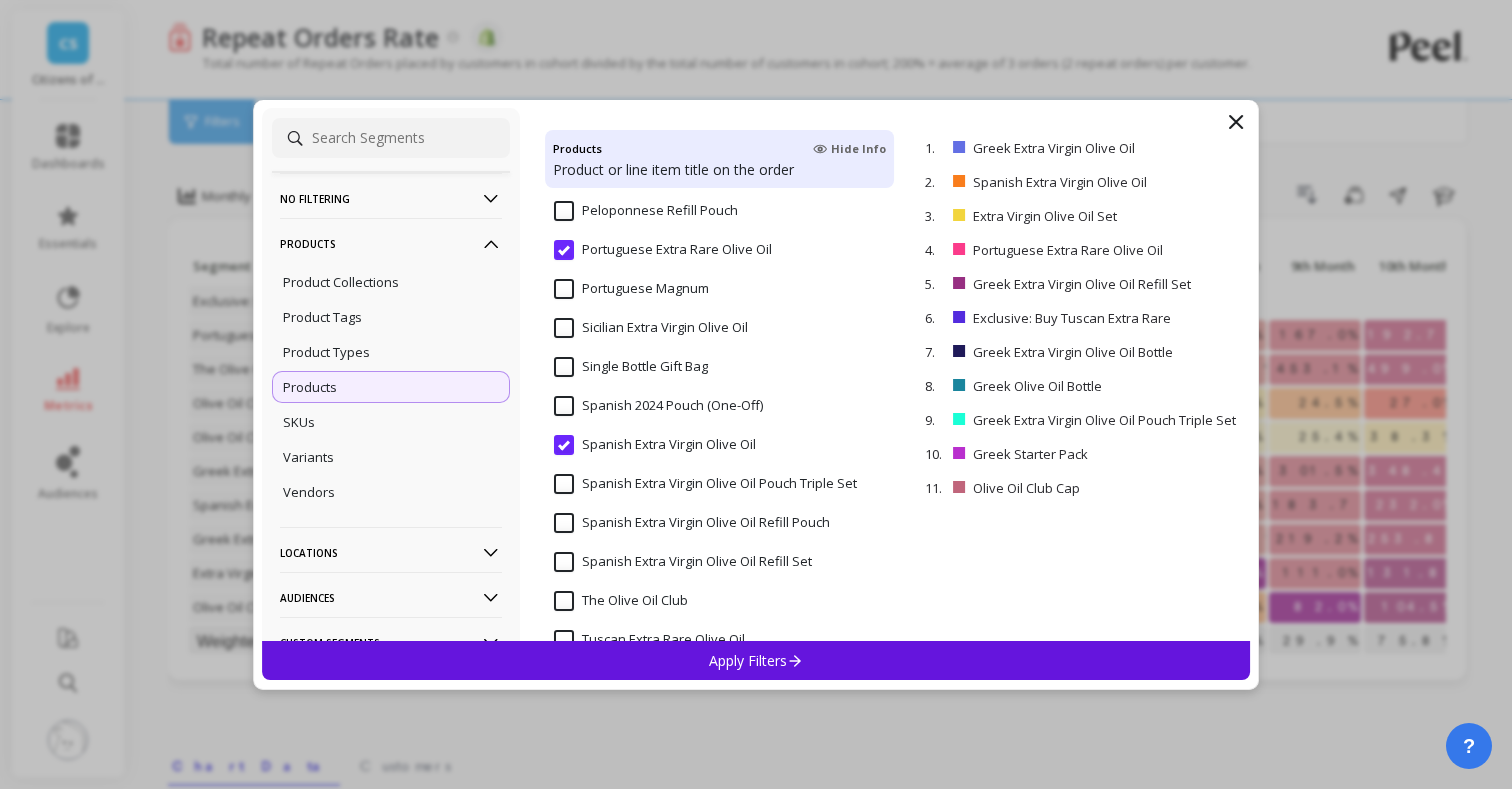 click on "Sicilian Extra Virgin Olive Oil" at bounding box center [651, 328] 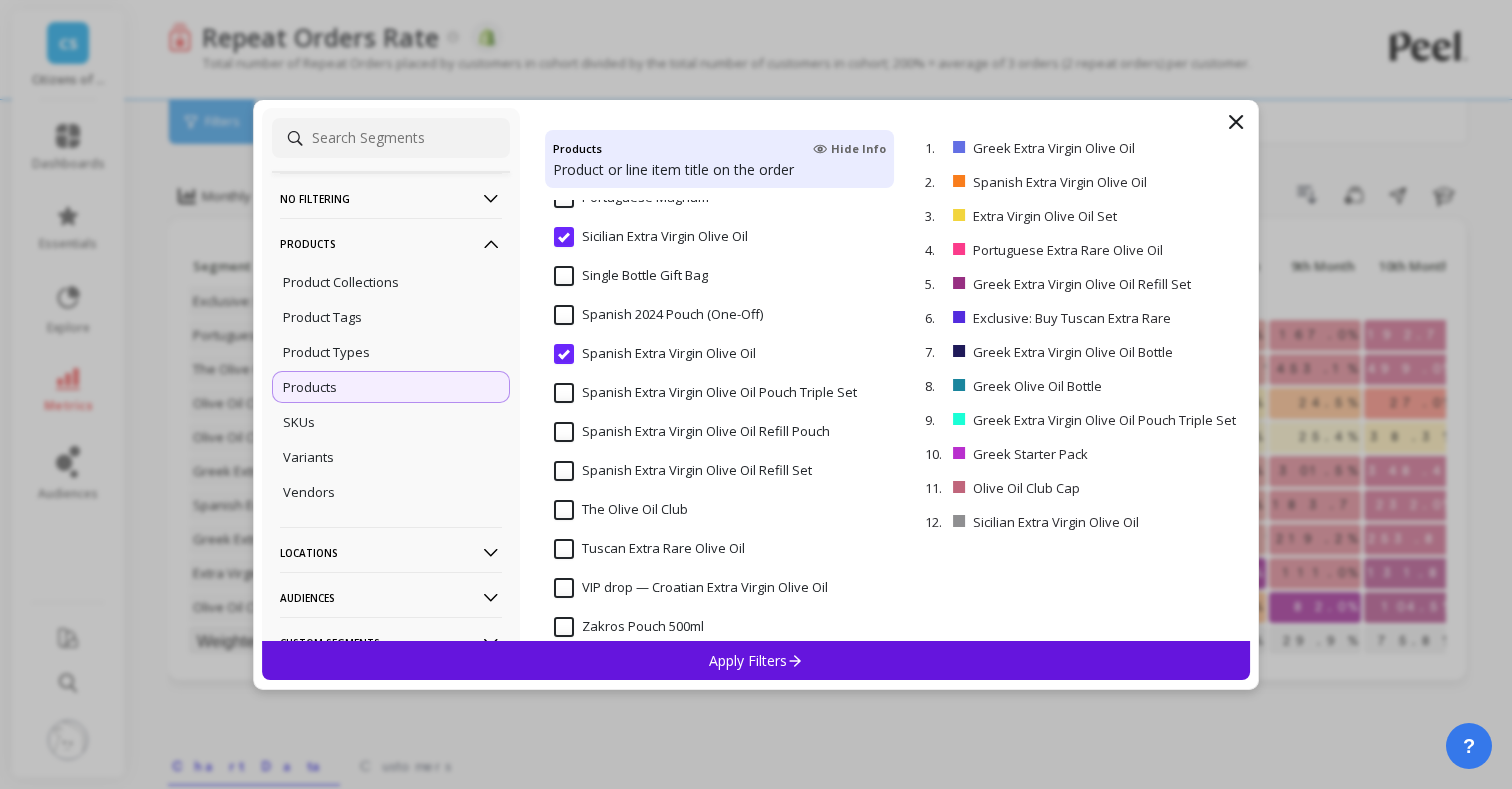 scroll, scrollTop: 2201, scrollLeft: 0, axis: vertical 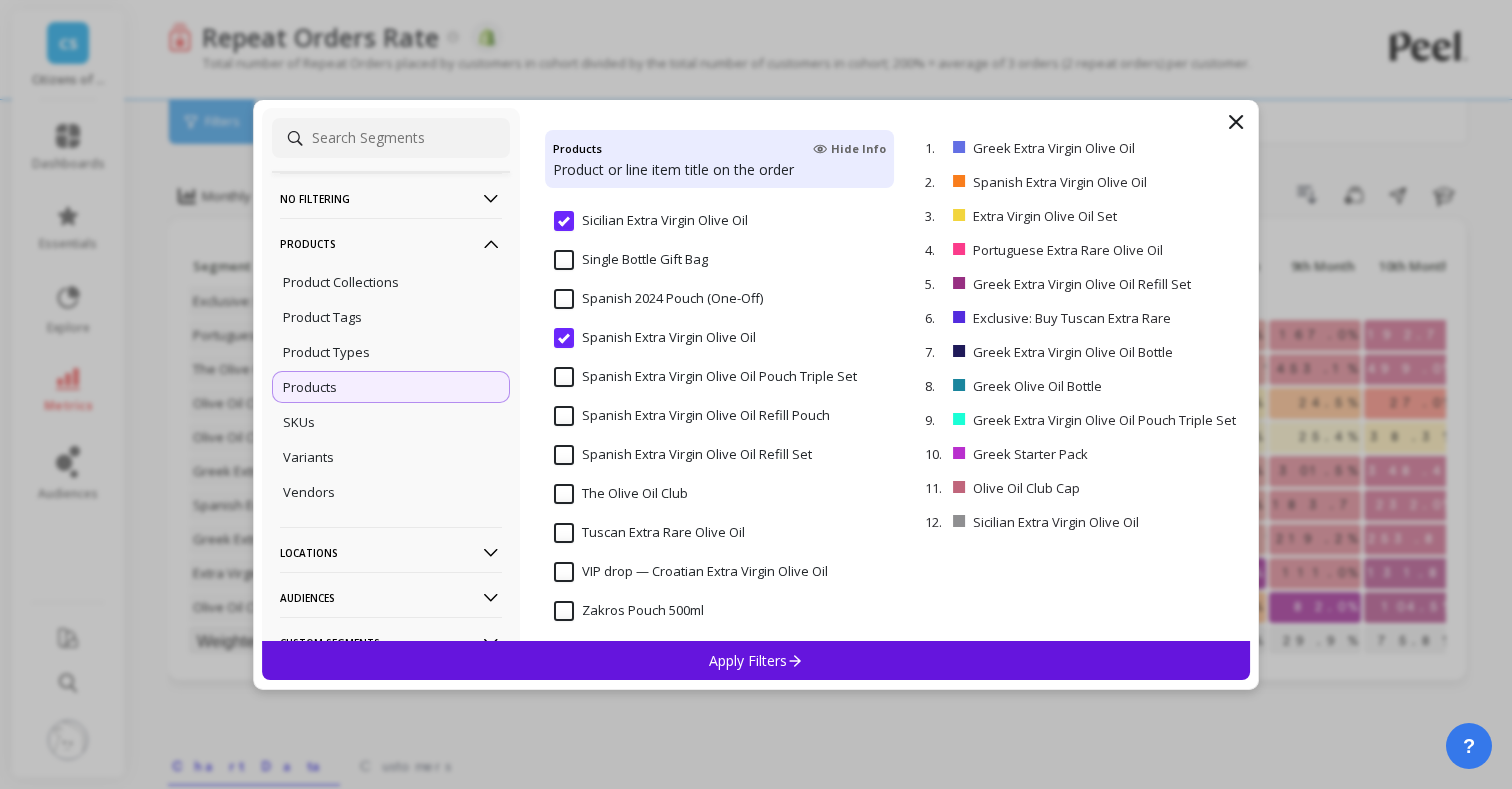 click on "Spanish Extra Virgin Olive Oil Pouch Triple Set" at bounding box center (705, 377) 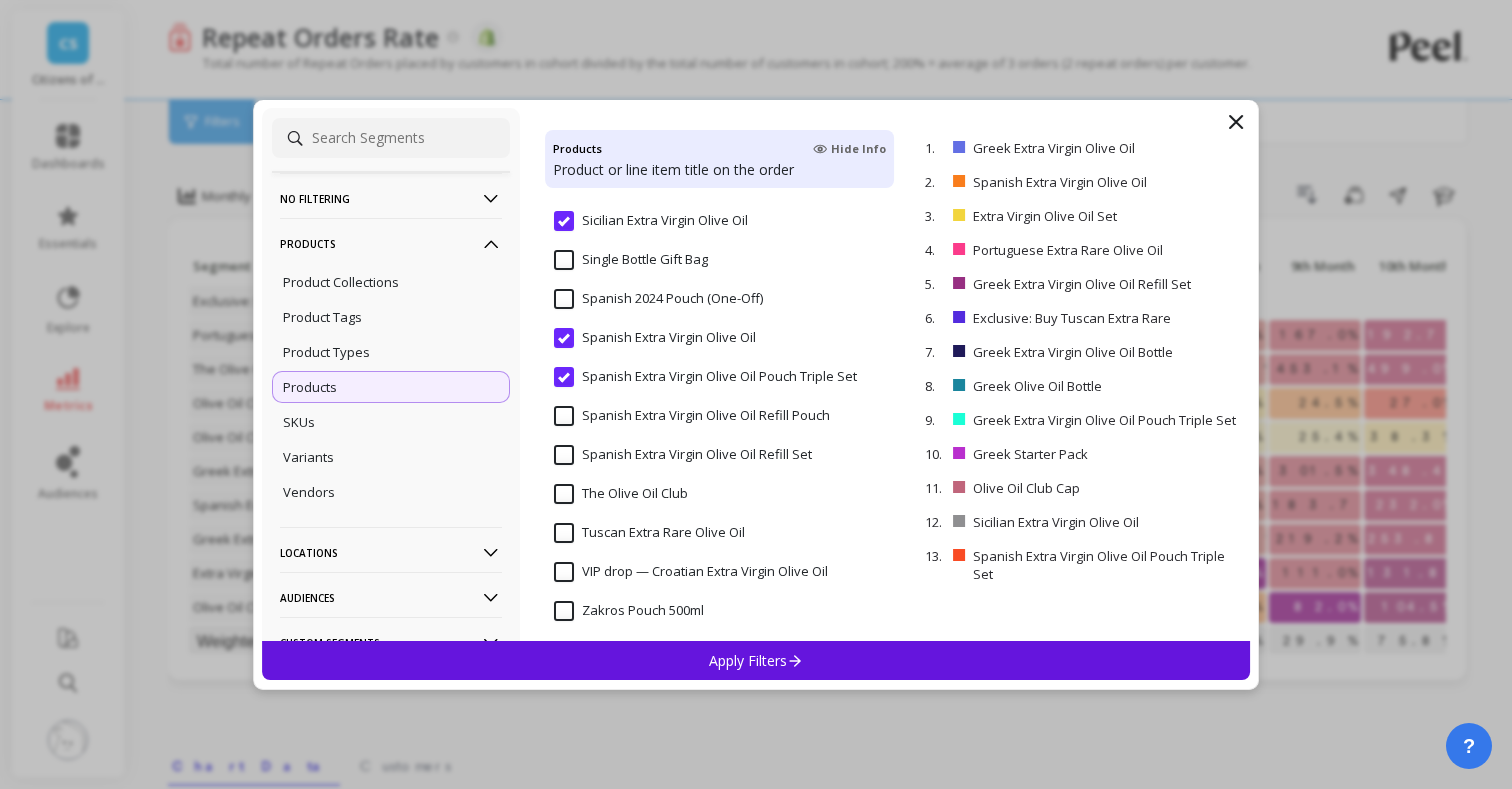 click on "Spanish Extra Virgin Olive Oil Refill Pouch" at bounding box center (692, 416) 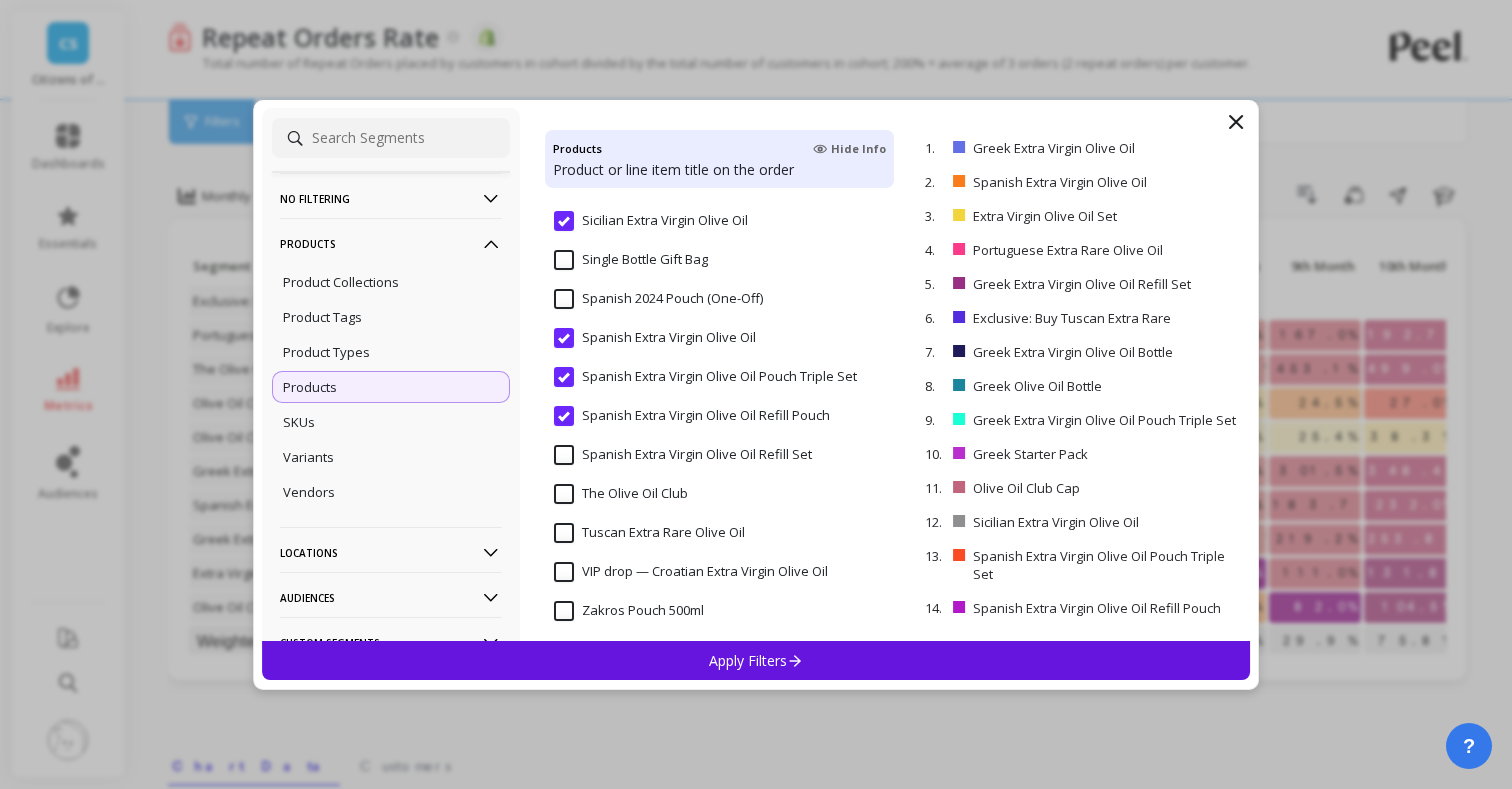 click on "Spanish Extra Virgin Olive Oil Refill Set" at bounding box center [683, 455] 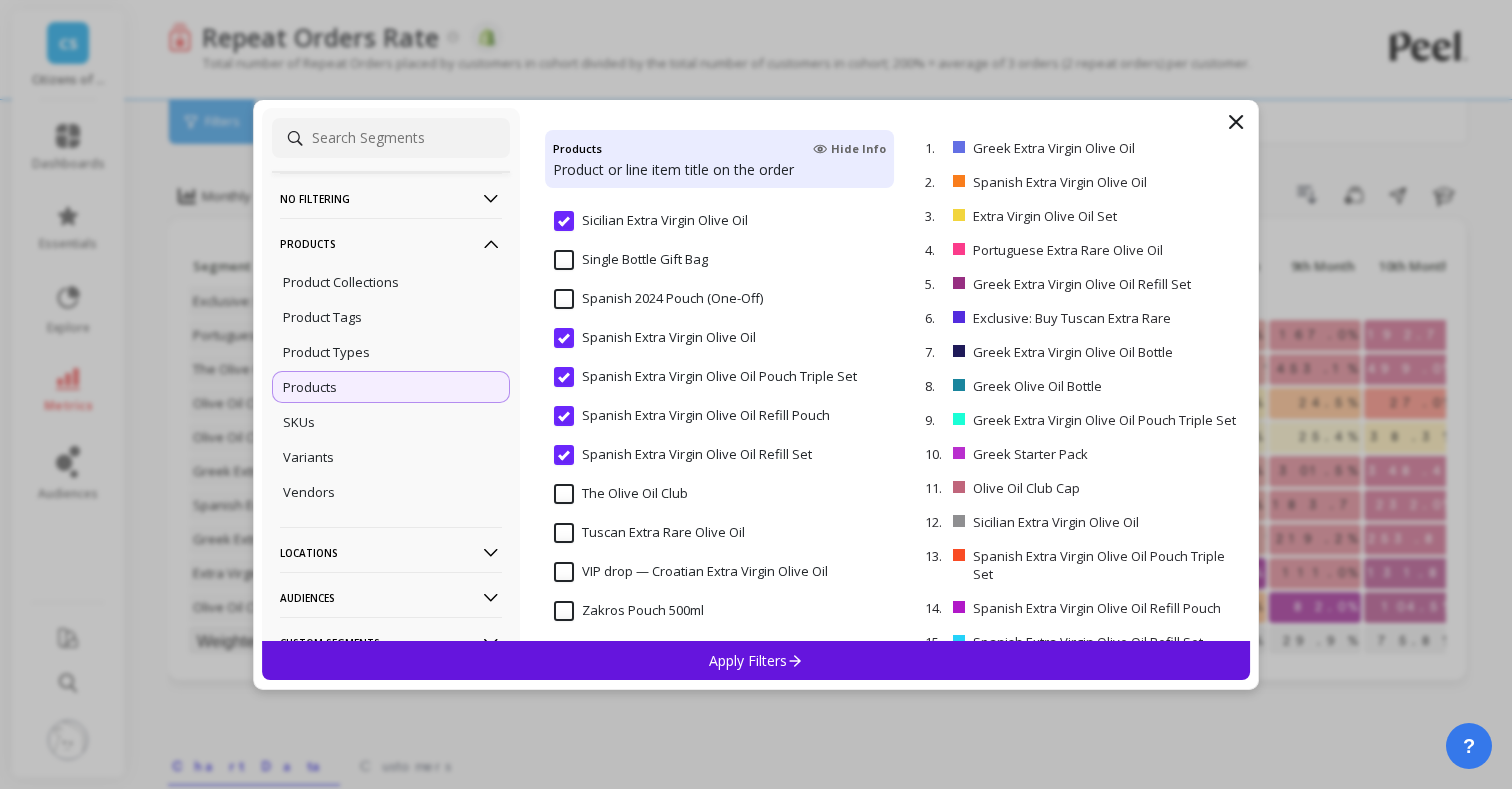 scroll, scrollTop: 2212, scrollLeft: 0, axis: vertical 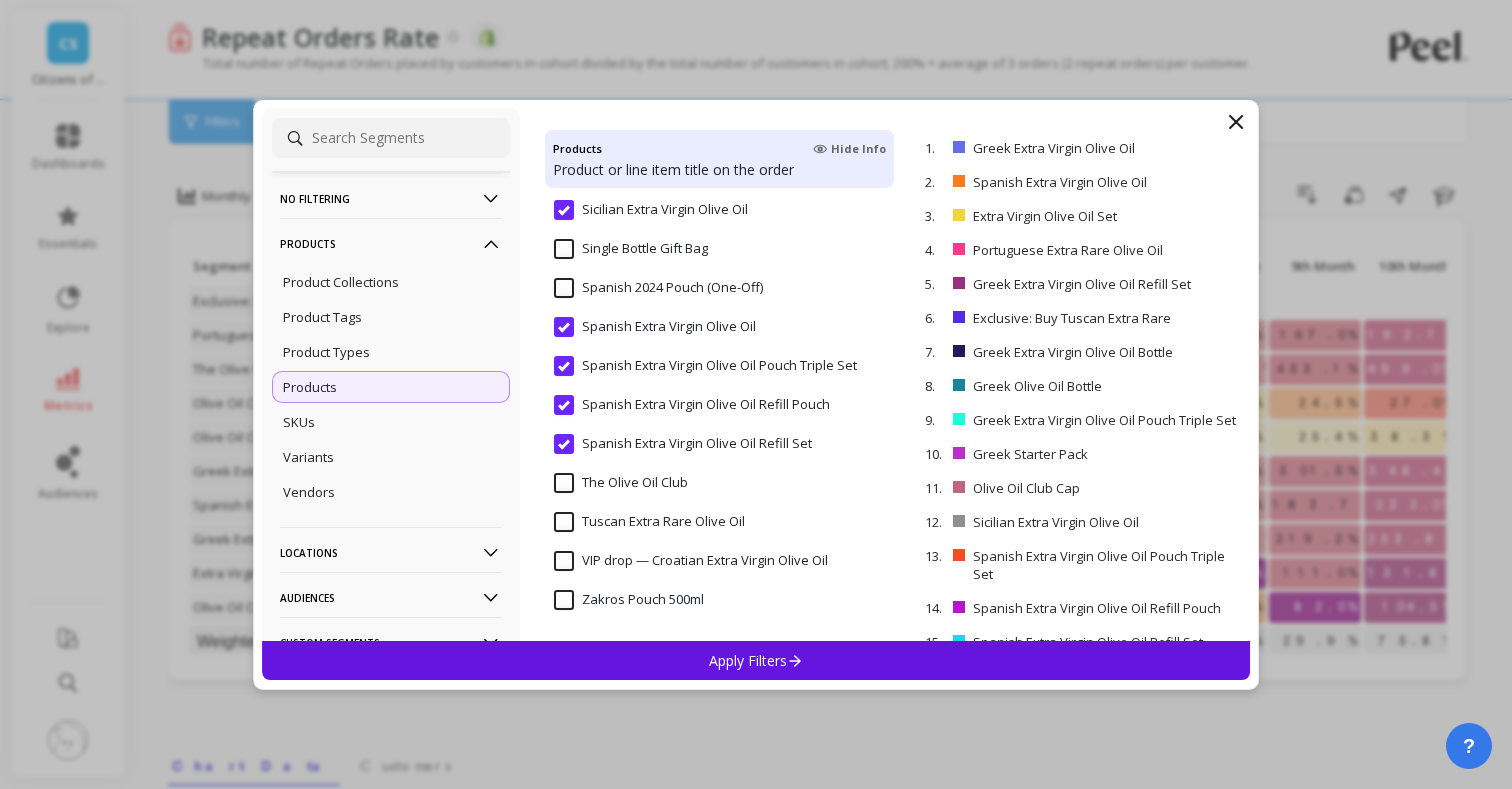 click on "Tuscan Extra Rare Olive Oil" at bounding box center (649, 522) 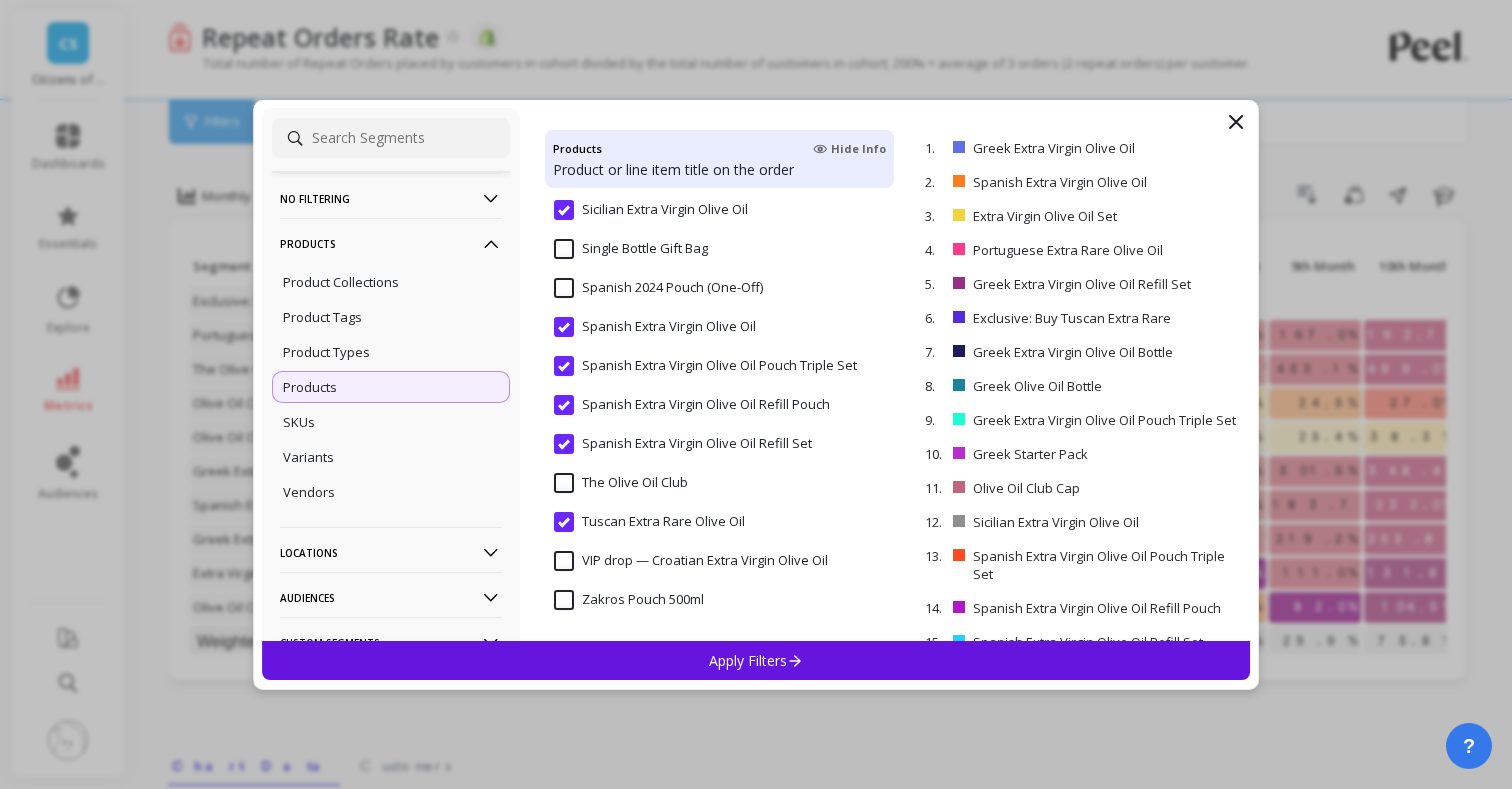 click on "VIP drop — Croatian Extra Virgin Olive Oil" at bounding box center [719, 572] 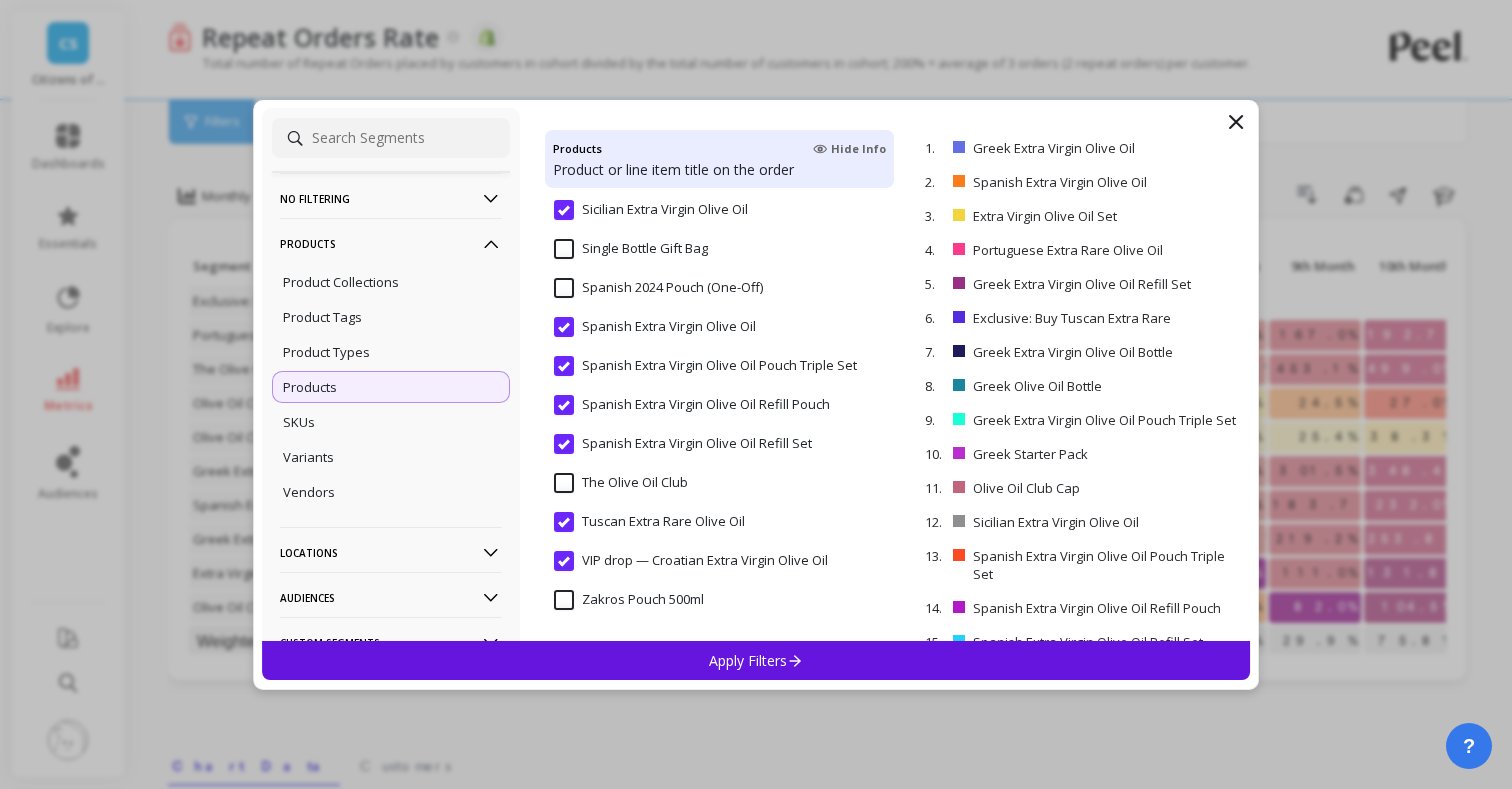 click on "VIP drop — Croatian Extra Virgin Olive Oil" at bounding box center [691, 561] 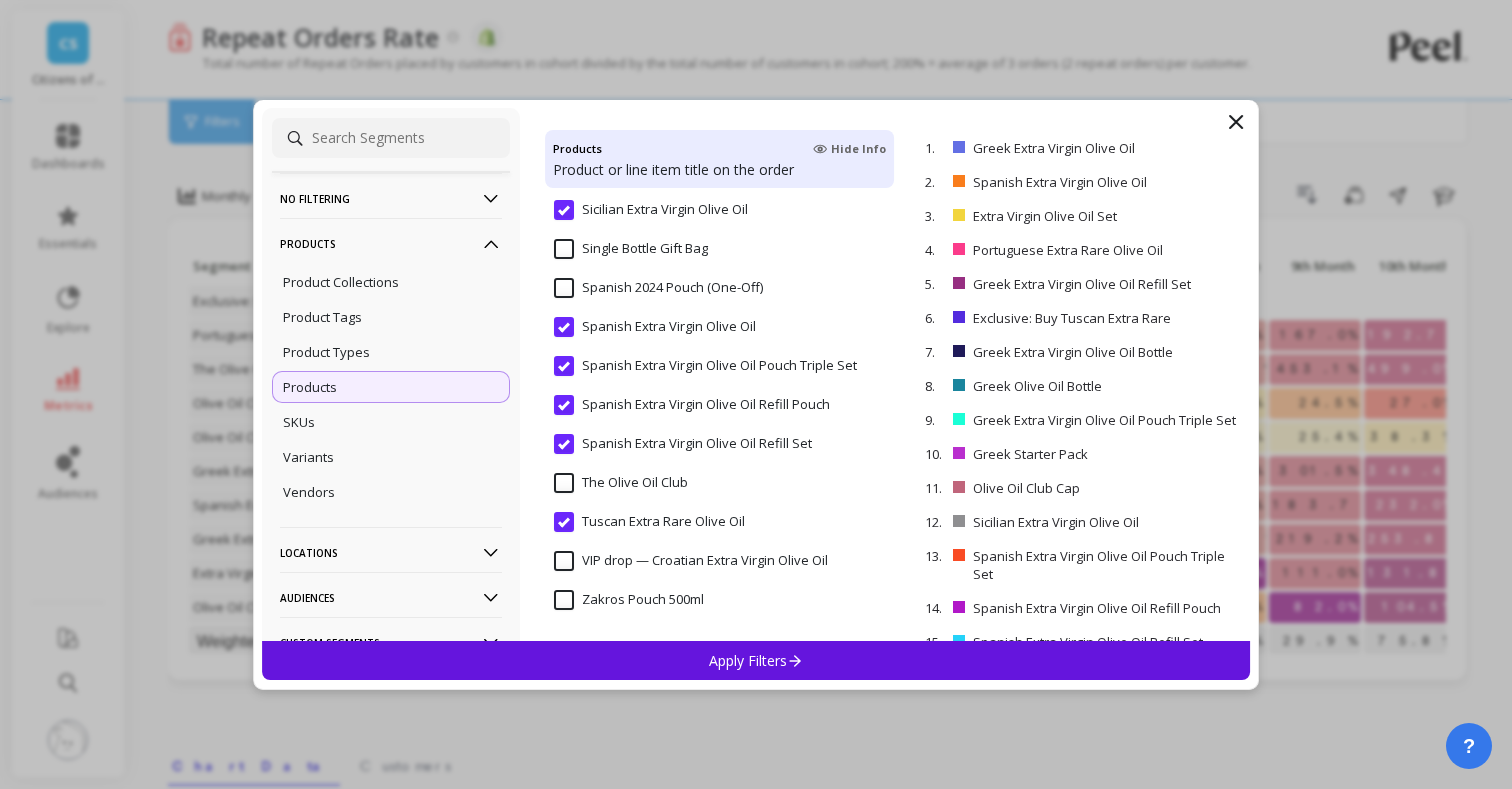 click on "VIP drop — Croatian Extra Virgin Olive Oil" at bounding box center [691, 561] 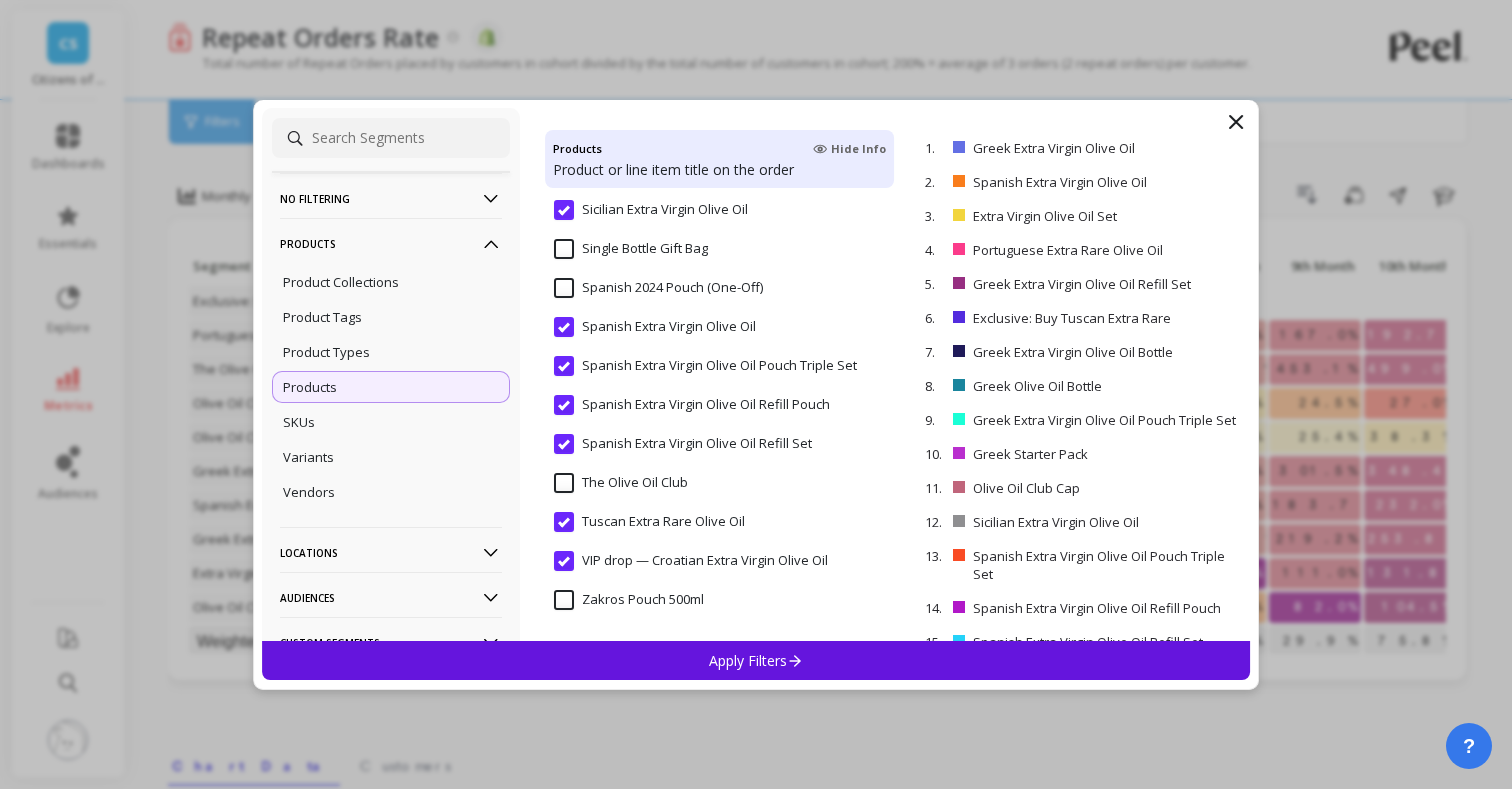 click on "VIP drop — Croatian Extra Virgin Olive Oil" at bounding box center [691, 561] 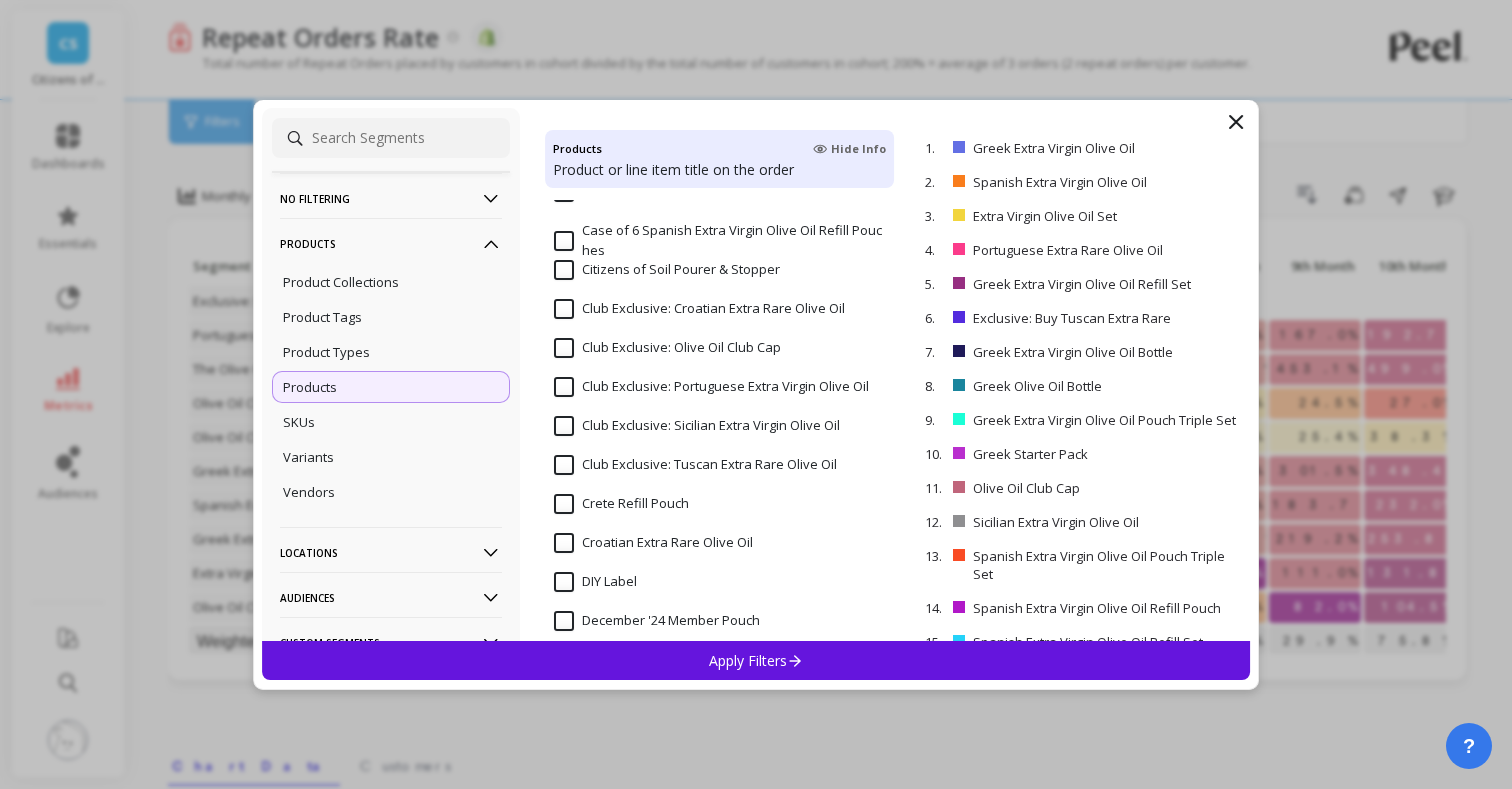 scroll, scrollTop: 276, scrollLeft: 0, axis: vertical 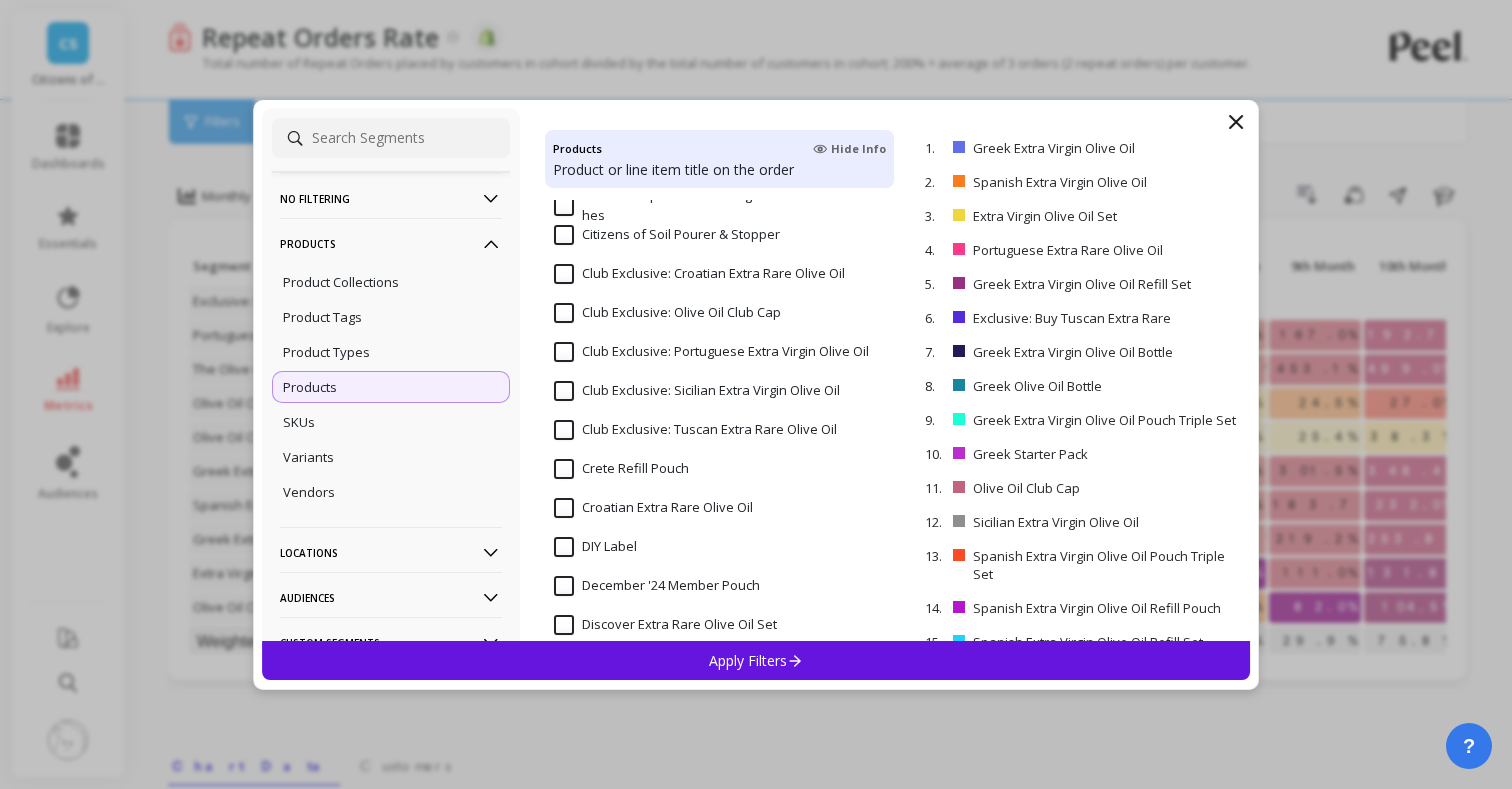 click on "Club Exclusive: Croatian Extra Rare Olive Oil" at bounding box center [699, 274] 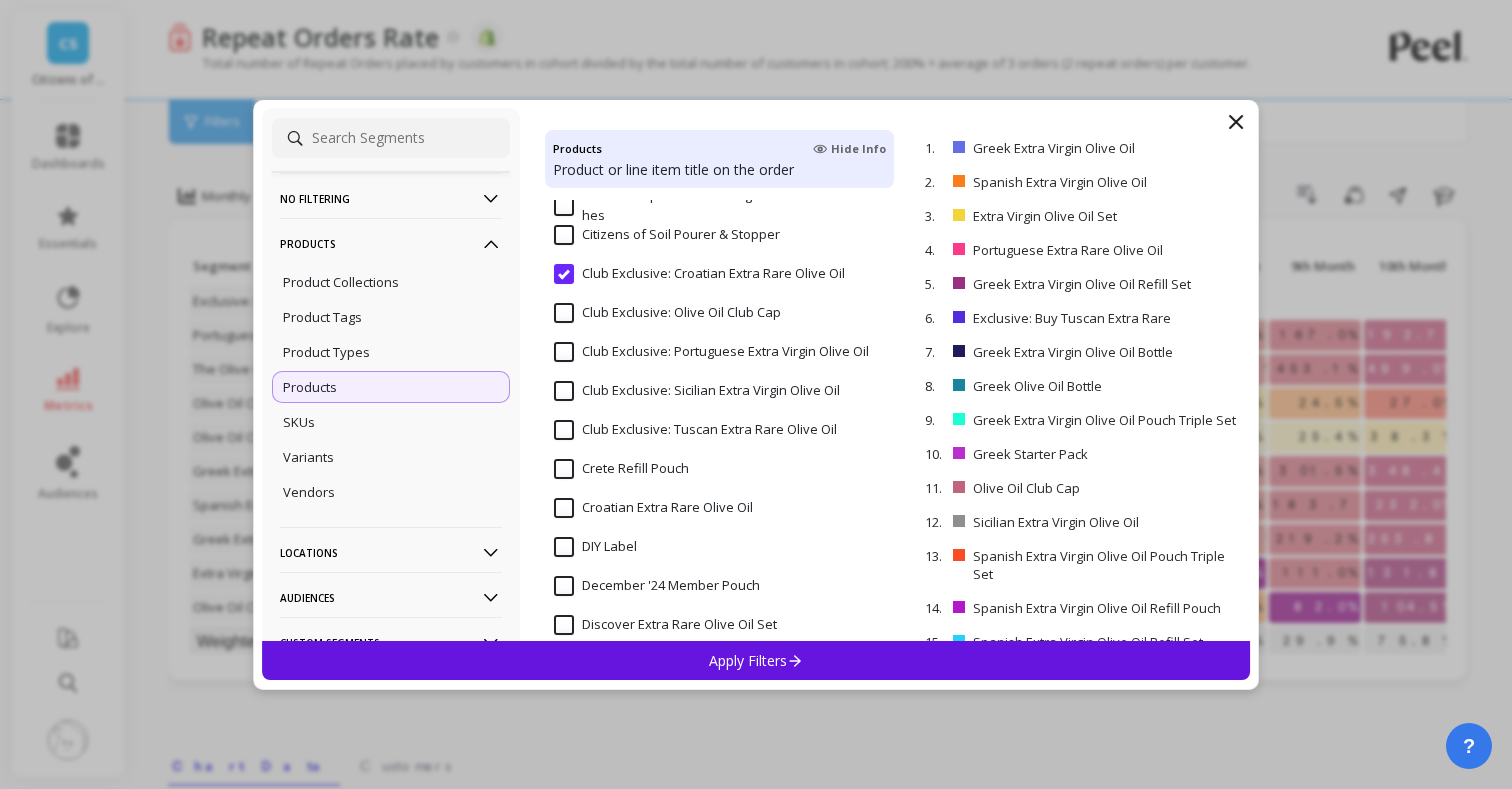 click on "Club Exclusive: Olive Oil Club Cap" at bounding box center (667, 313) 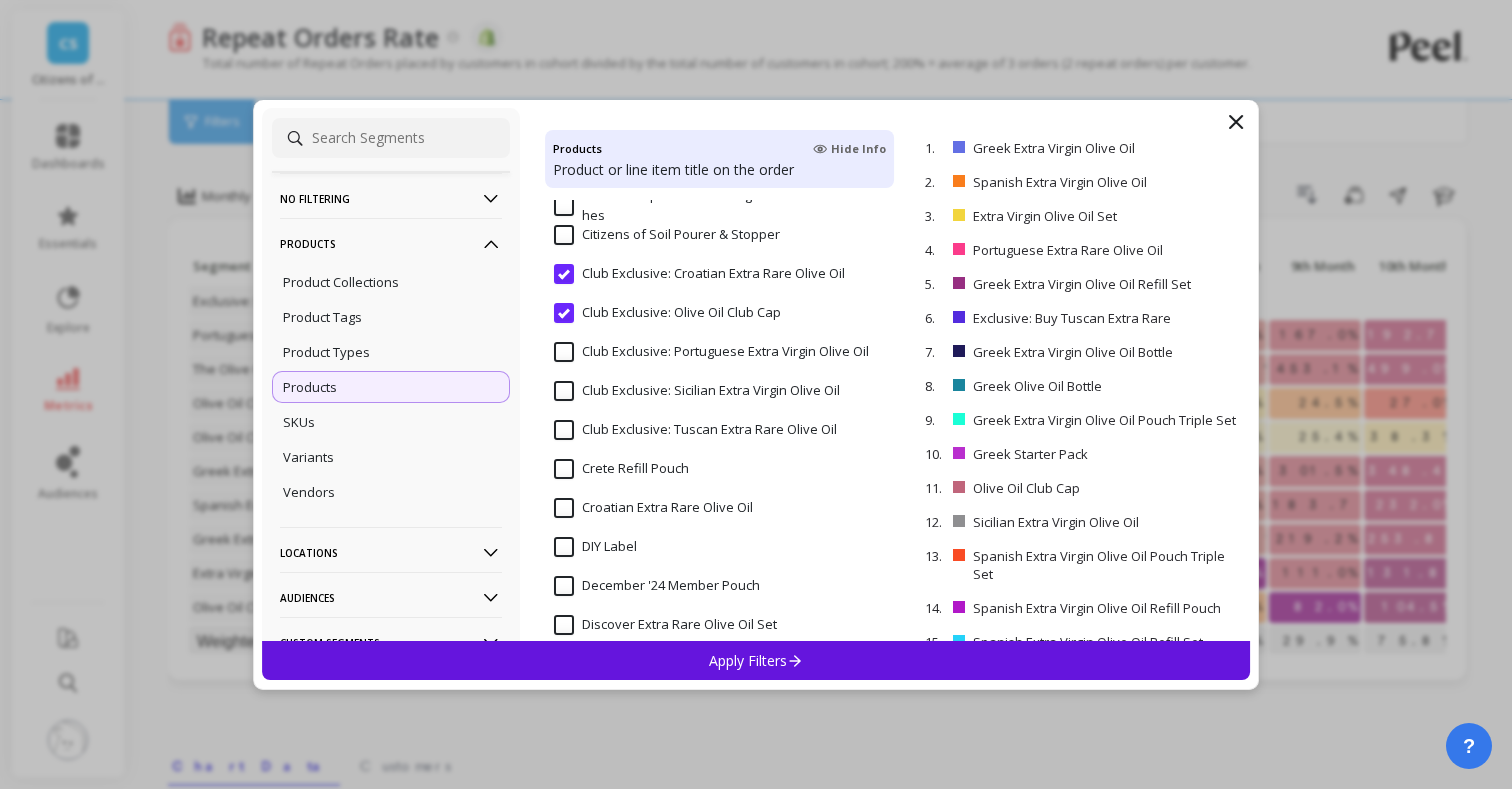 click on "Club Exclusive: Portuguese Extra Virgin Olive Oil" at bounding box center [711, 352] 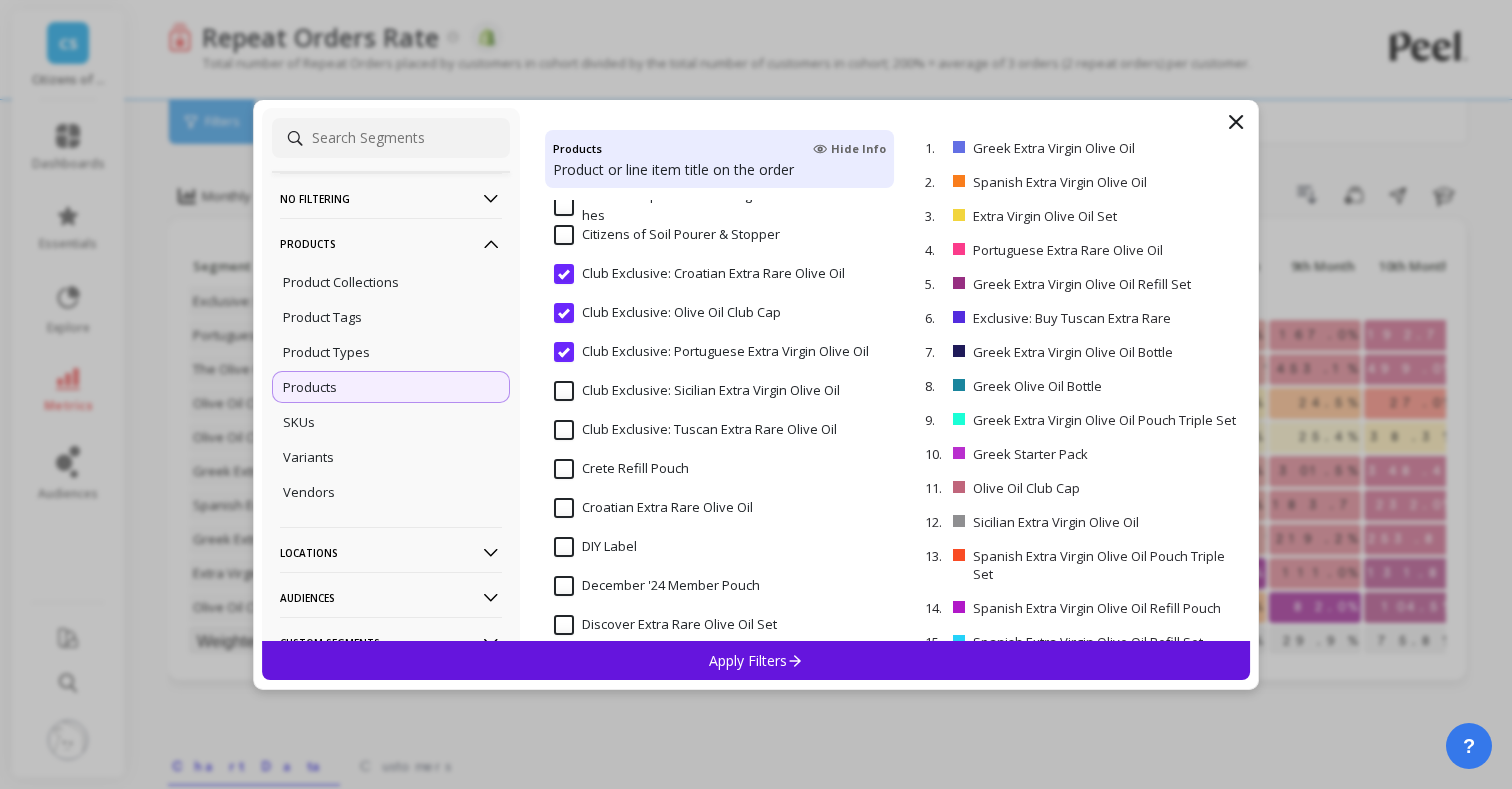 click on "Club Exclusive: Sicilian Extra Virgin Olive Oil" at bounding box center (697, 391) 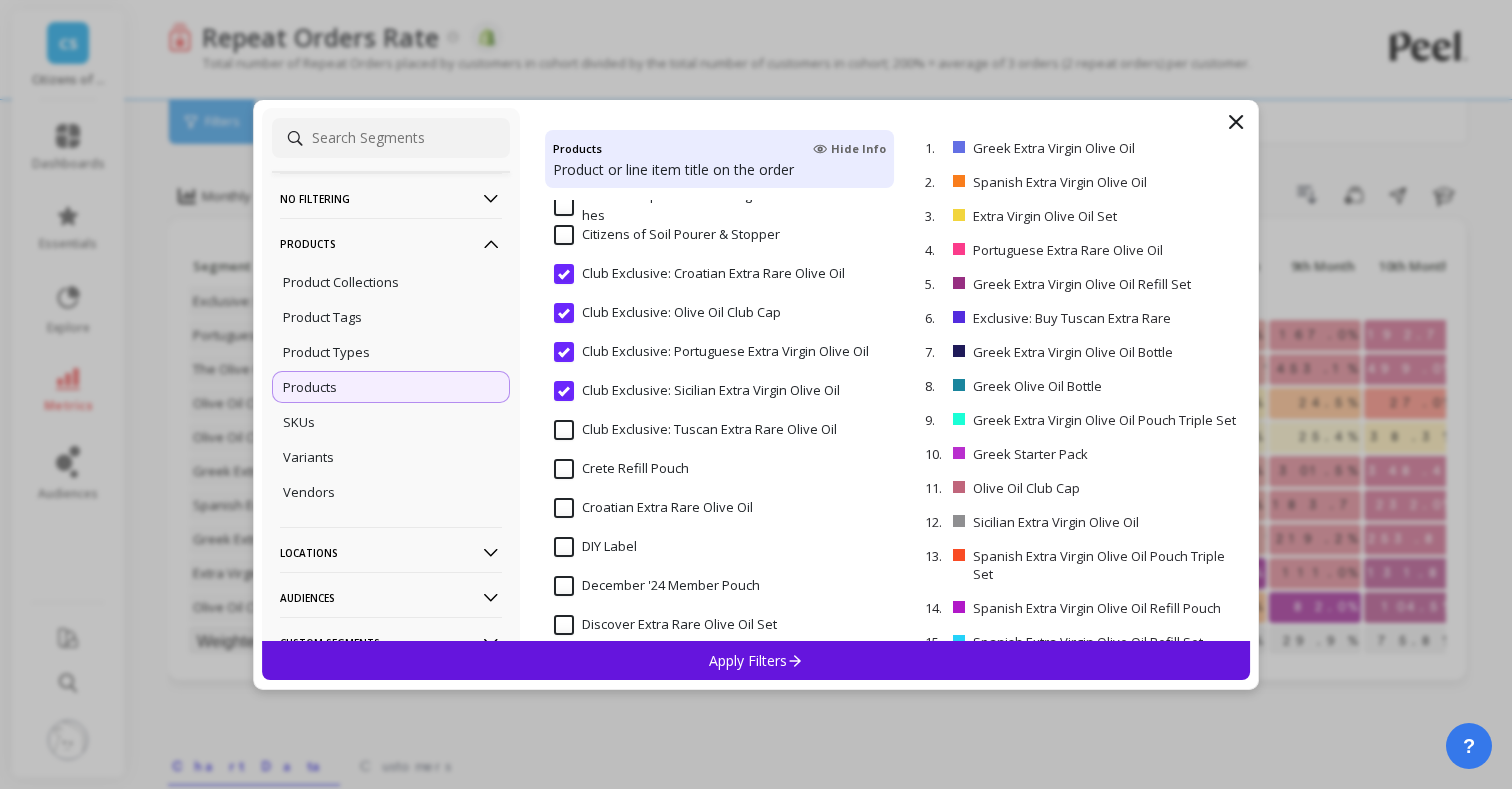click on "Club Exclusive: Tuscan Extra Rare Olive Oil" at bounding box center (695, 430) 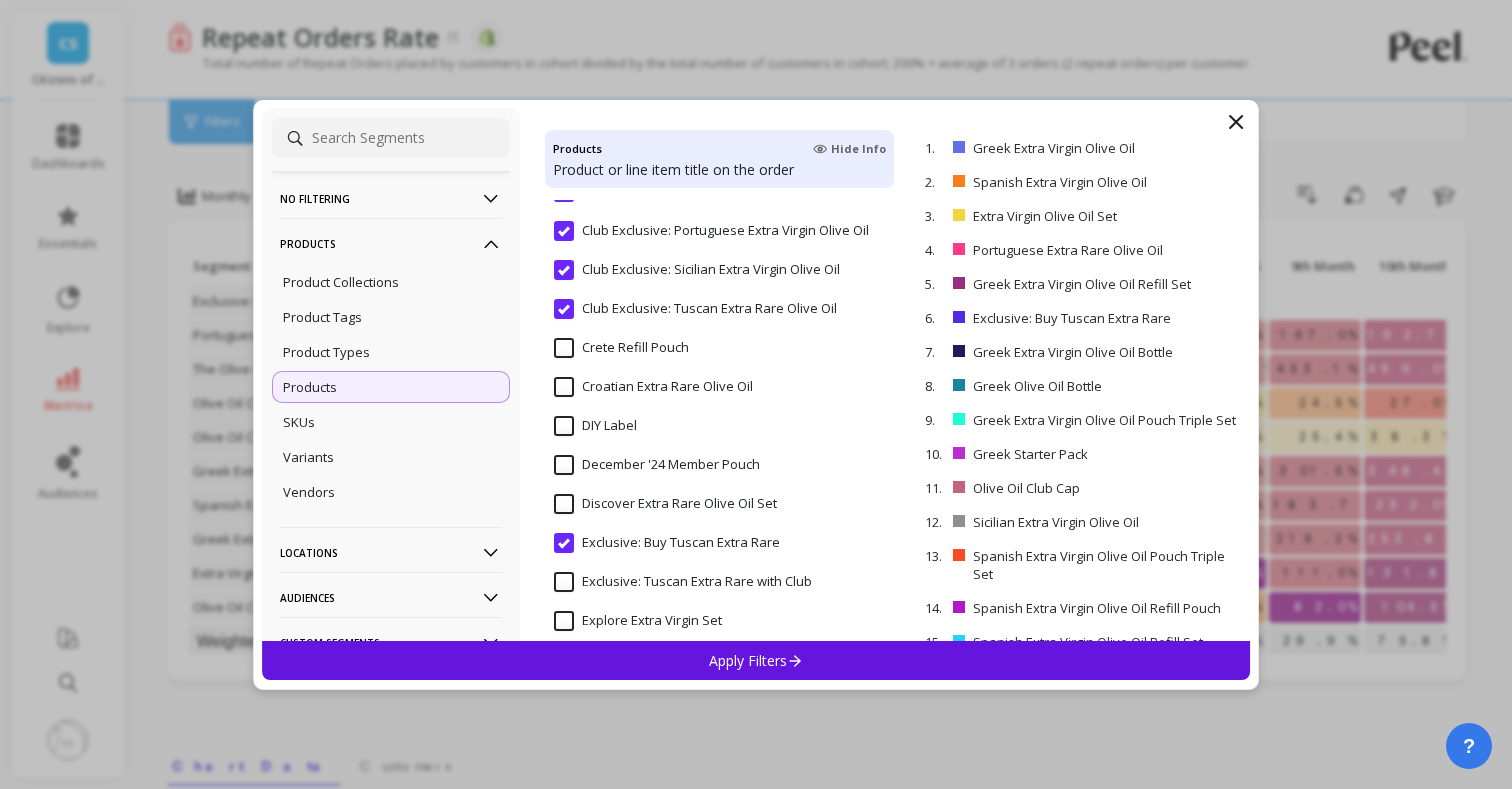 scroll, scrollTop: 410, scrollLeft: 0, axis: vertical 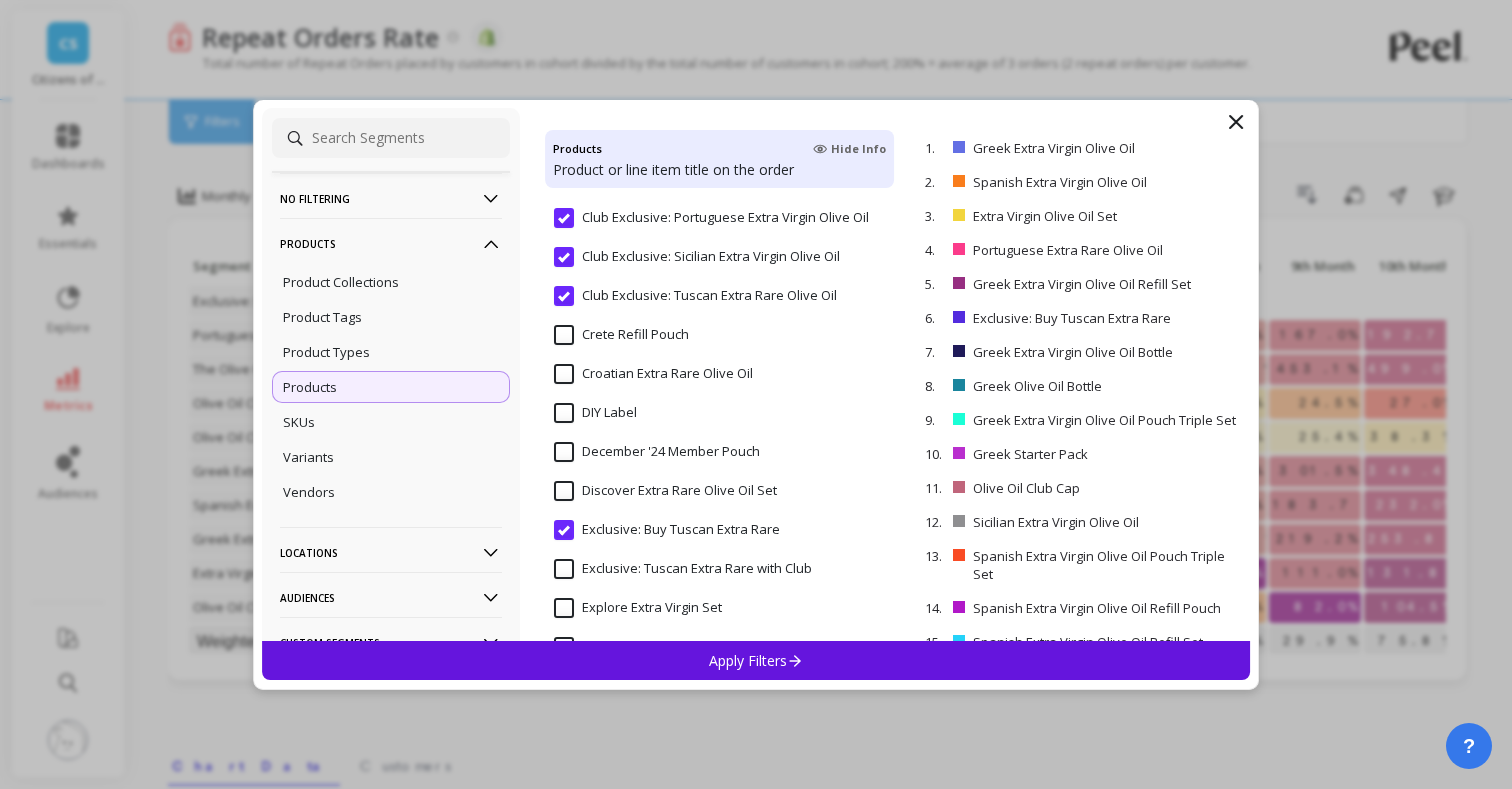 click on "Croatian Extra Rare Olive Oil" at bounding box center (653, 374) 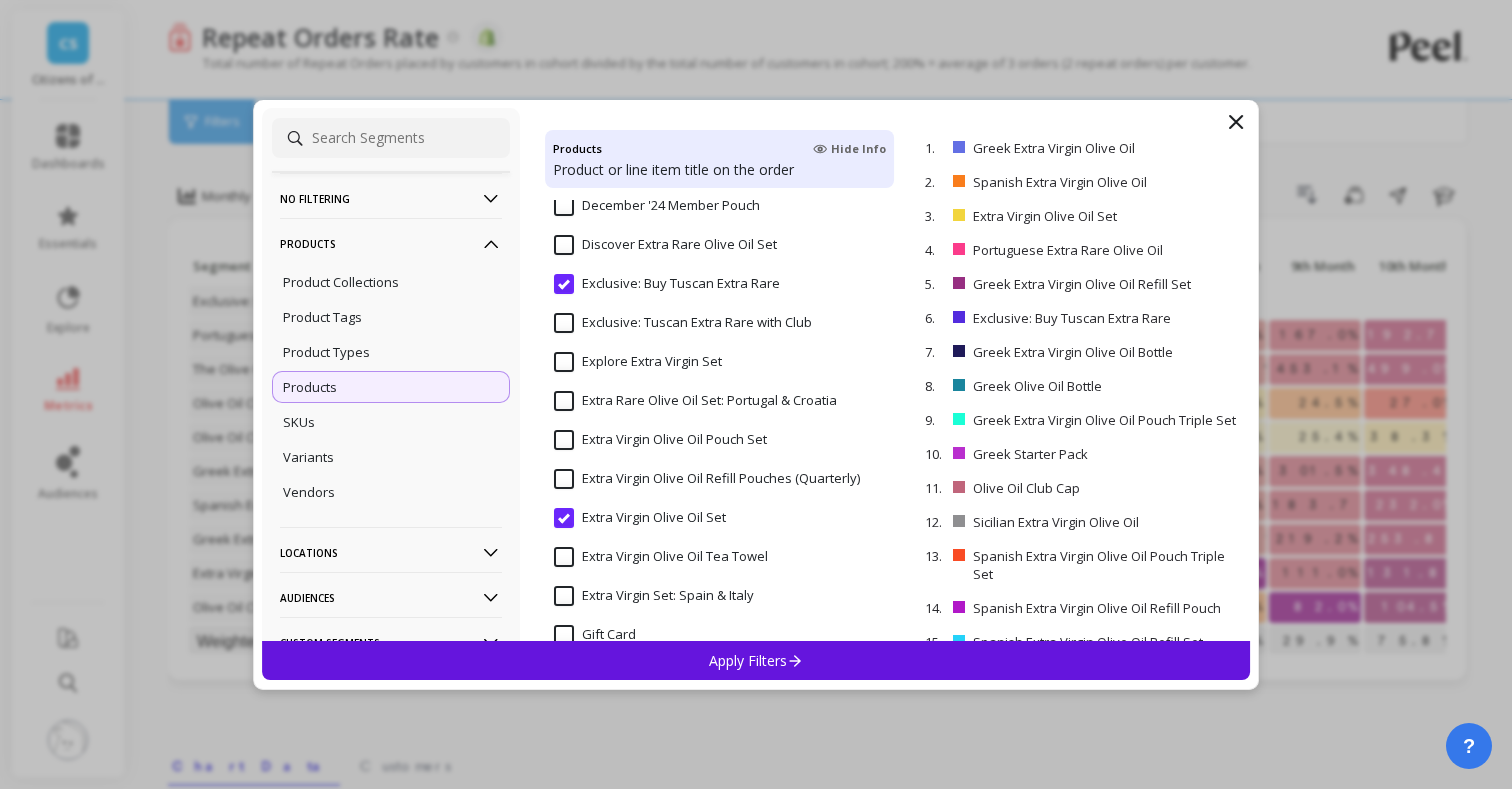 scroll, scrollTop: 668, scrollLeft: 0, axis: vertical 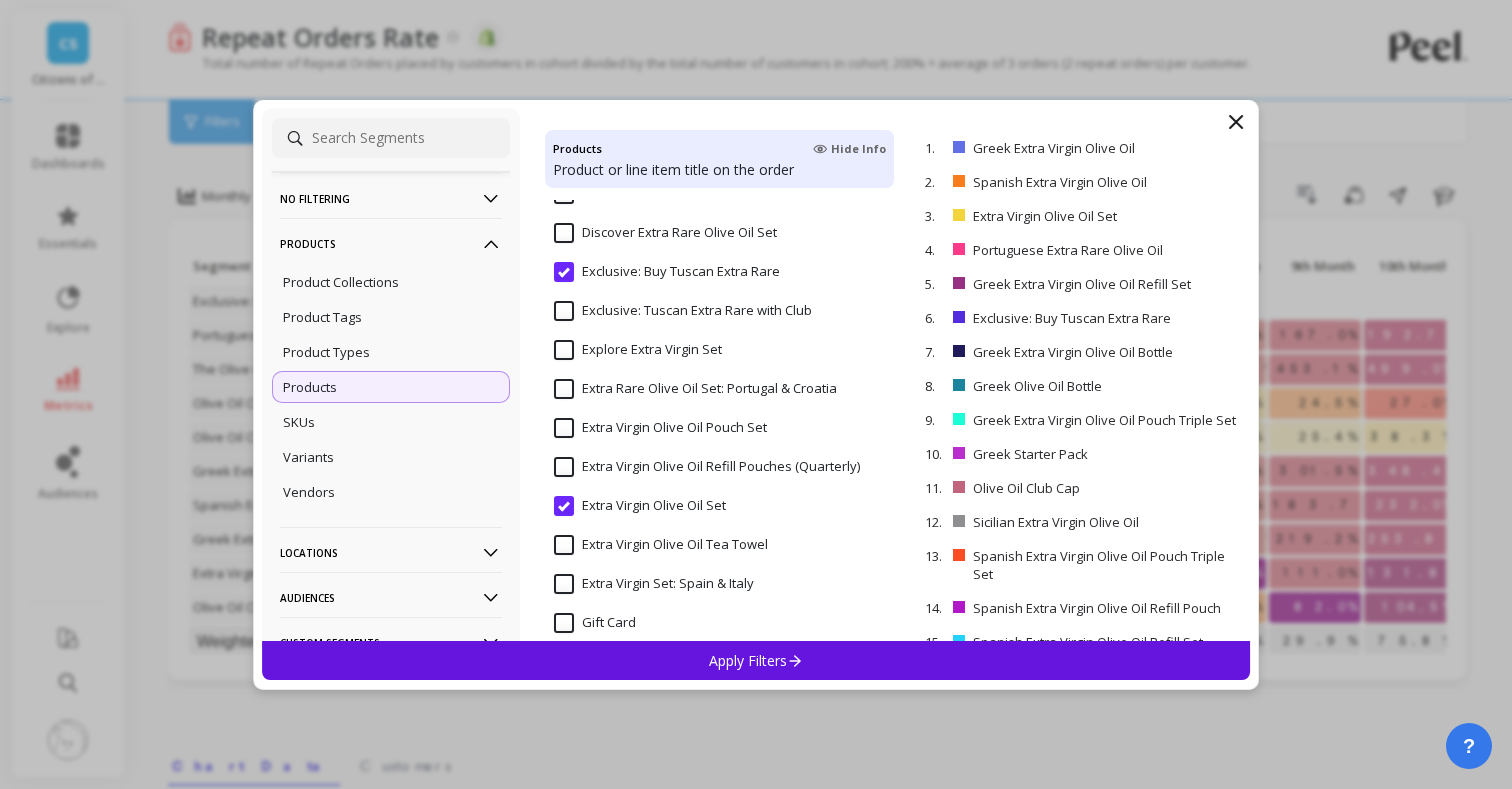 click on "Exclusive: Tuscan Extra Rare with Club" at bounding box center (683, 311) 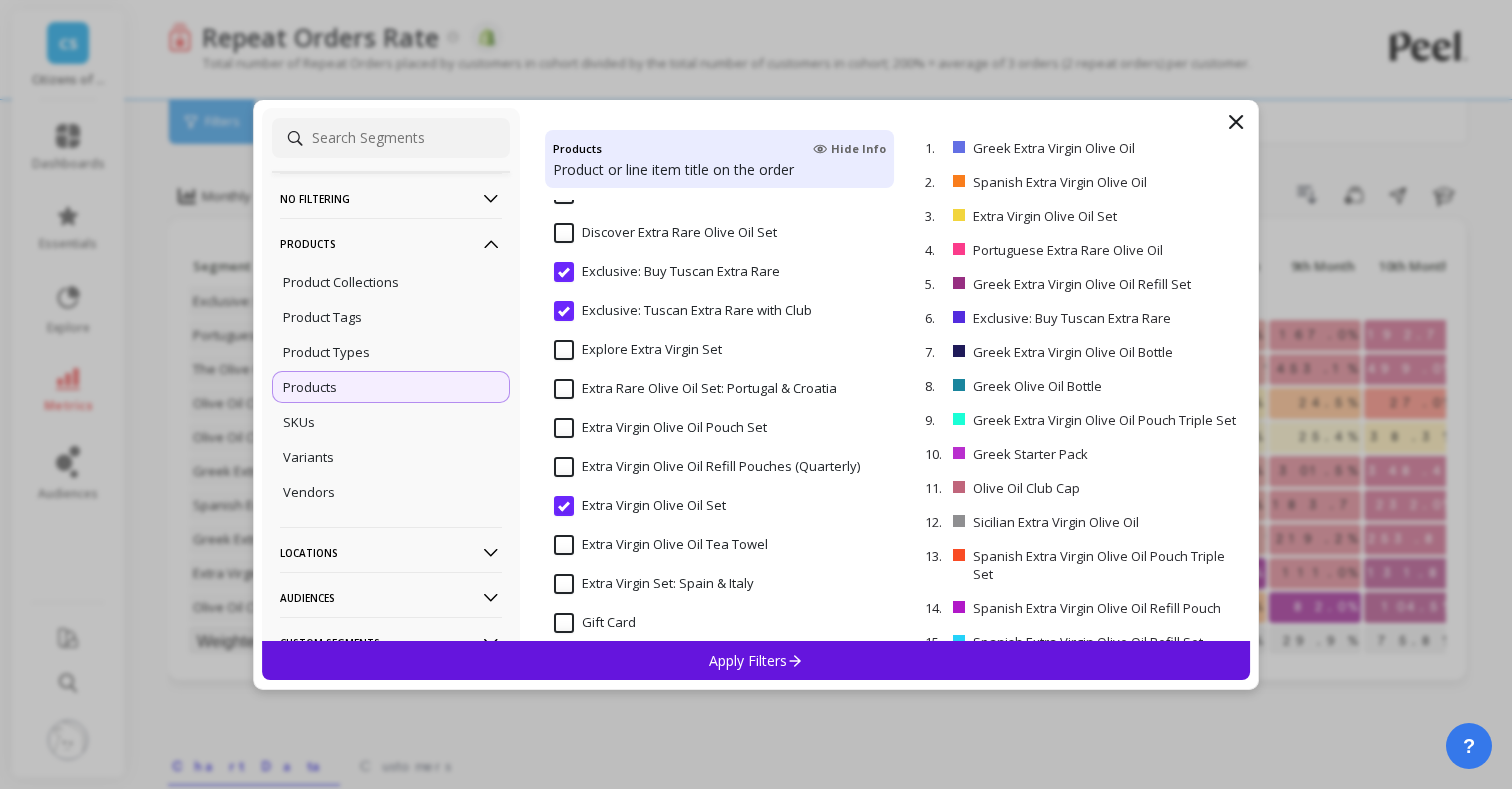 click on "Explore Extra Virgin Set" at bounding box center [638, 350] 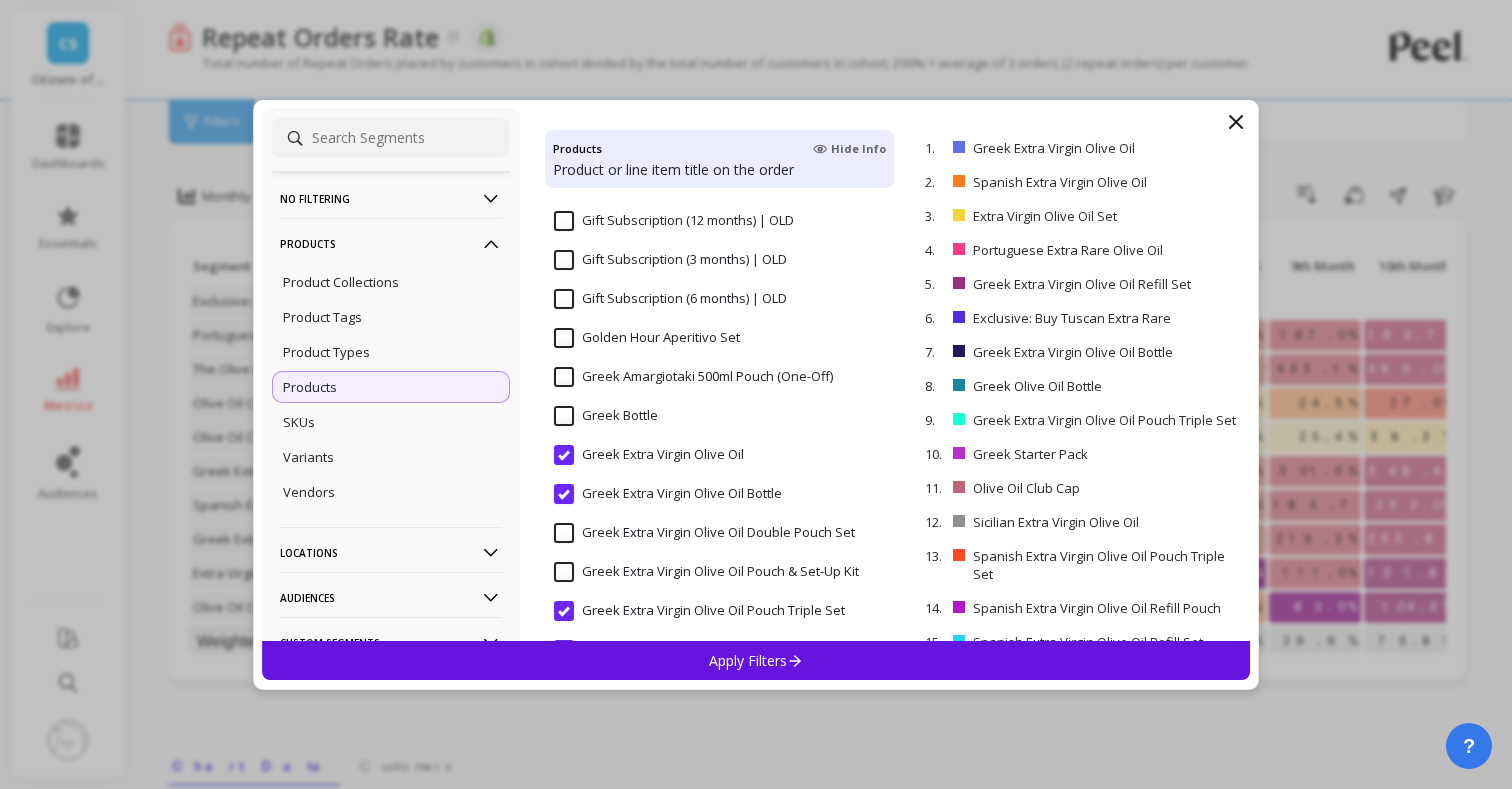 scroll, scrollTop: 1110, scrollLeft: 0, axis: vertical 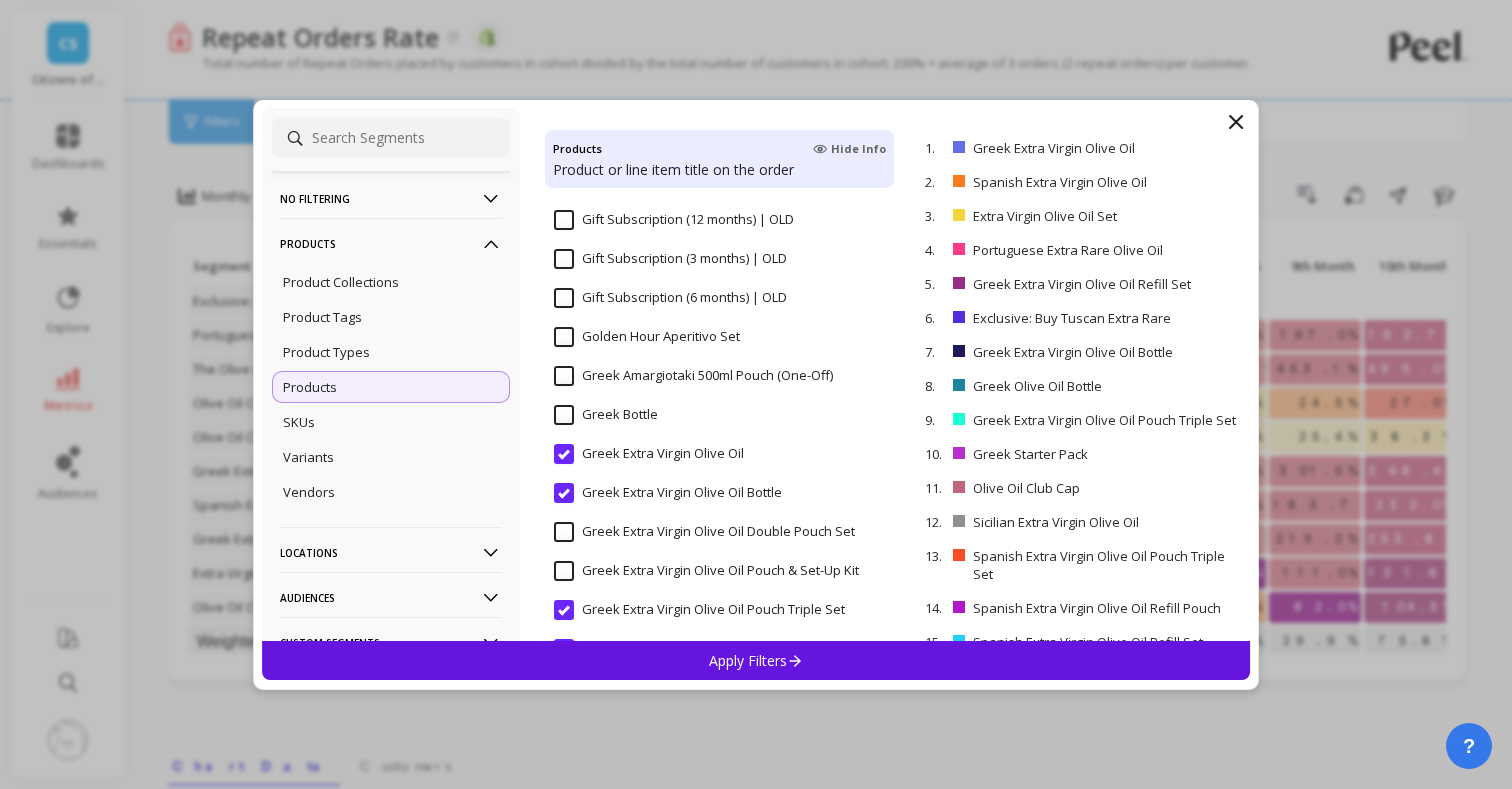 click on "Golden Hour Aperitivo Set" at bounding box center (647, 337) 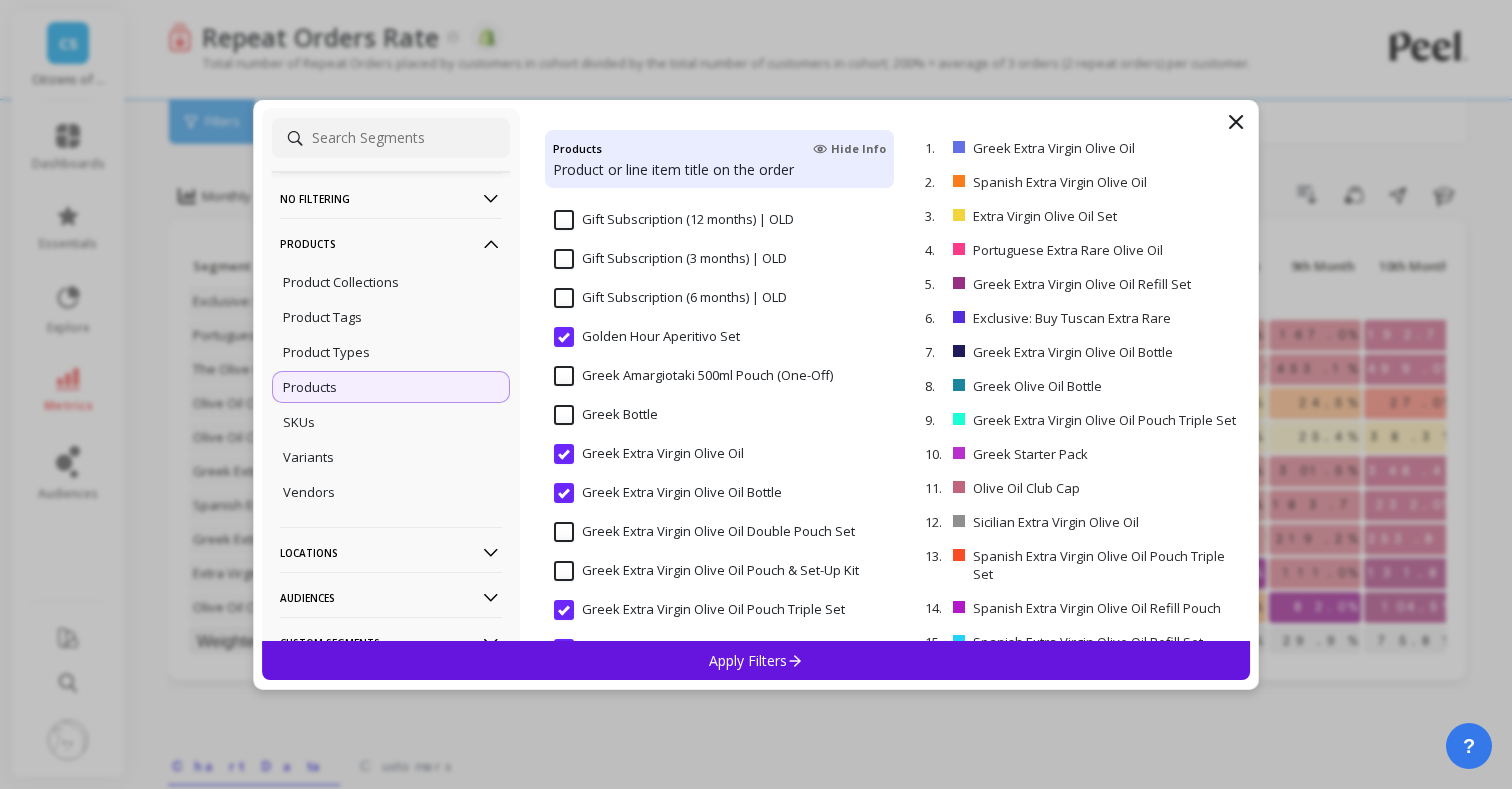 click on "Greek Bottle" at bounding box center (606, 415) 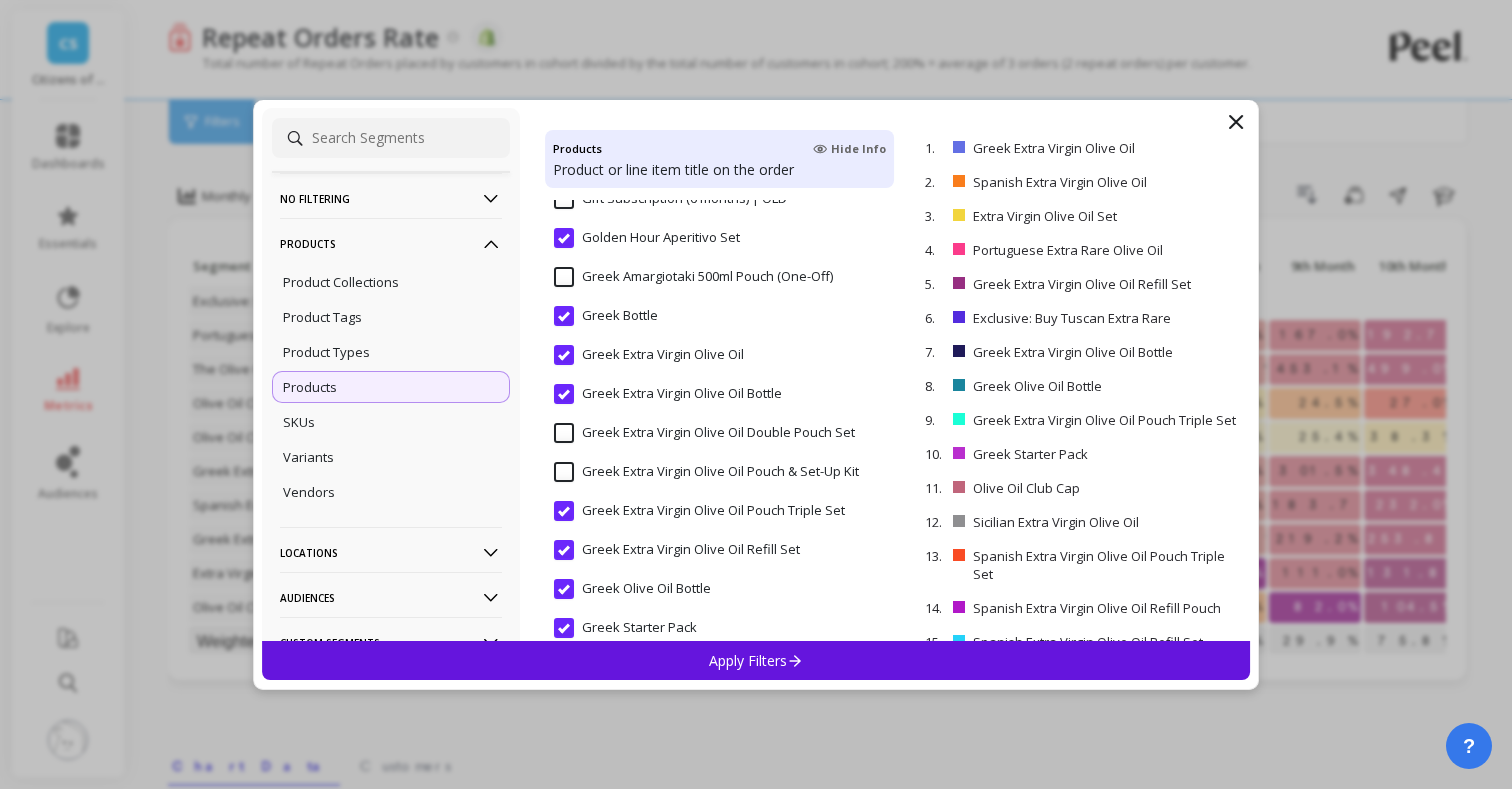 scroll, scrollTop: 1348, scrollLeft: 0, axis: vertical 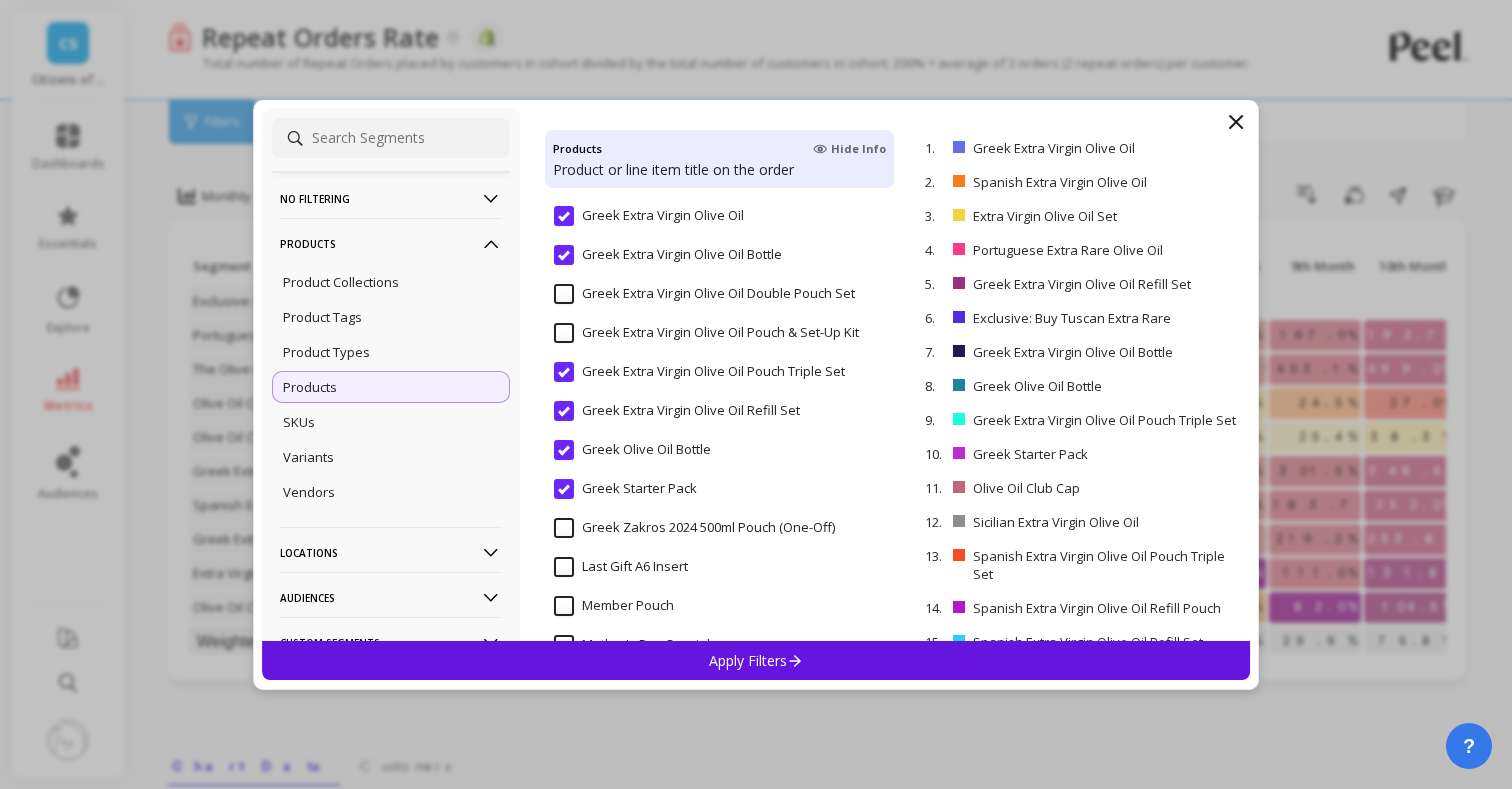 click on "Apply Filters" at bounding box center (756, 660) 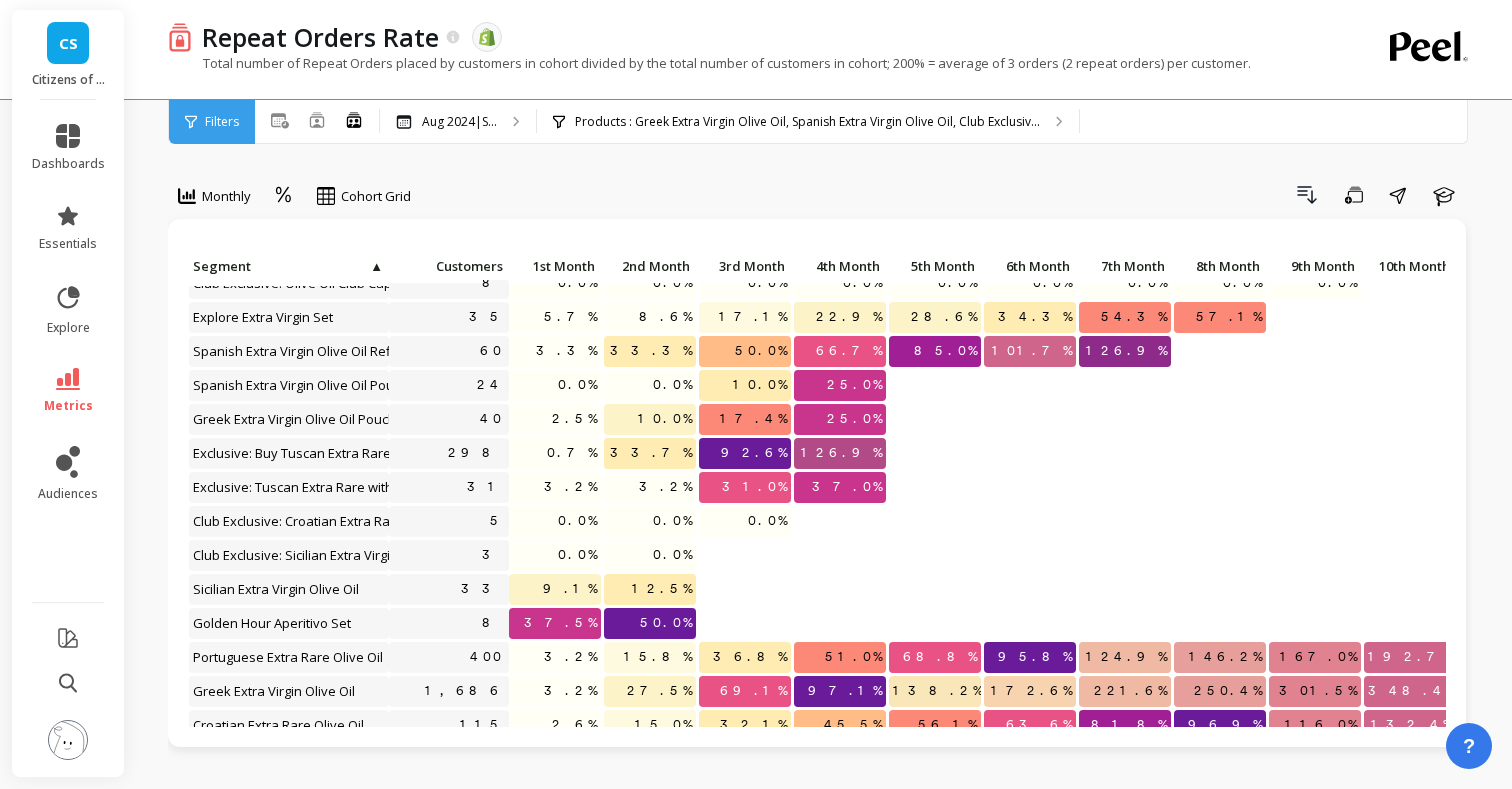 scroll, scrollTop: 0, scrollLeft: 0, axis: both 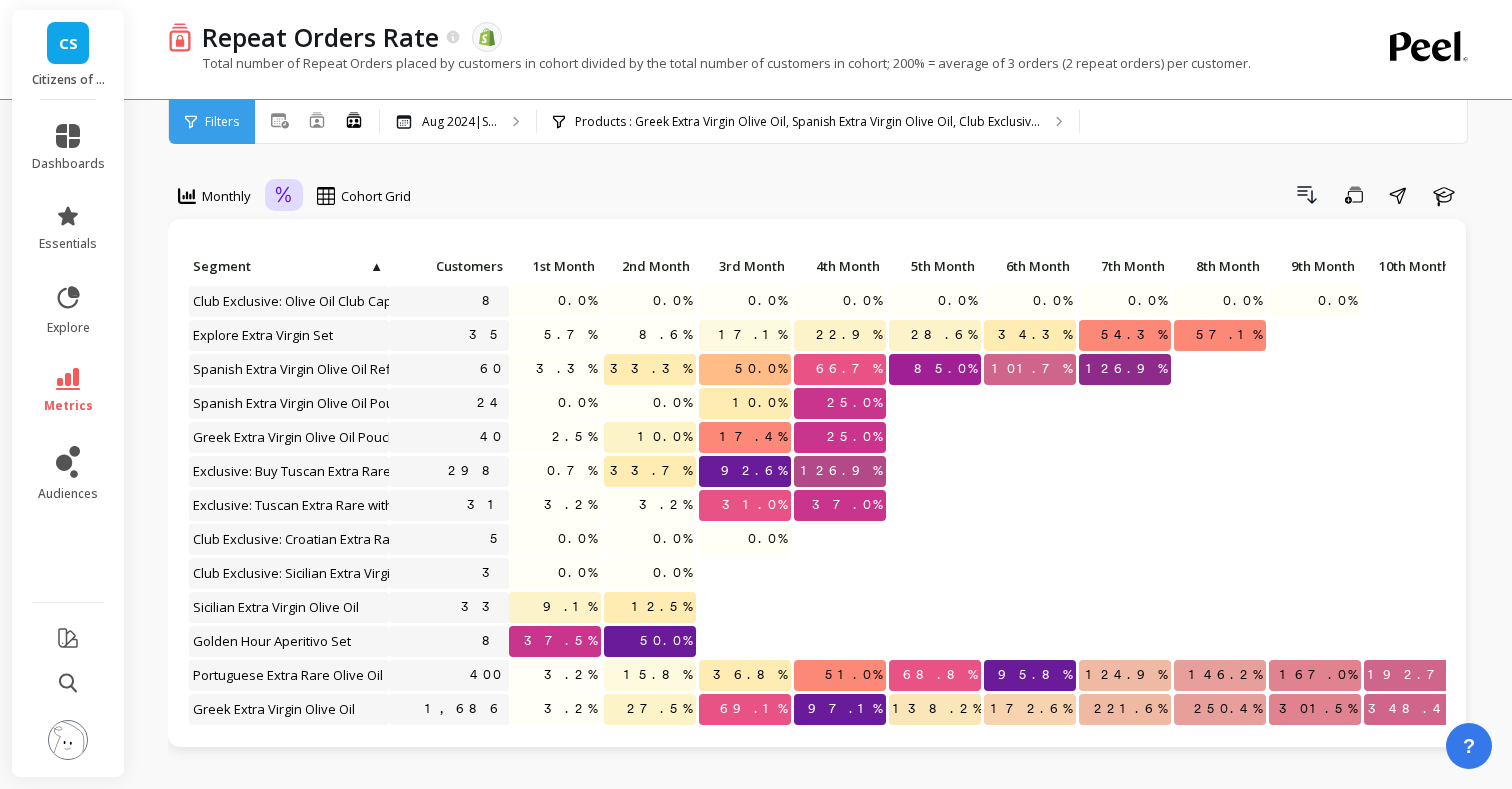 click at bounding box center [187, 196] 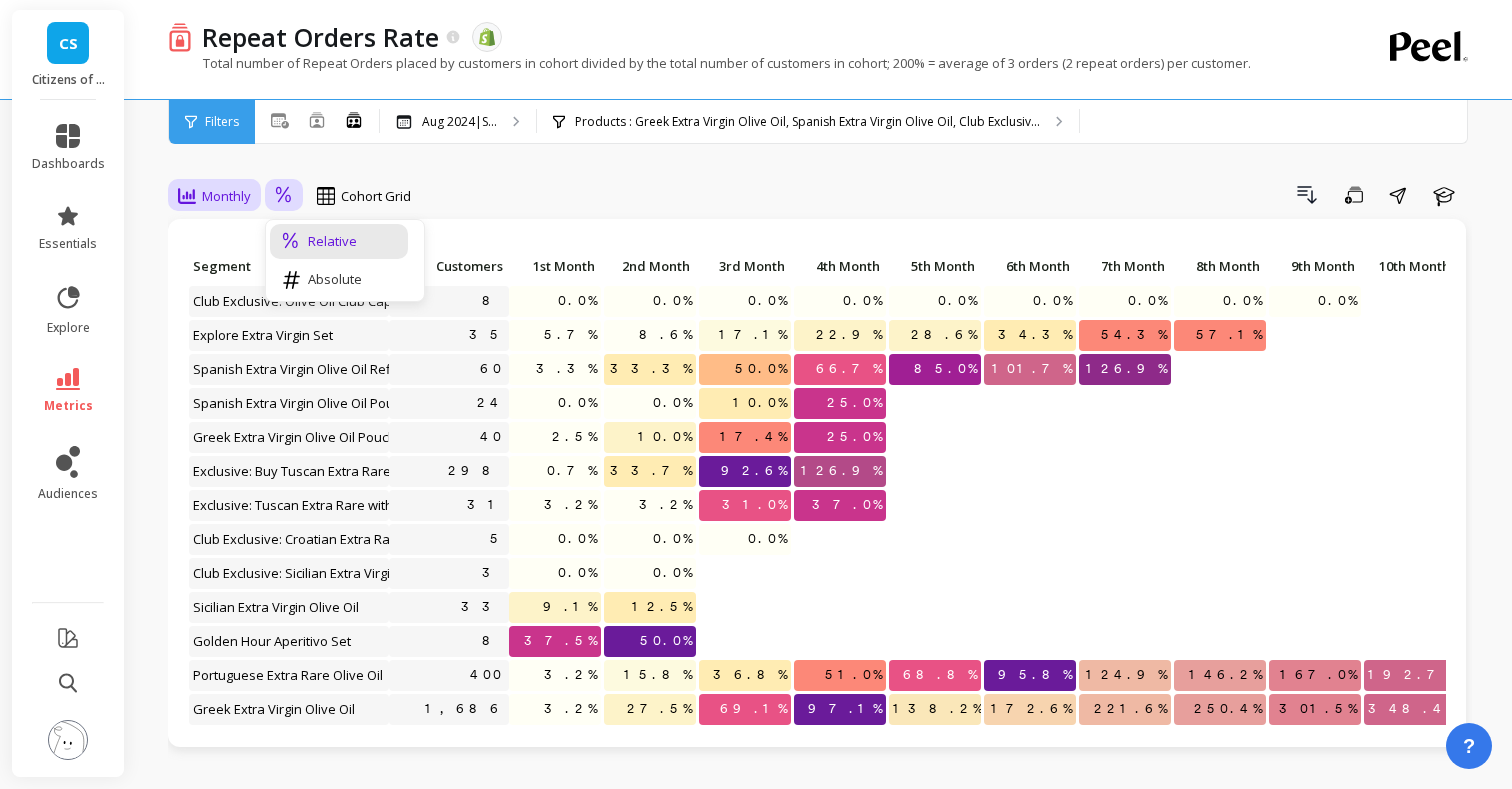 click on "Monthly" at bounding box center (226, 196) 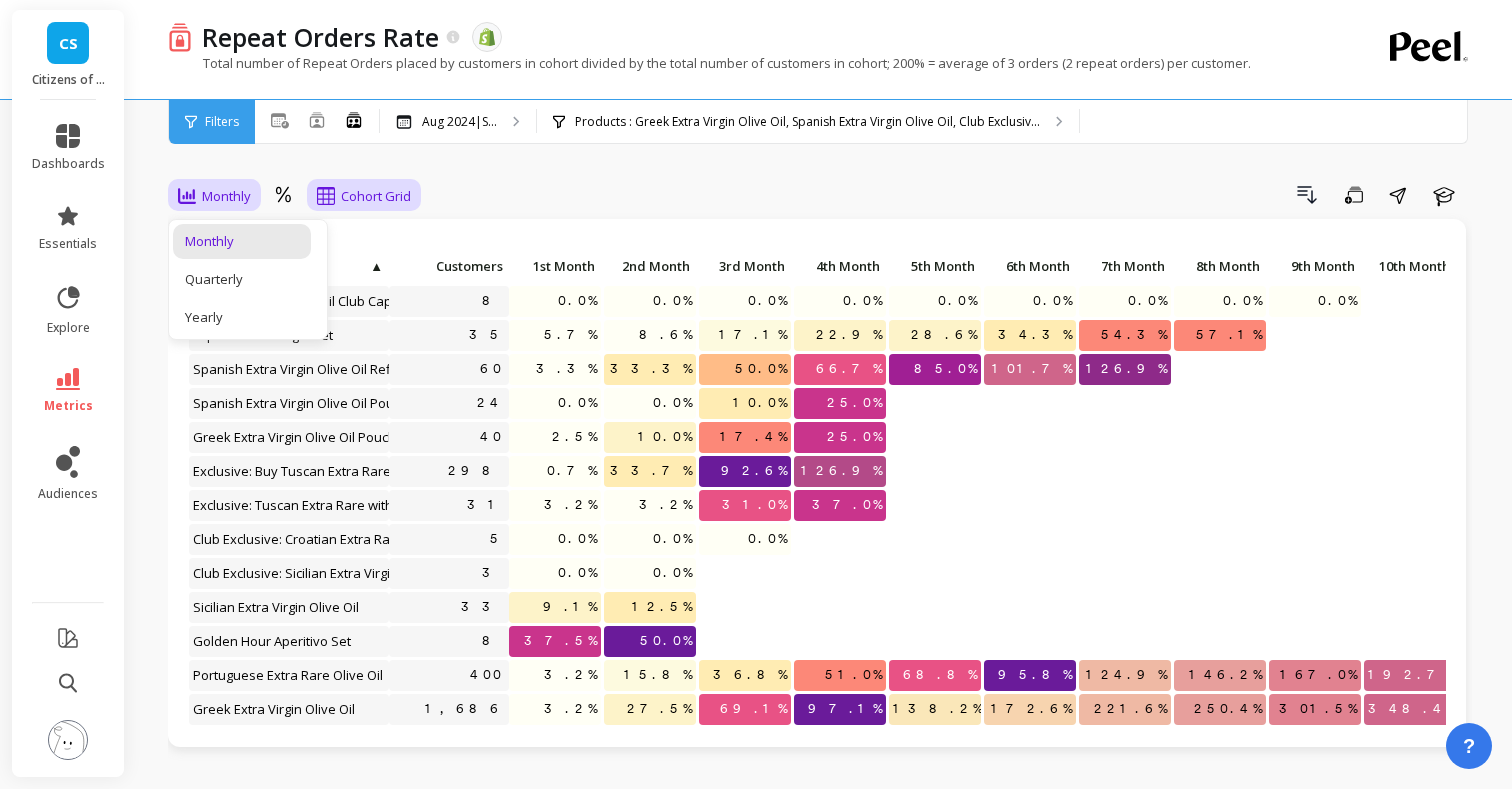 click on "Cohort Grid" at bounding box center (376, 196) 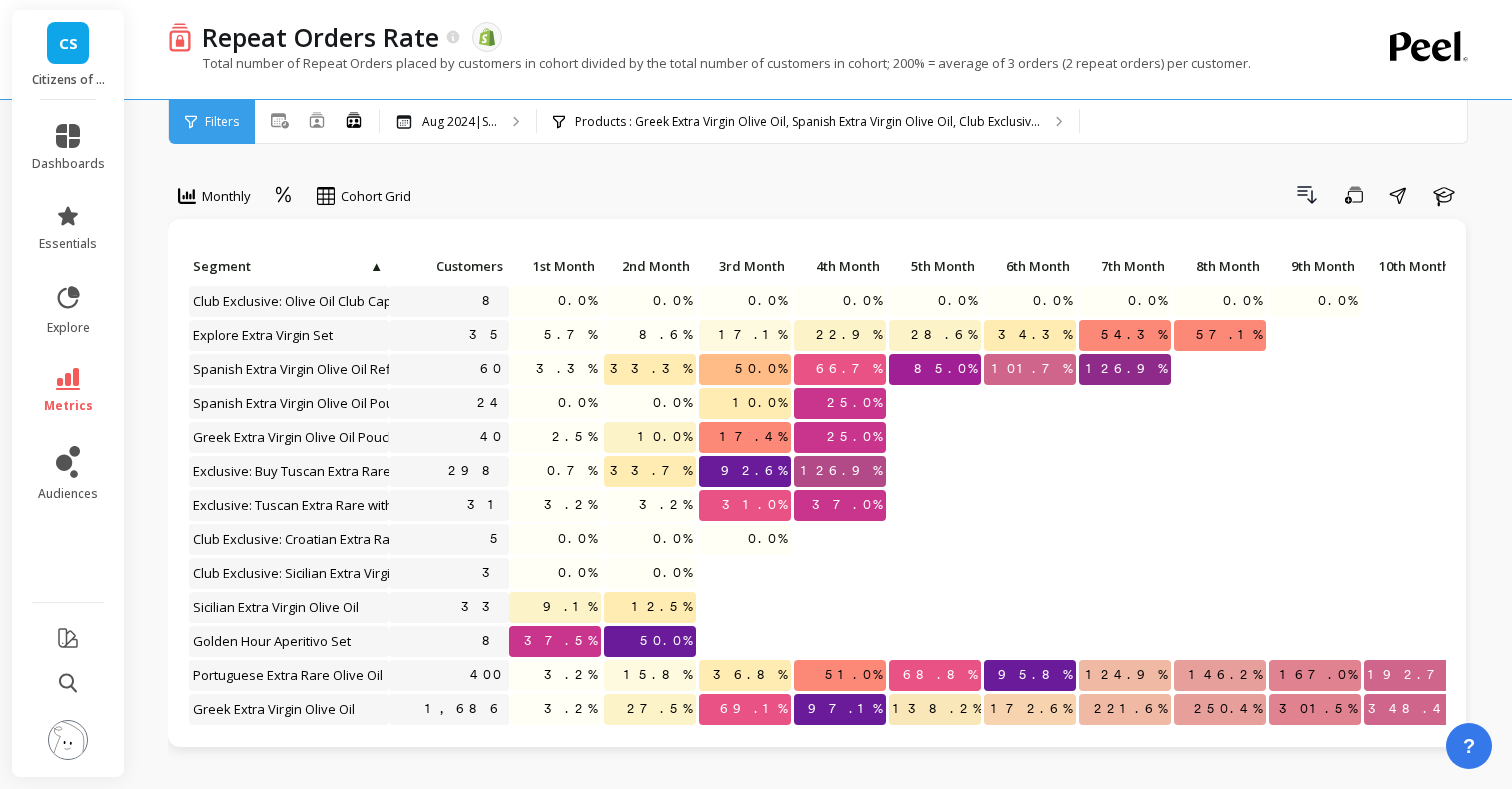 click on "Drill Down
Save
Share
Learn" at bounding box center [948, 195] 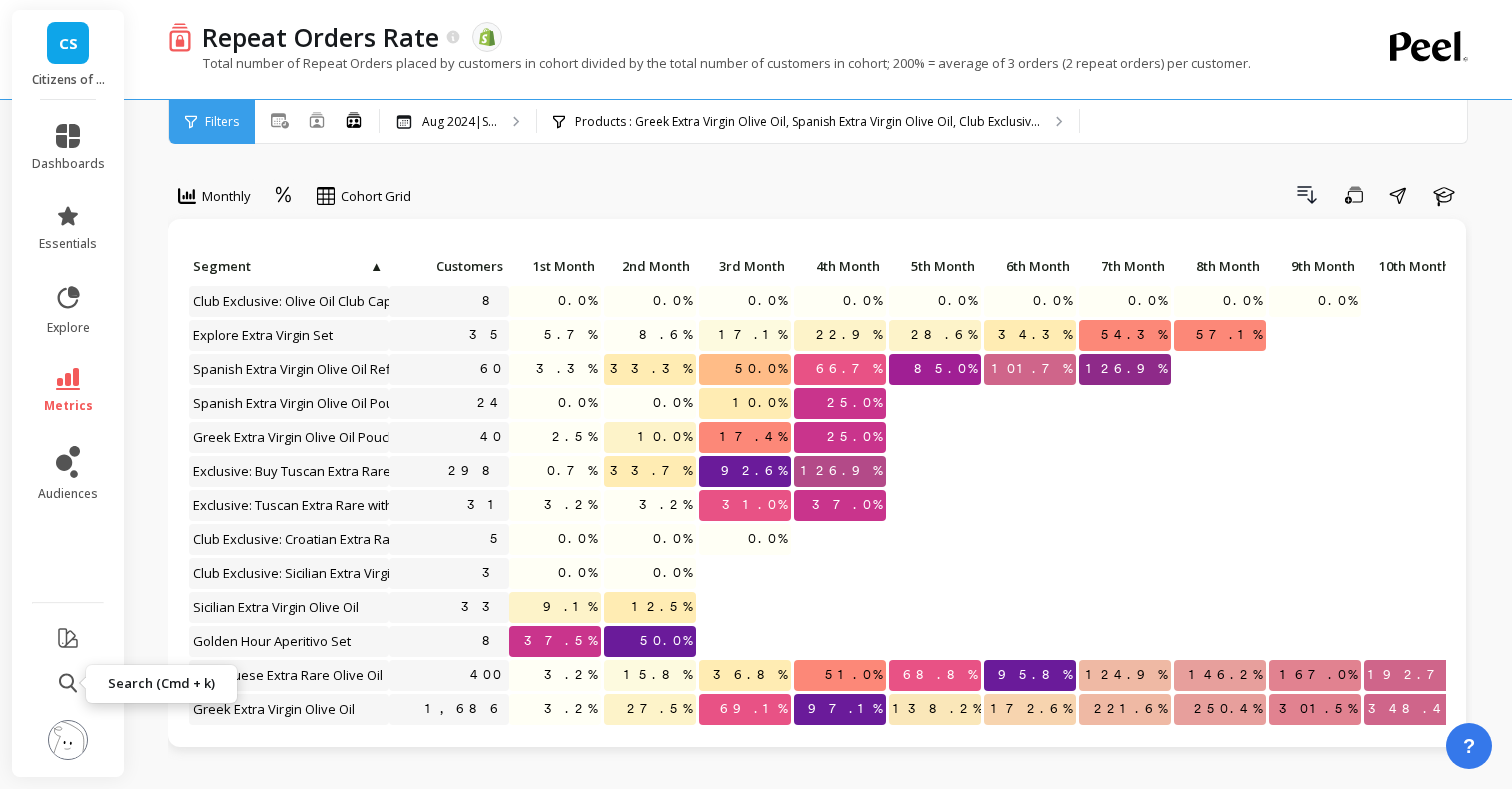 click at bounding box center (68, 683) 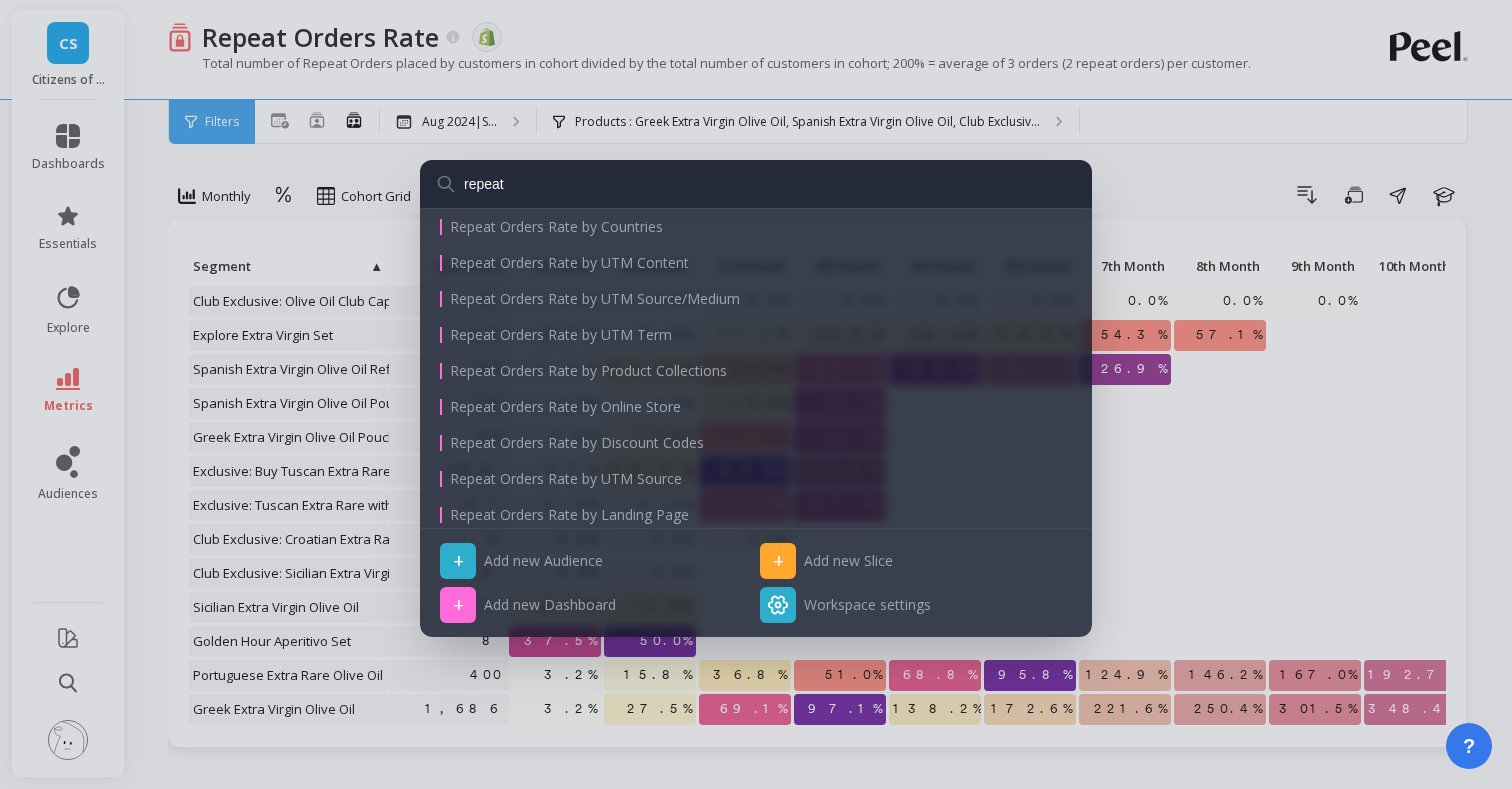 scroll, scrollTop: 380, scrollLeft: 0, axis: vertical 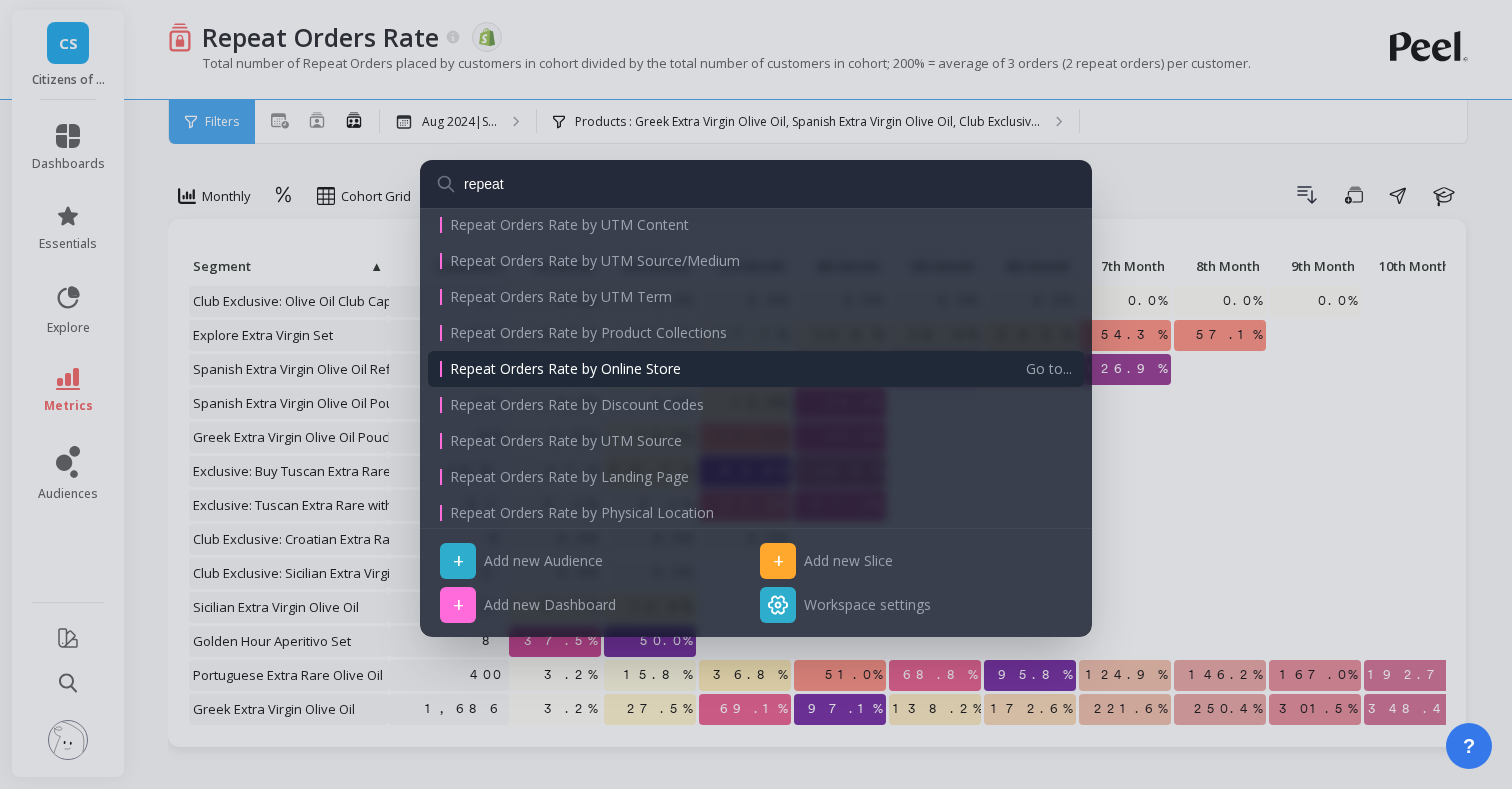 type on "repeat" 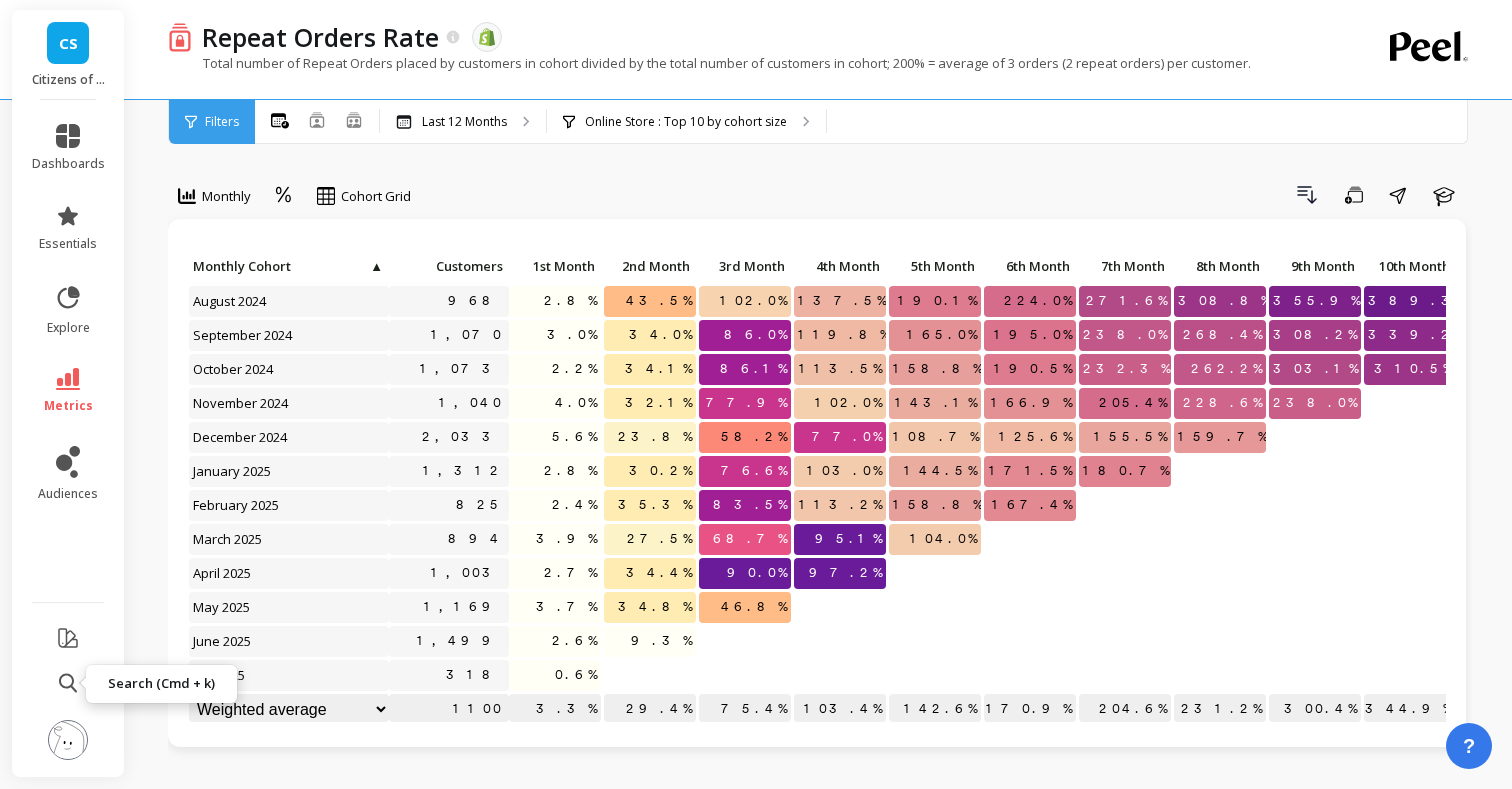 scroll, scrollTop: 1, scrollLeft: 0, axis: vertical 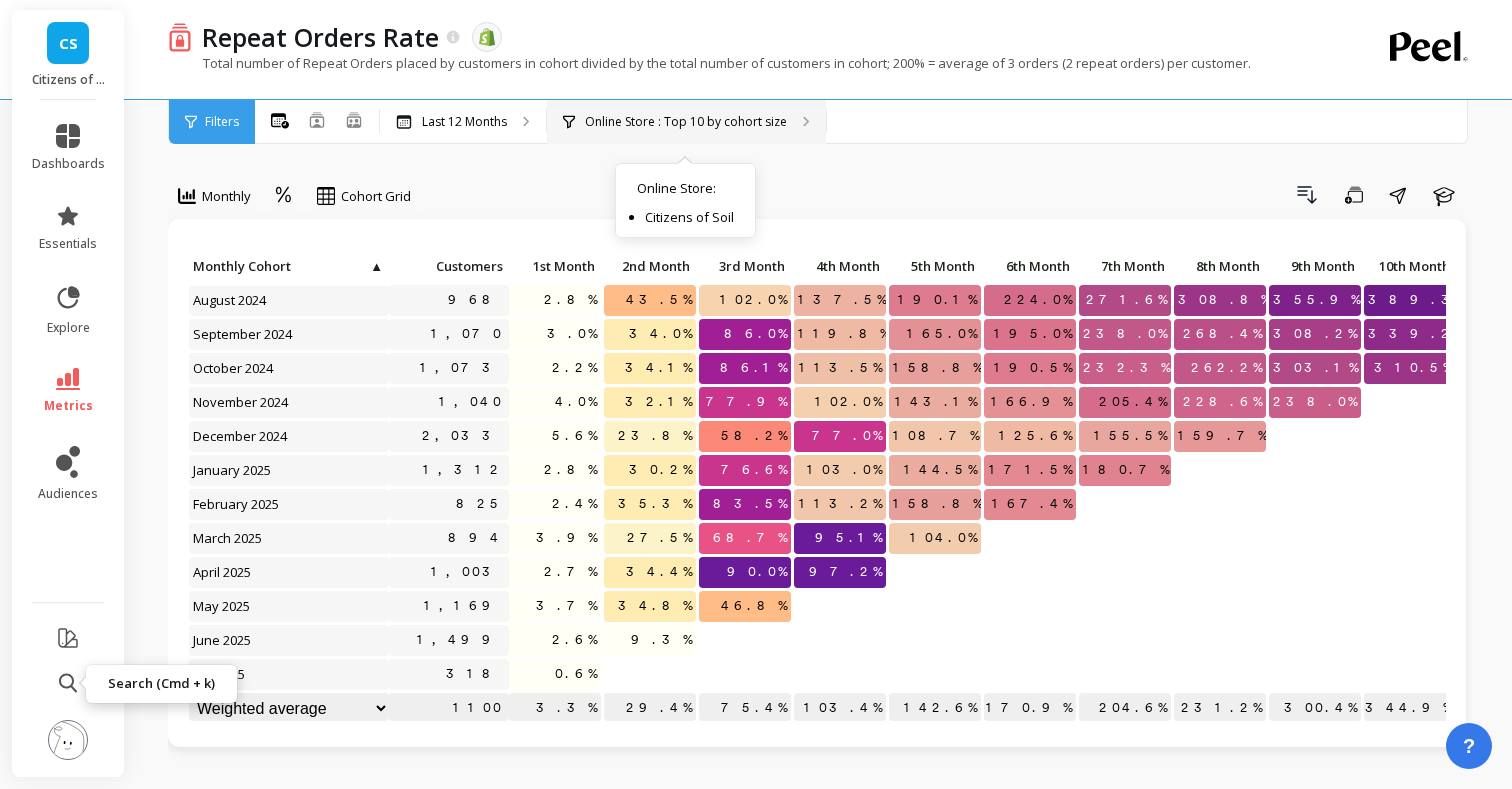 click on "Online Store : Top 10 by cohort size" at bounding box center [686, 122] 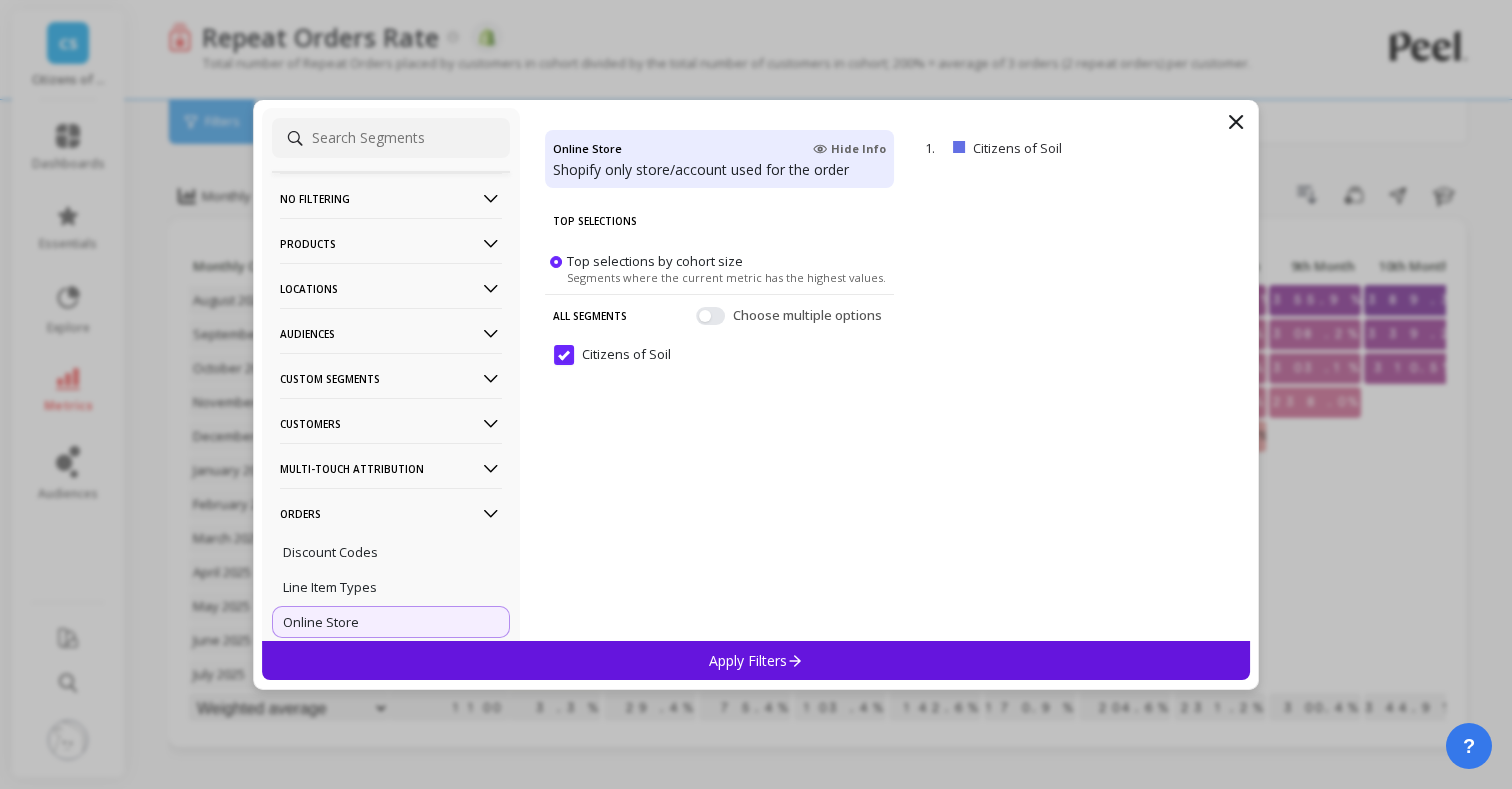 click at bounding box center (491, 244) 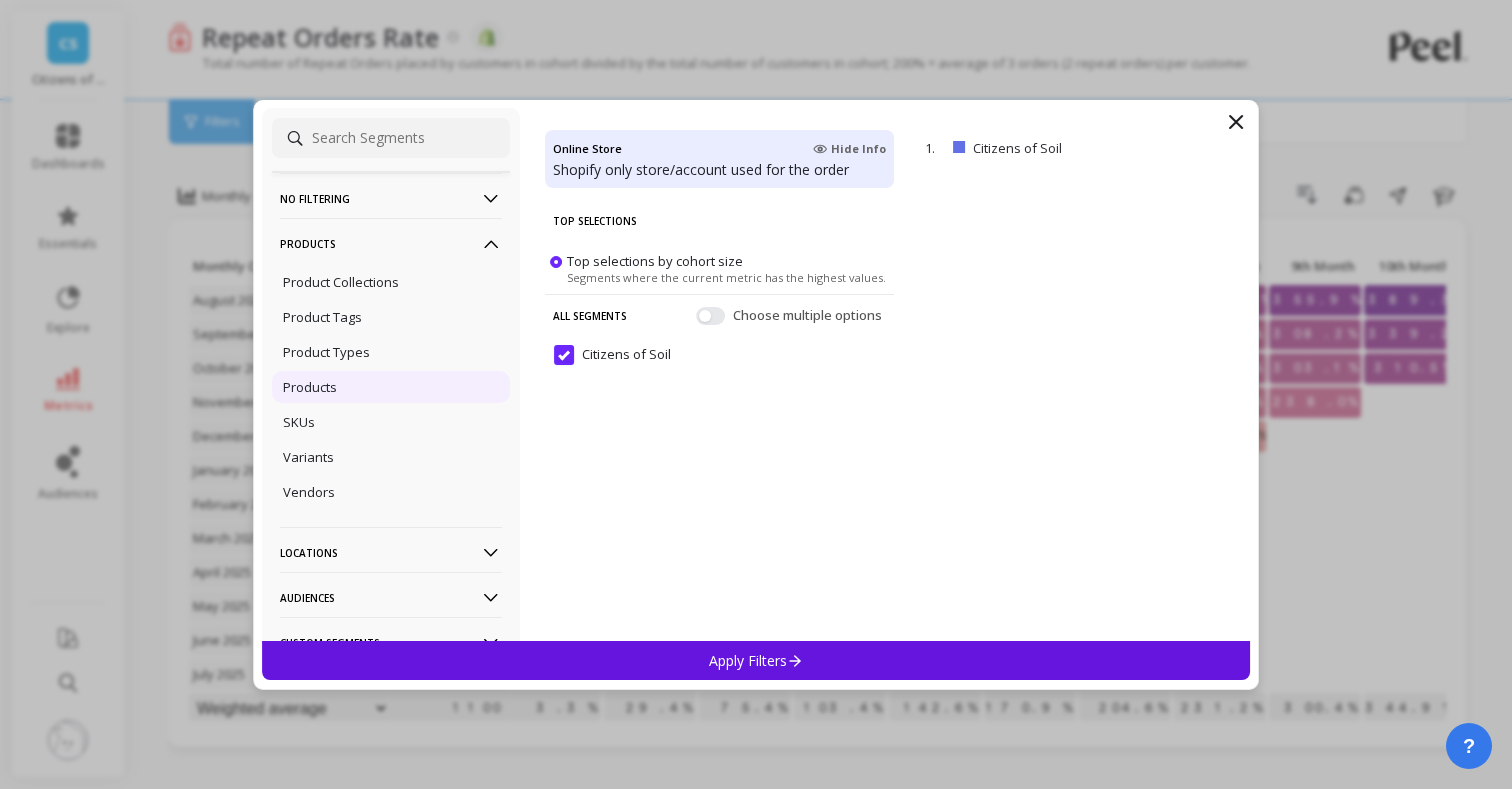 click on "Products" at bounding box center (391, 387) 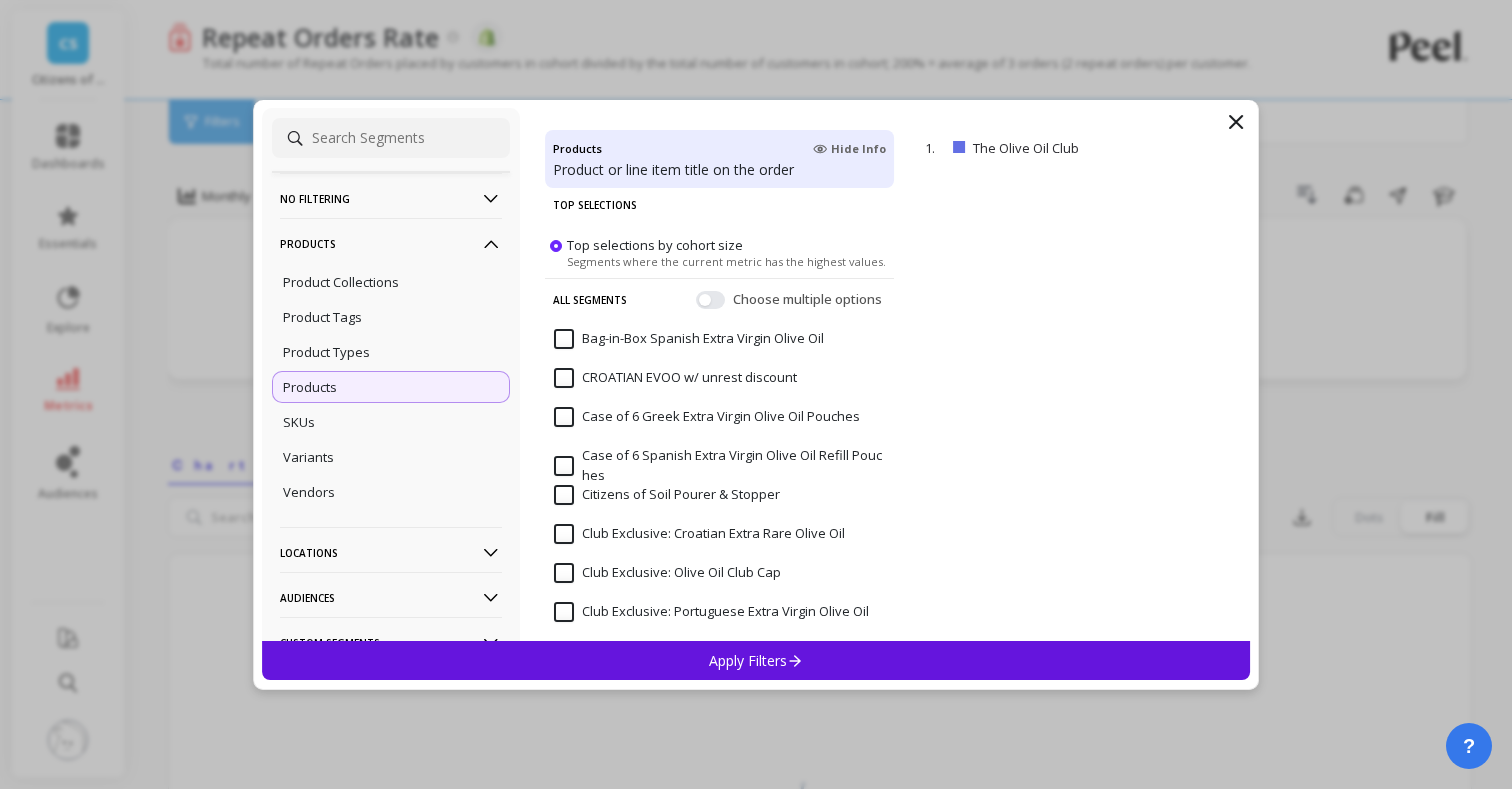 scroll, scrollTop: 0, scrollLeft: 0, axis: both 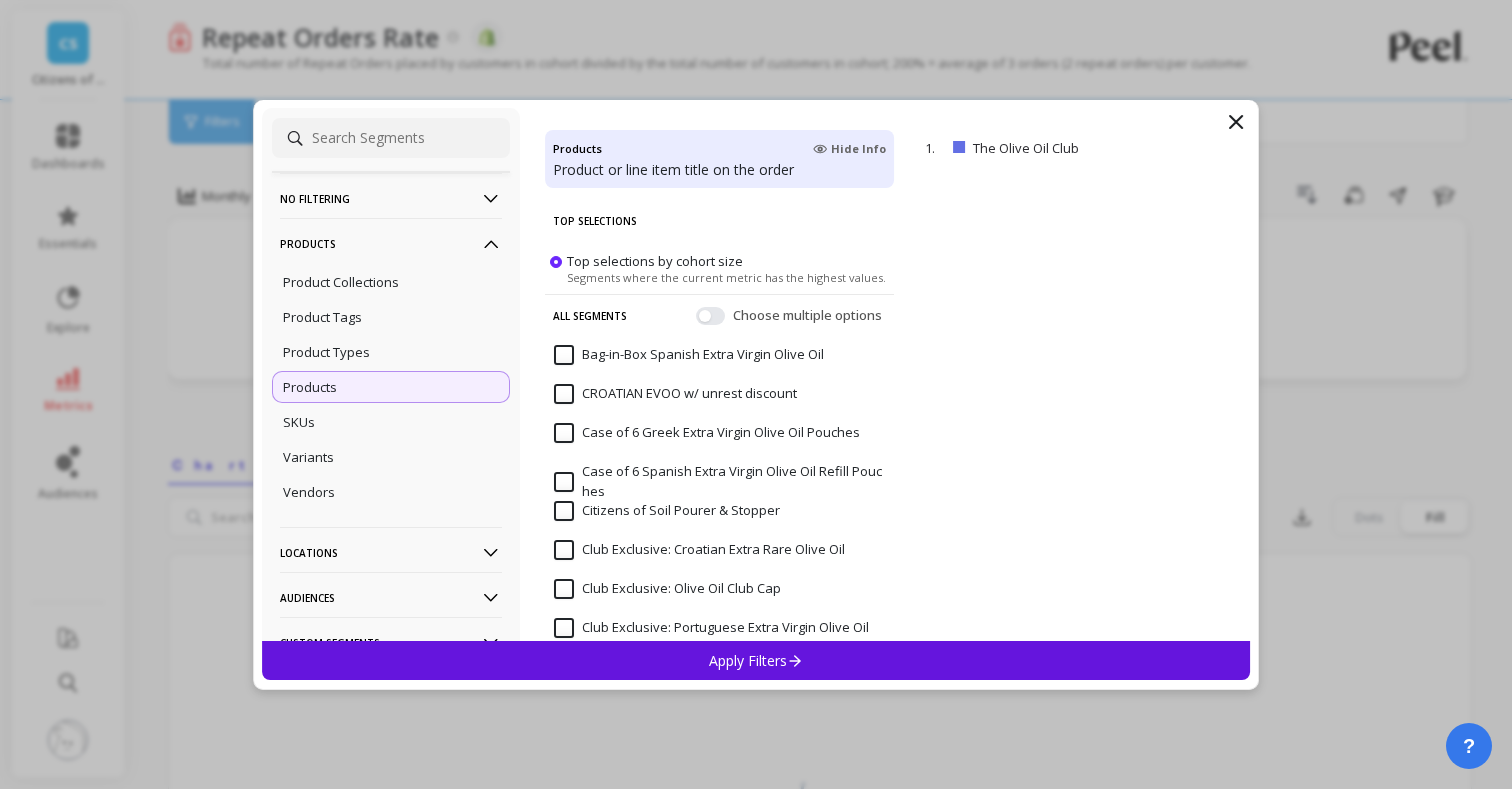click on "All Segments" at bounding box center (590, 315) 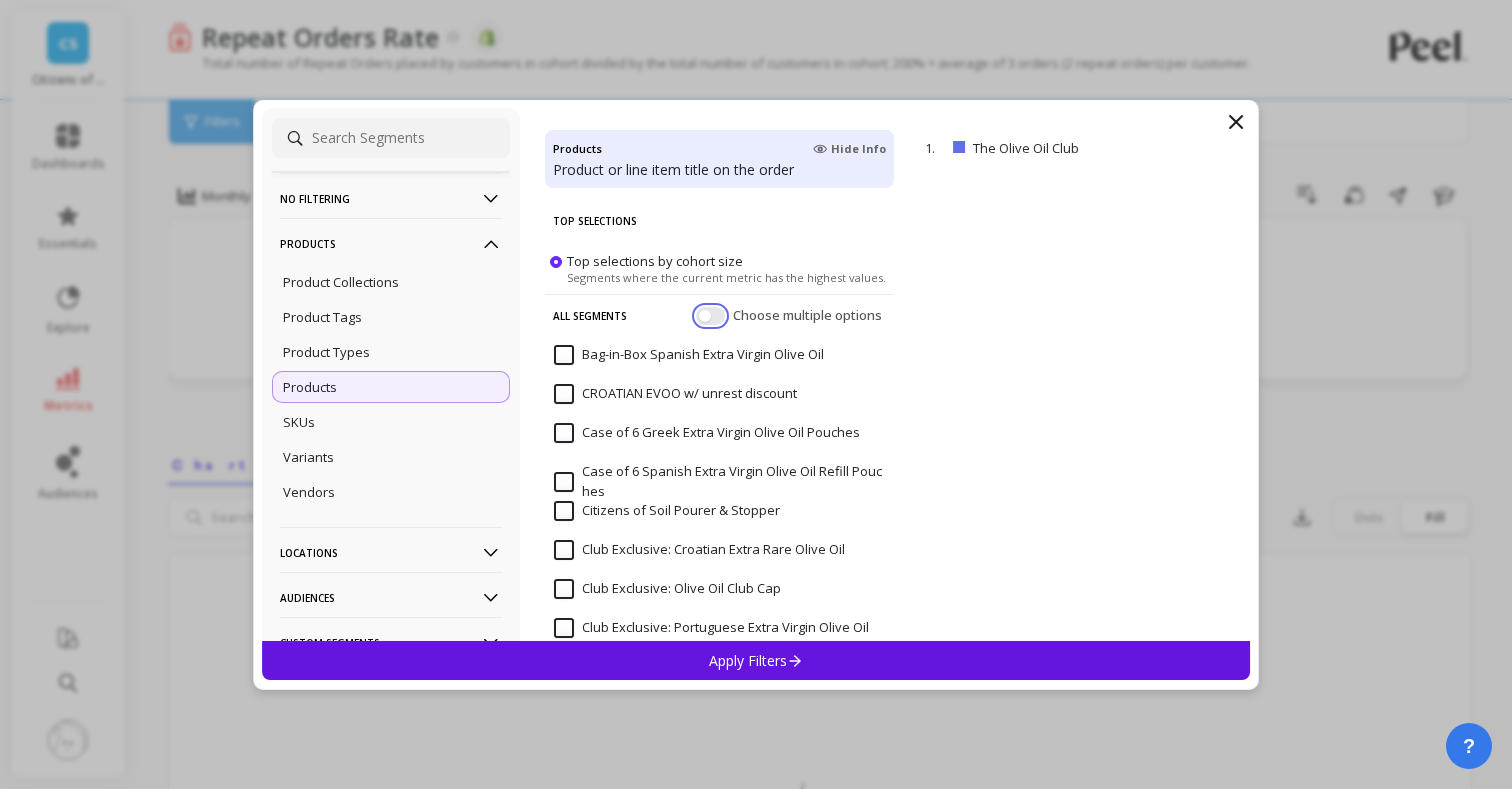 click at bounding box center (710, 315) 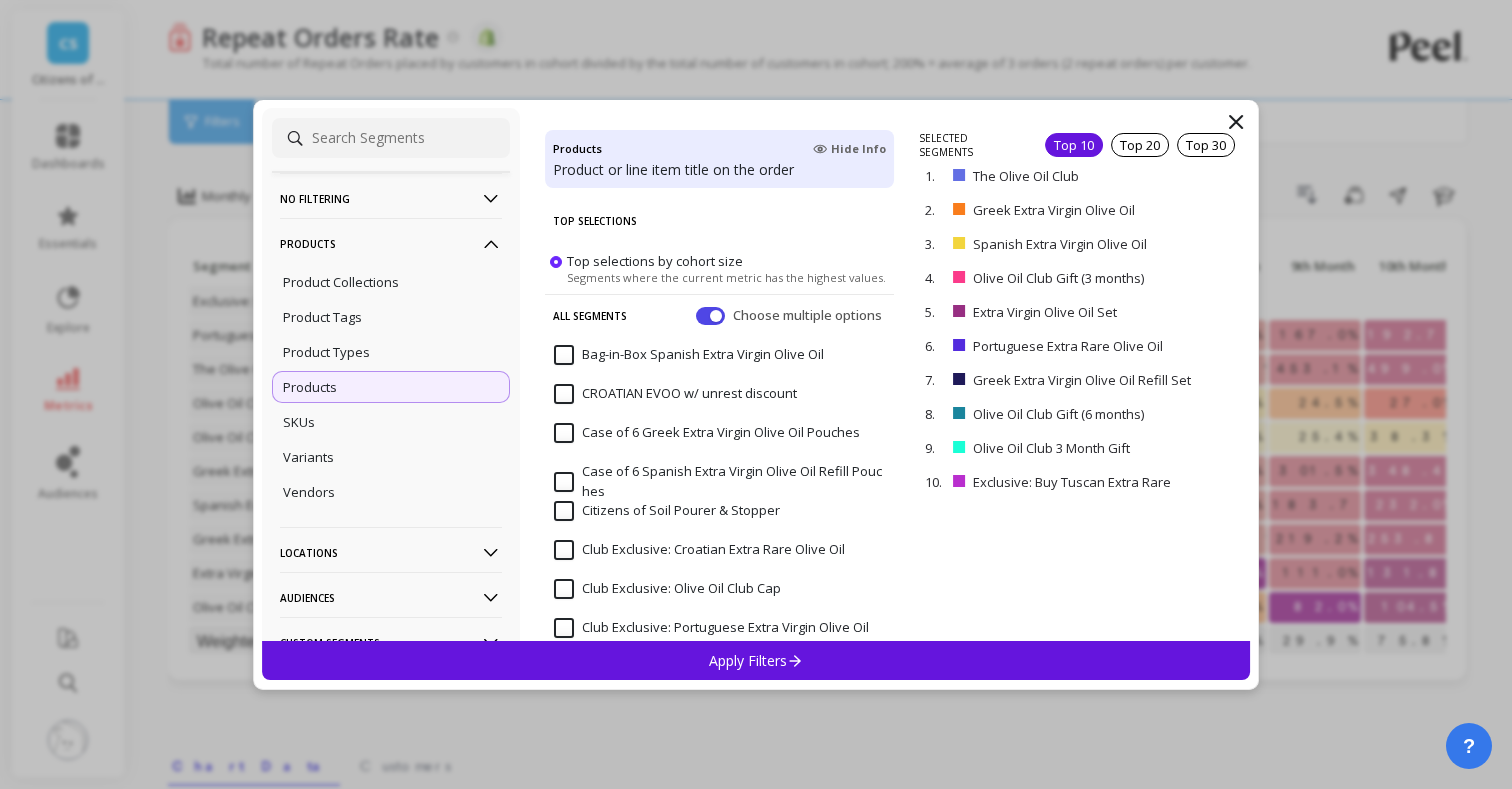 click on "All Segments" at bounding box center [590, 315] 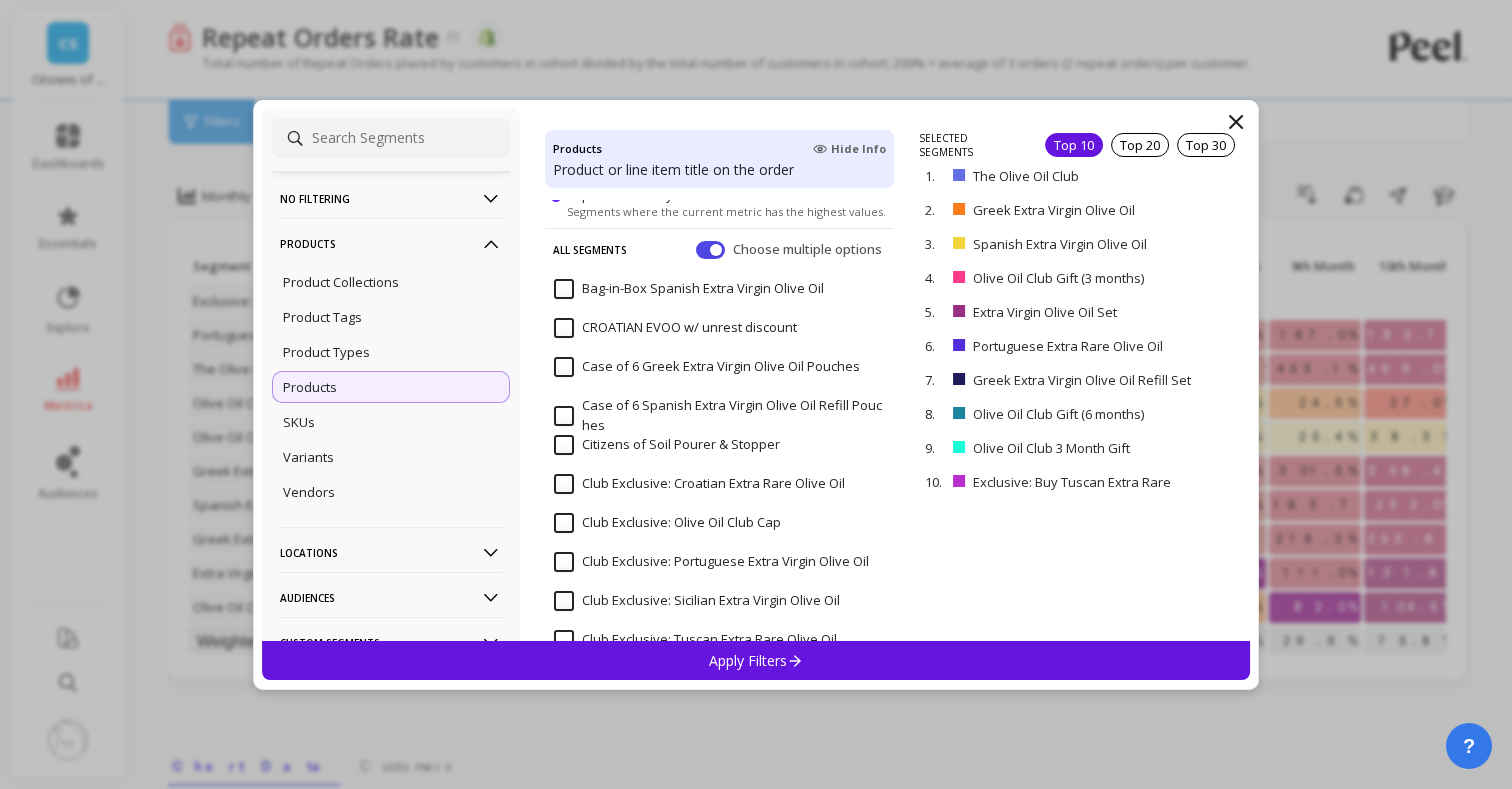scroll, scrollTop: 0, scrollLeft: 0, axis: both 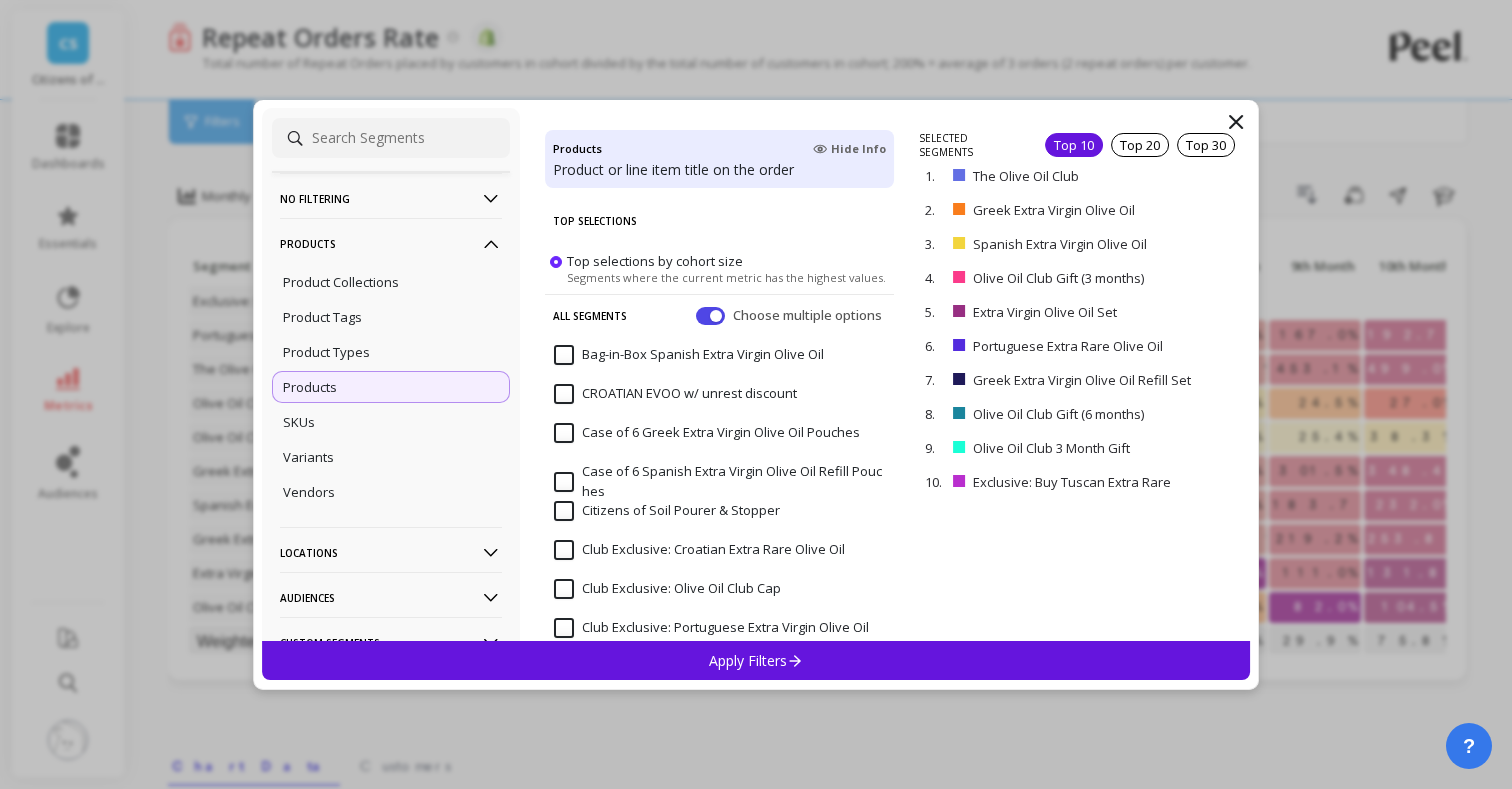 click on "Apply Filters" at bounding box center (756, 660) 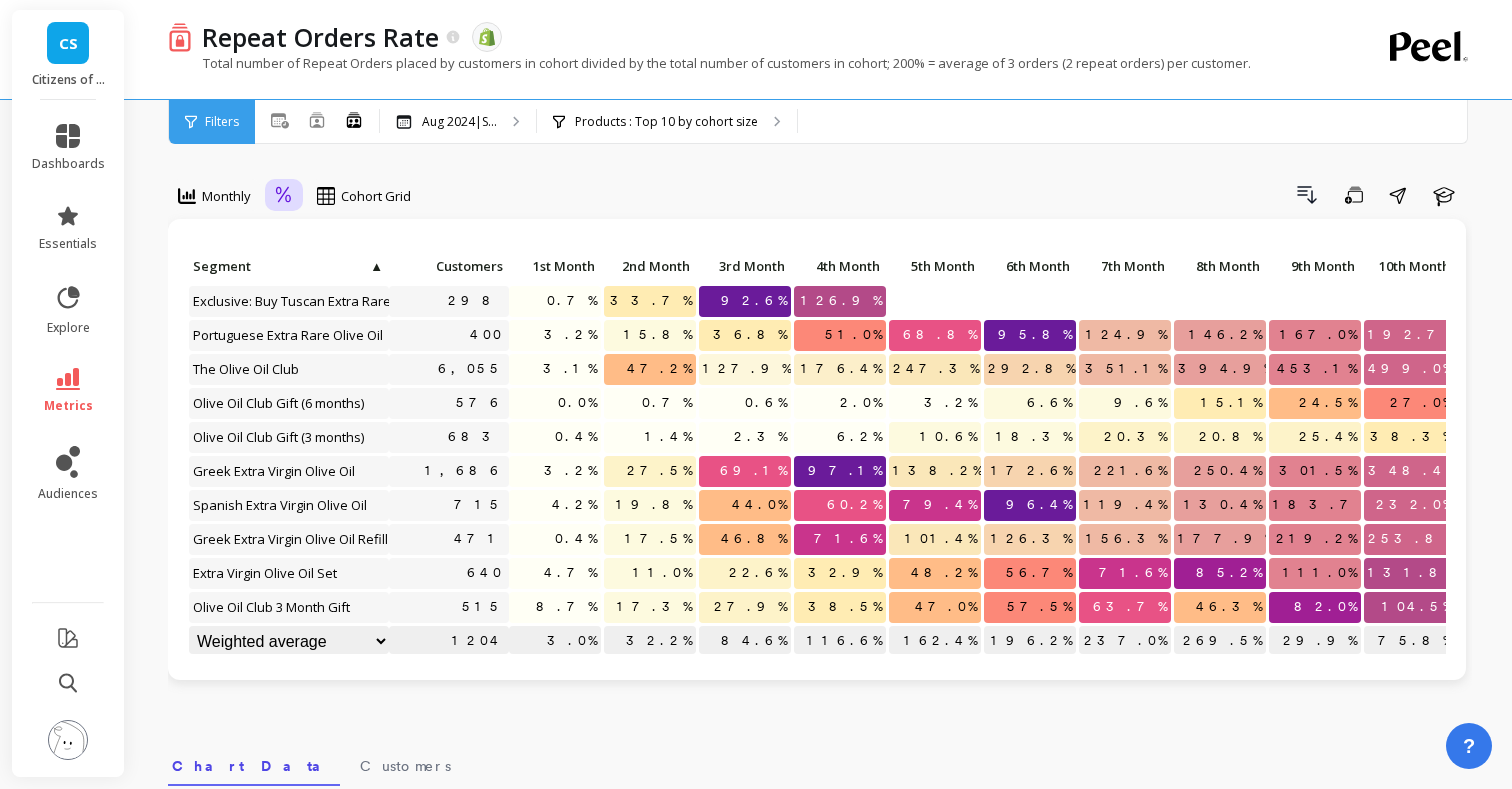 click at bounding box center (187, 196) 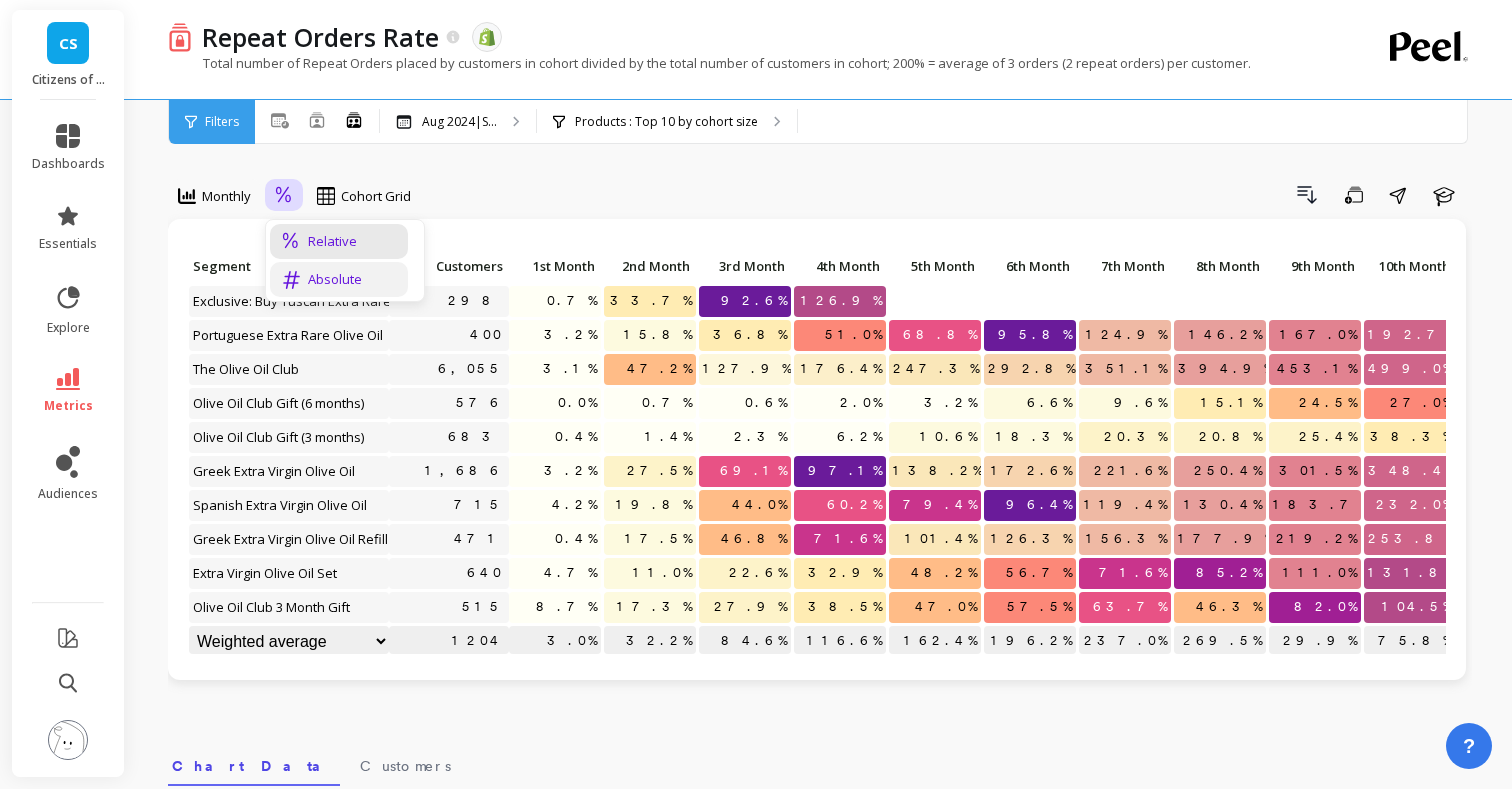 click on "Absolute" at bounding box center (339, 279) 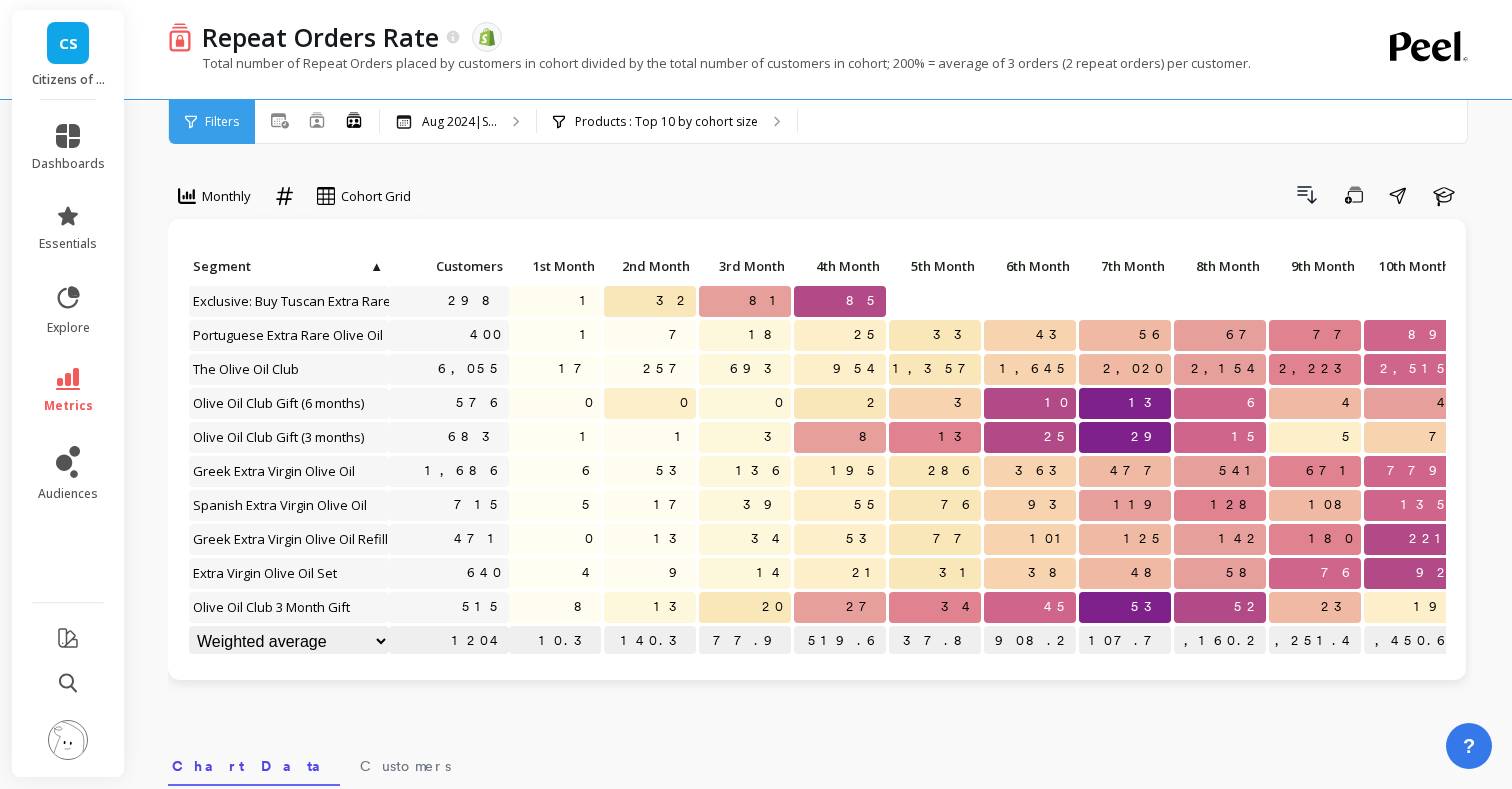 click on "13" at bounding box center [448, 303] 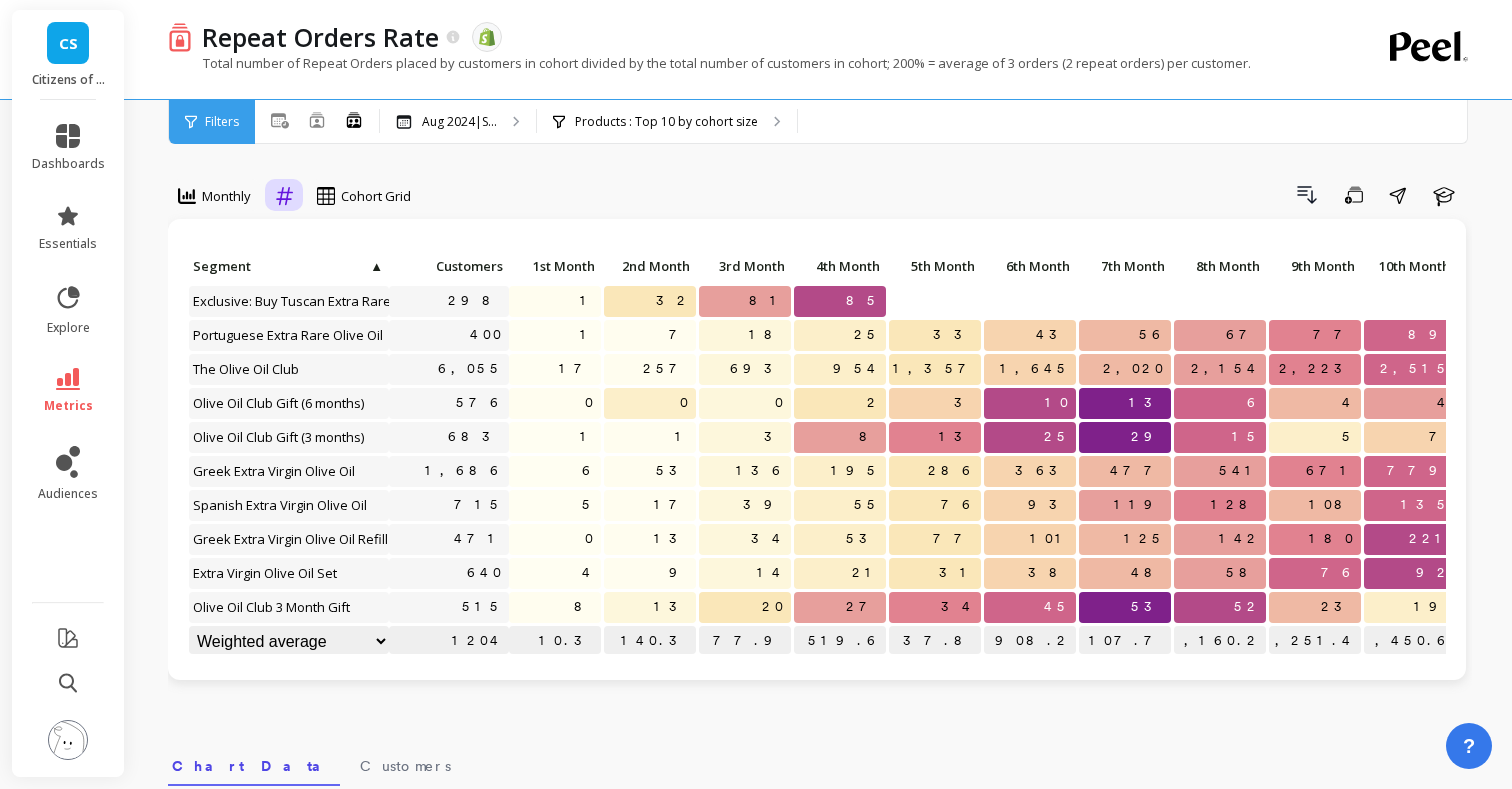 click at bounding box center (284, 196) 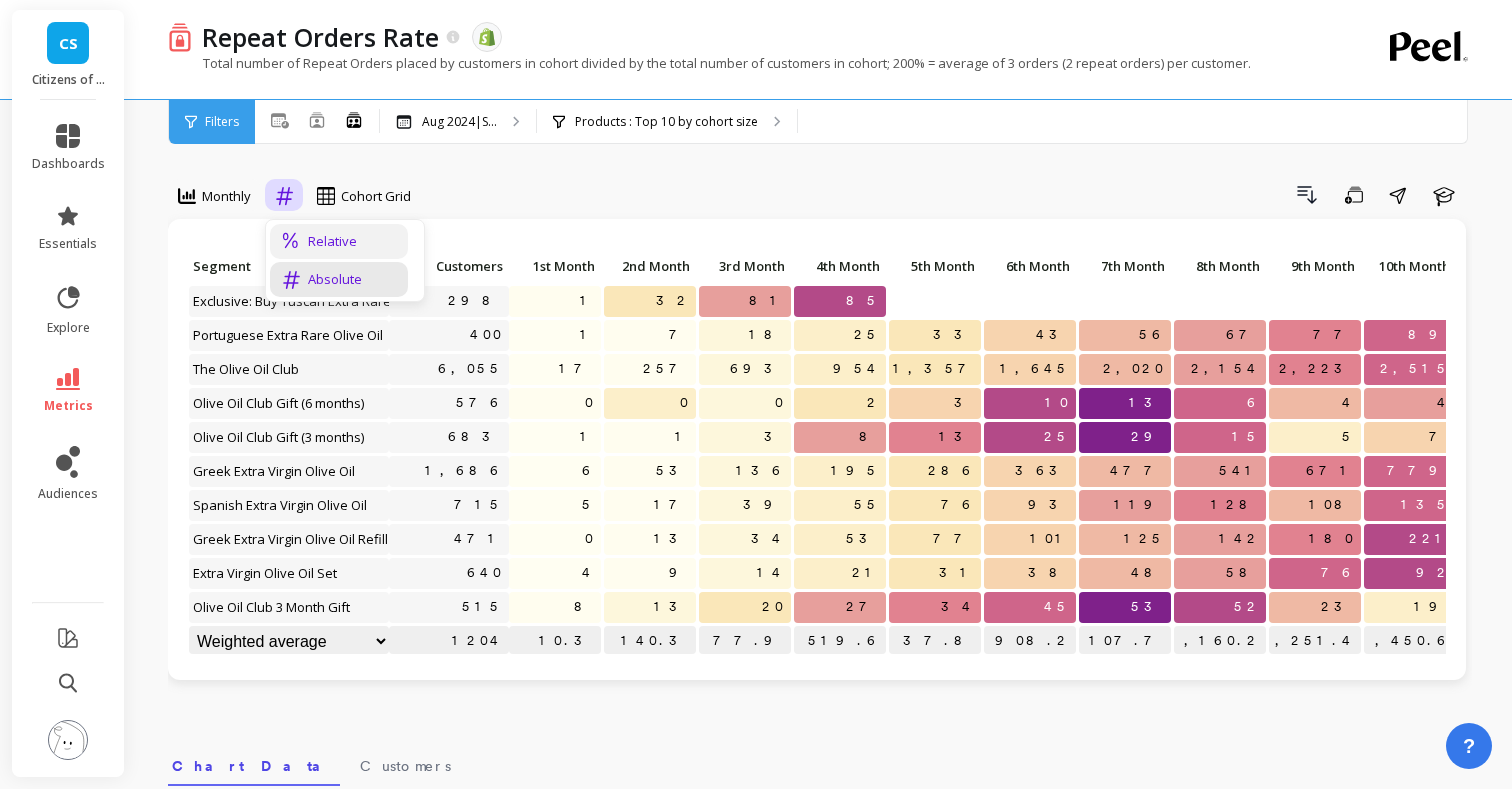 click at bounding box center (291, 241) 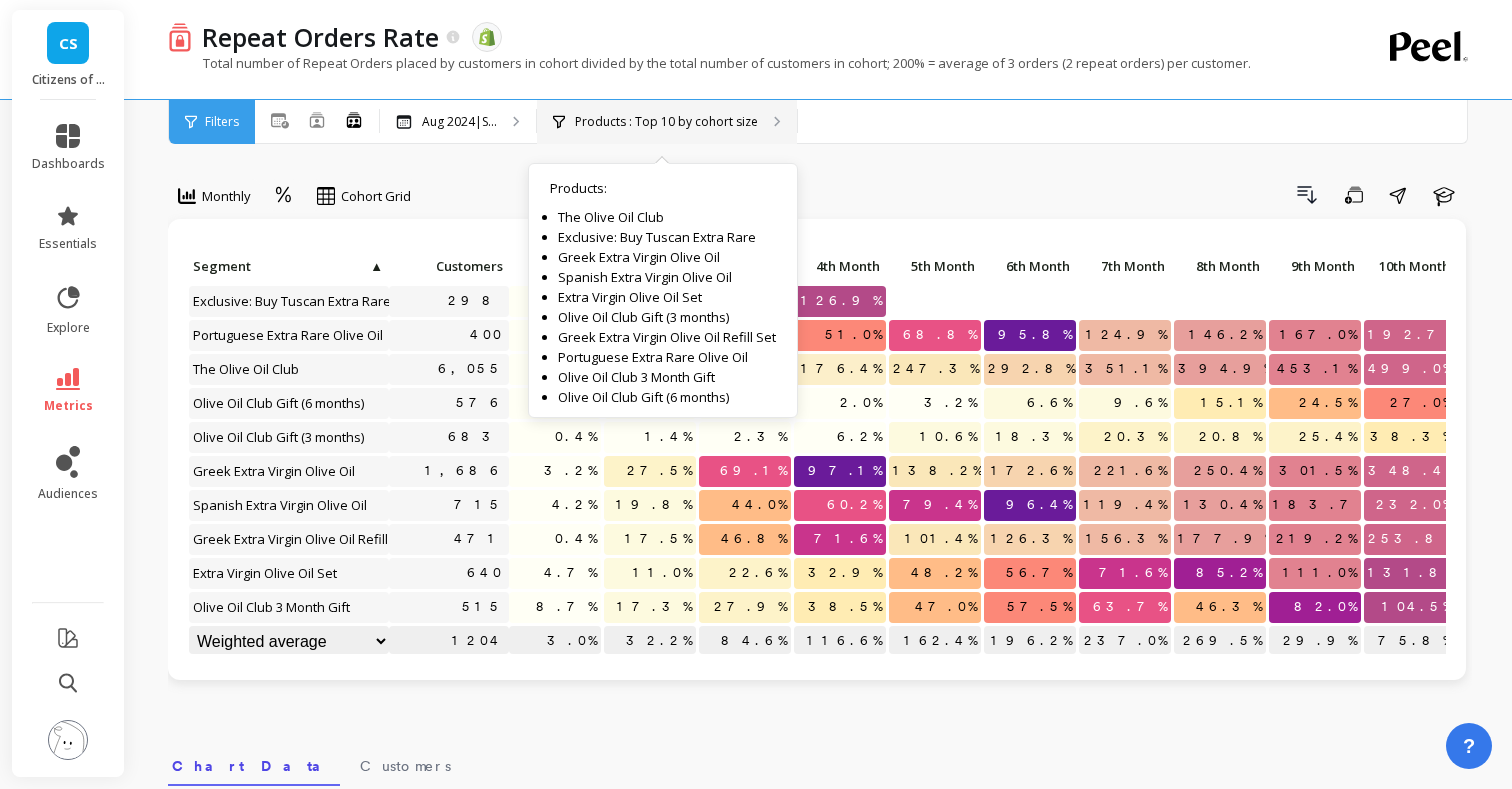 click on "Products : Top 10 by cohort size" at bounding box center [666, 122] 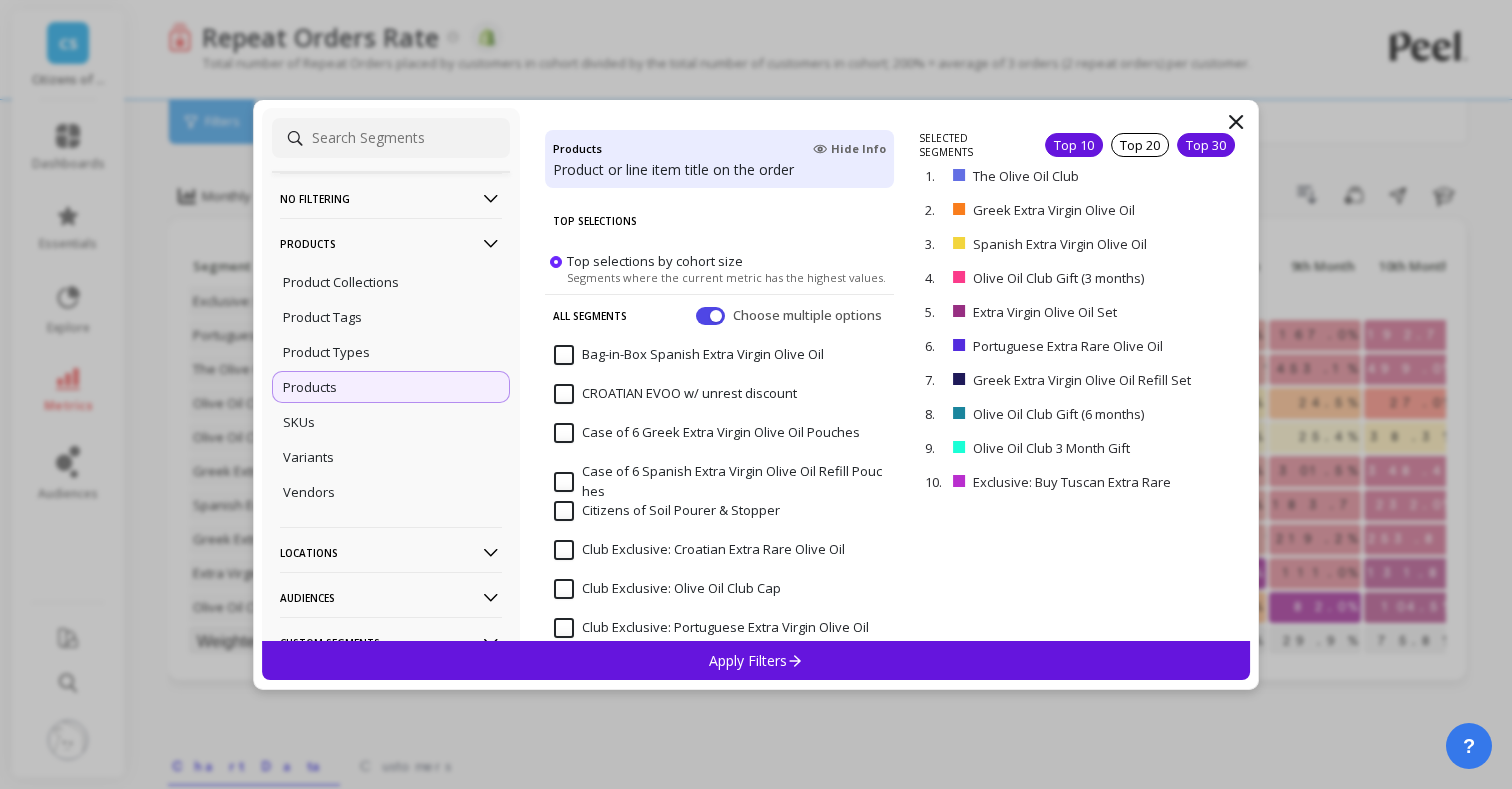 click on "Top 30" at bounding box center (1206, 145) 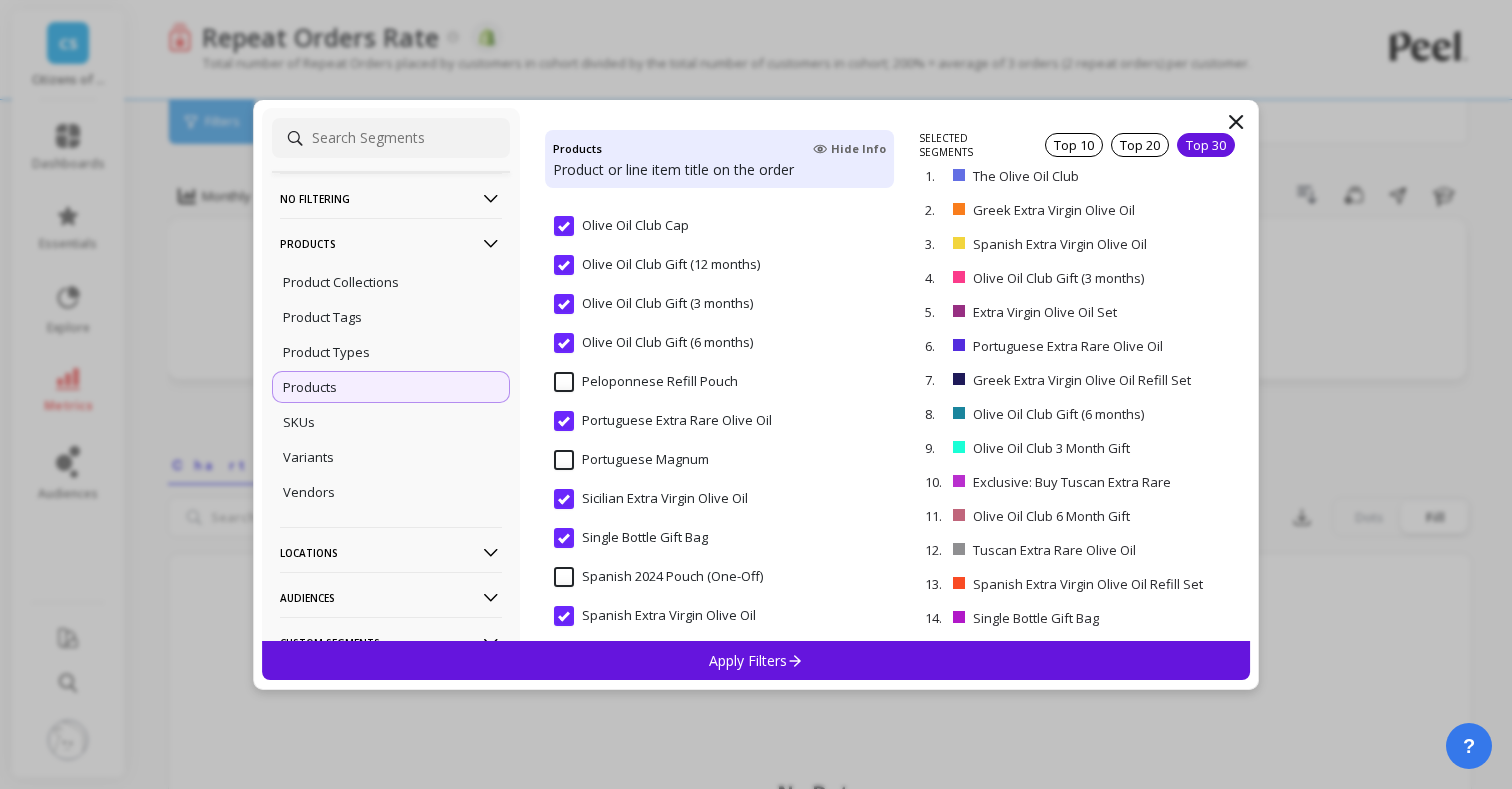 scroll, scrollTop: 1889, scrollLeft: 0, axis: vertical 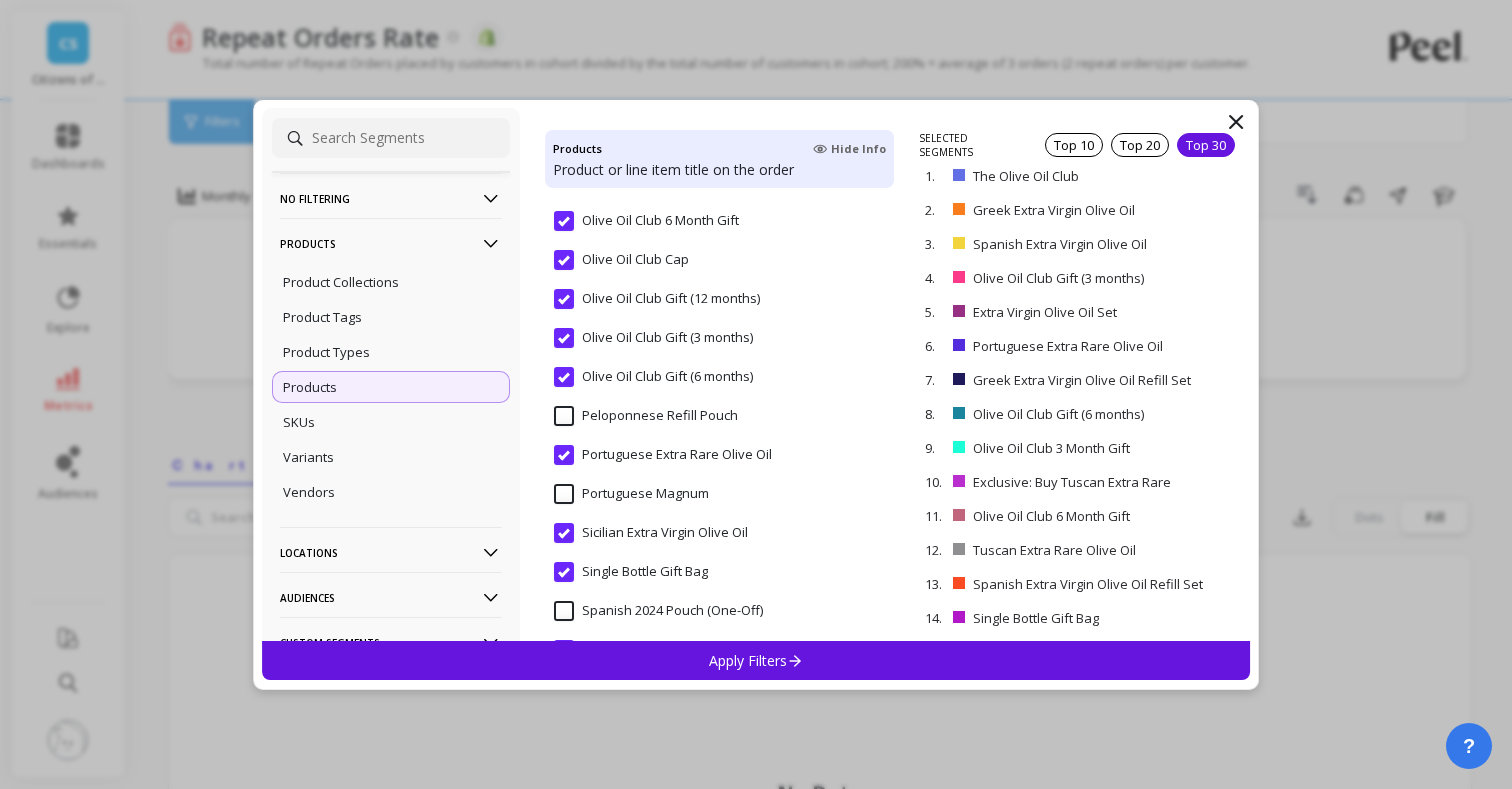 click on "Olive Oil Club Gift (12 months)" at bounding box center (657, 299) 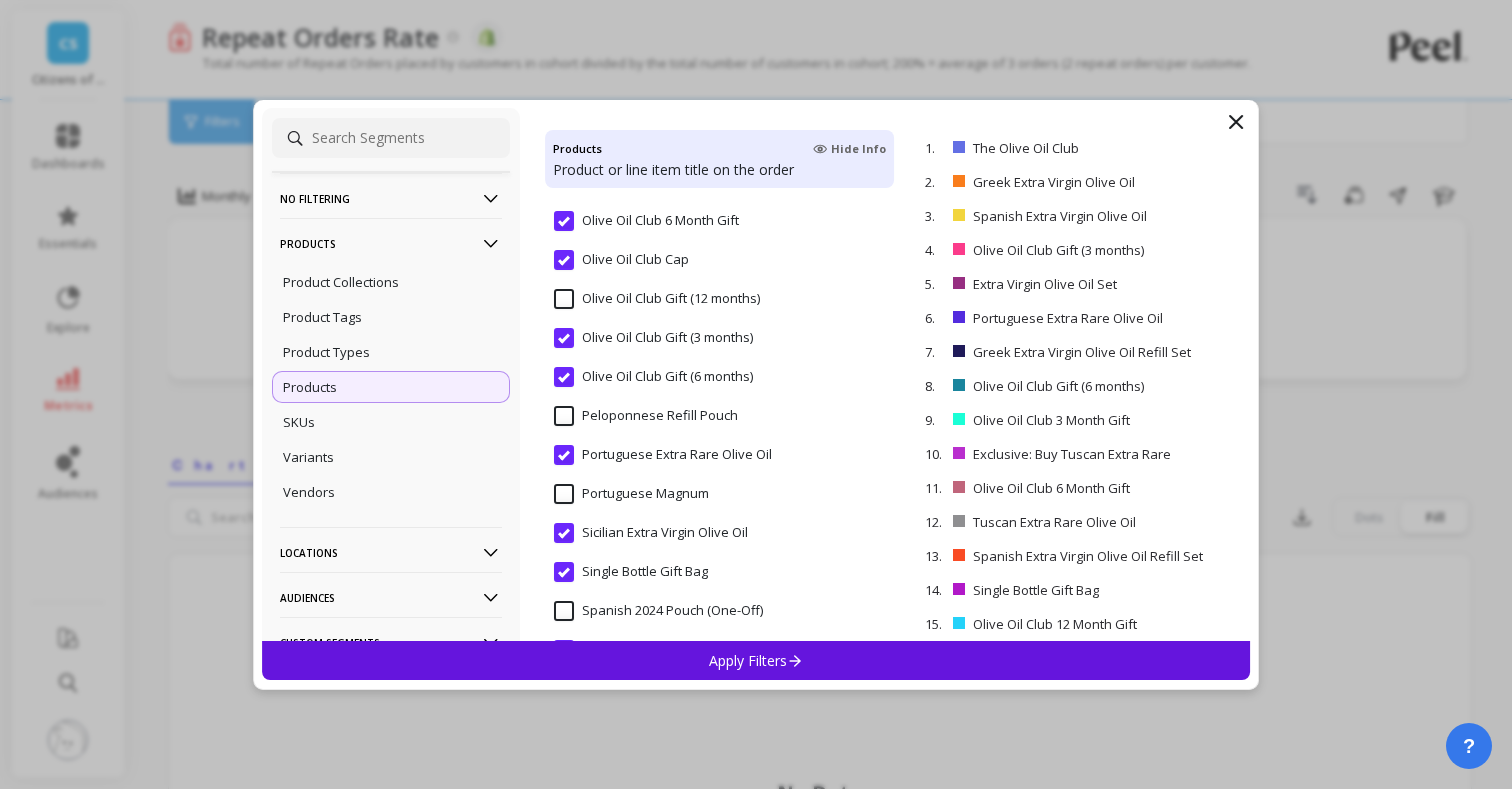 click on "Olive Oil Club Gift (3 months)" at bounding box center (653, 338) 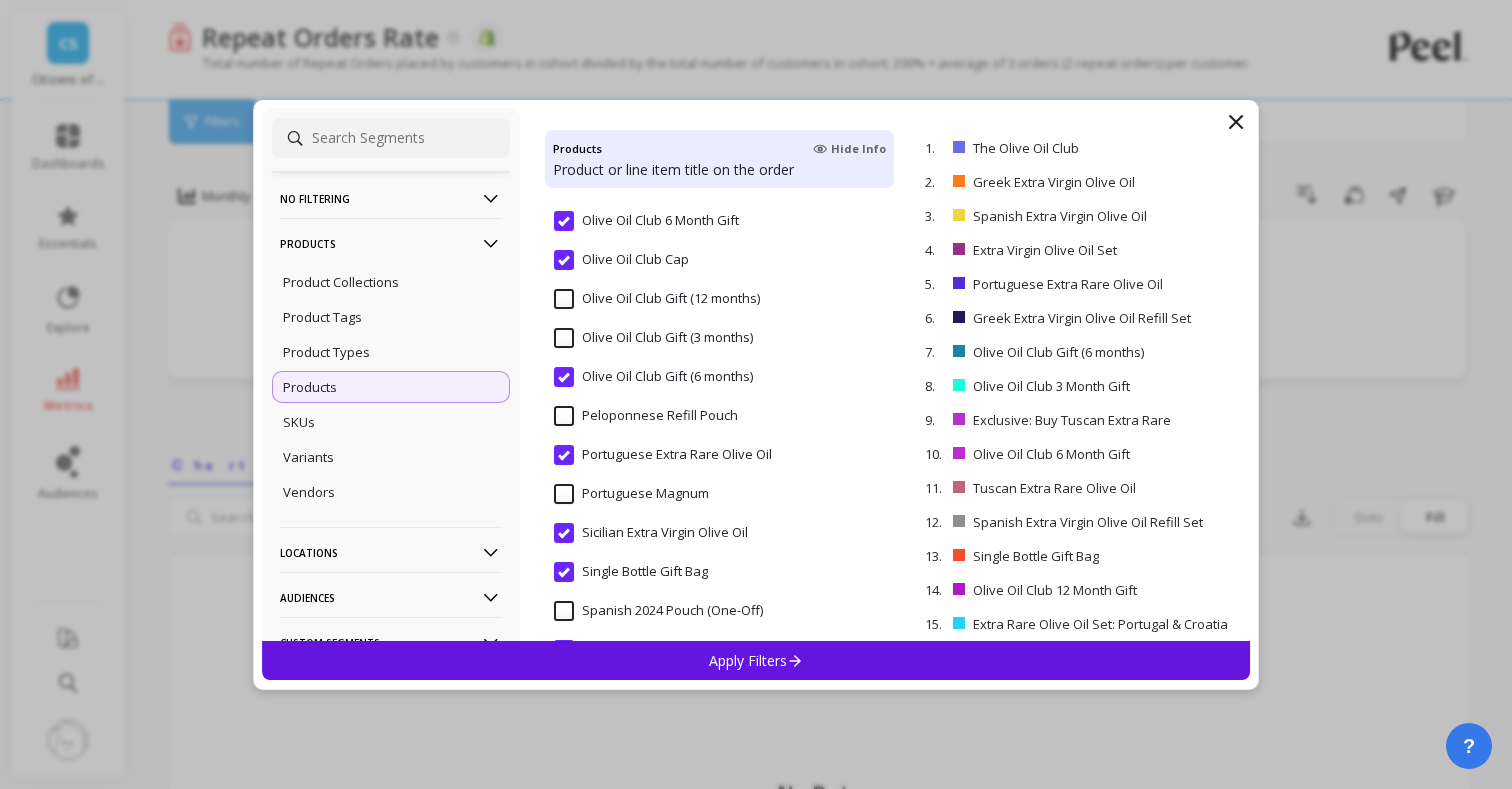 click on "Olive Oil Club Gift (6 months)" at bounding box center [653, 377] 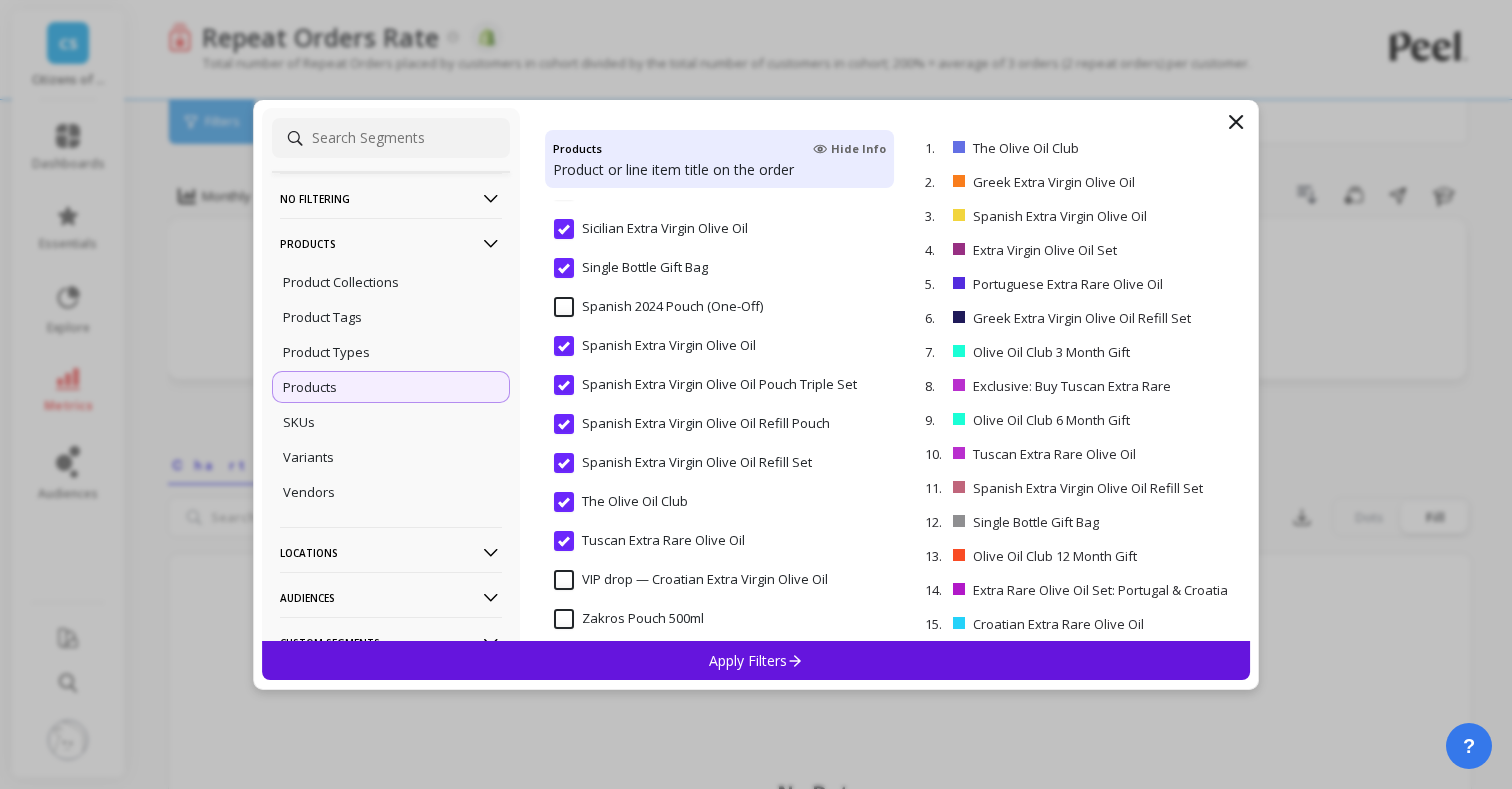 scroll, scrollTop: 2212, scrollLeft: 0, axis: vertical 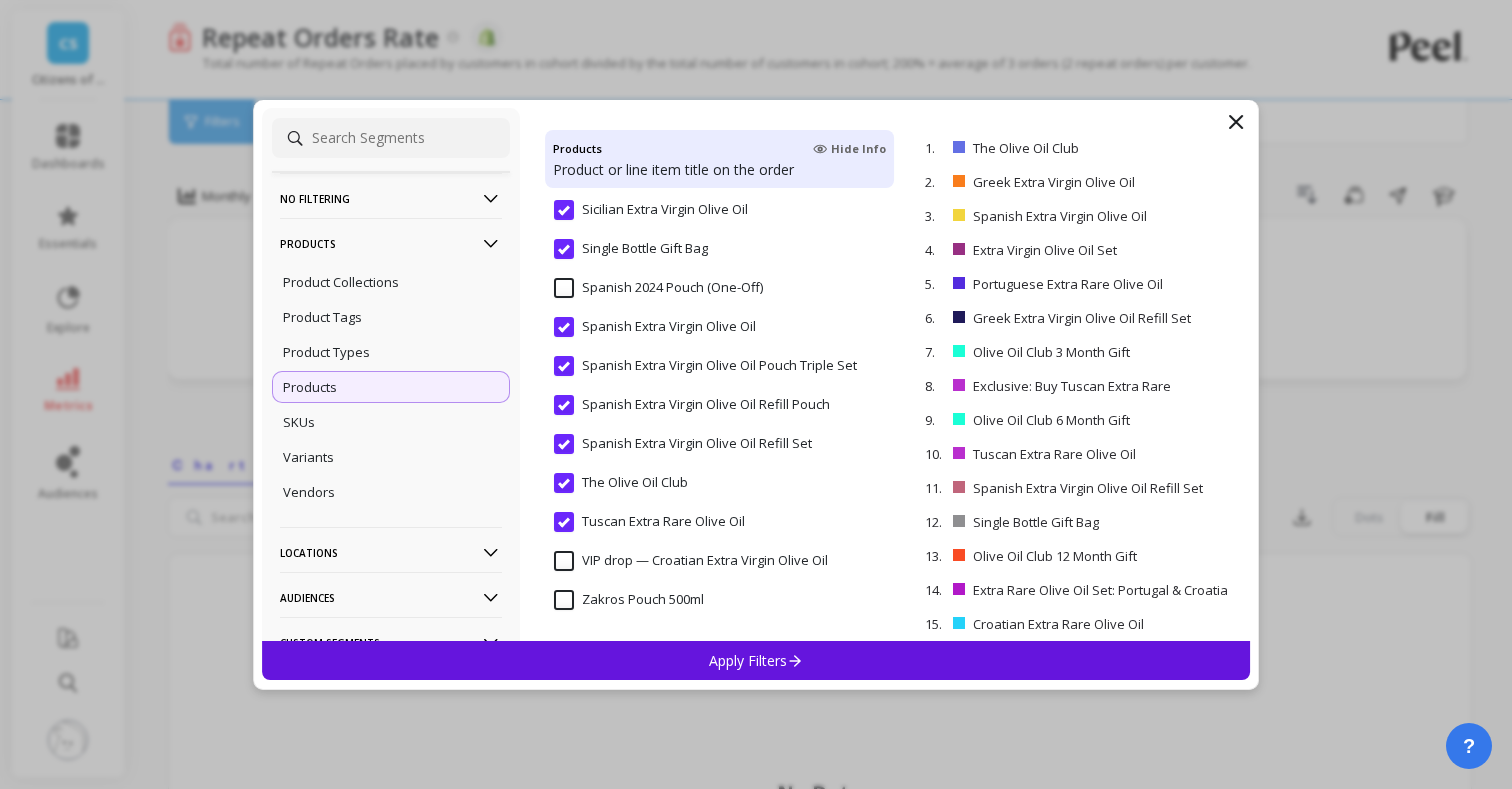 click on "The Olive Oil Club" at bounding box center [621, 483] 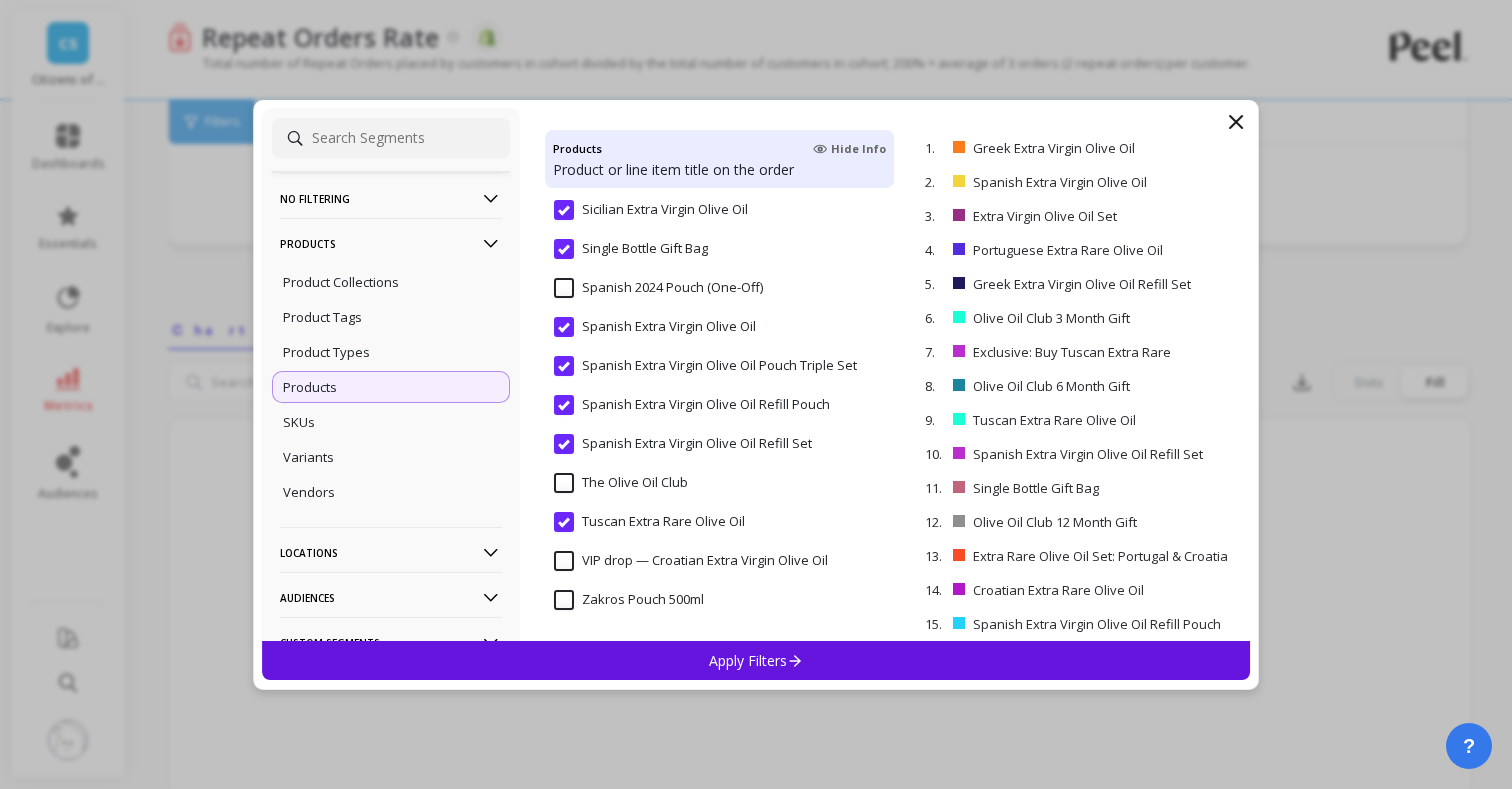 scroll, scrollTop: 136, scrollLeft: 0, axis: vertical 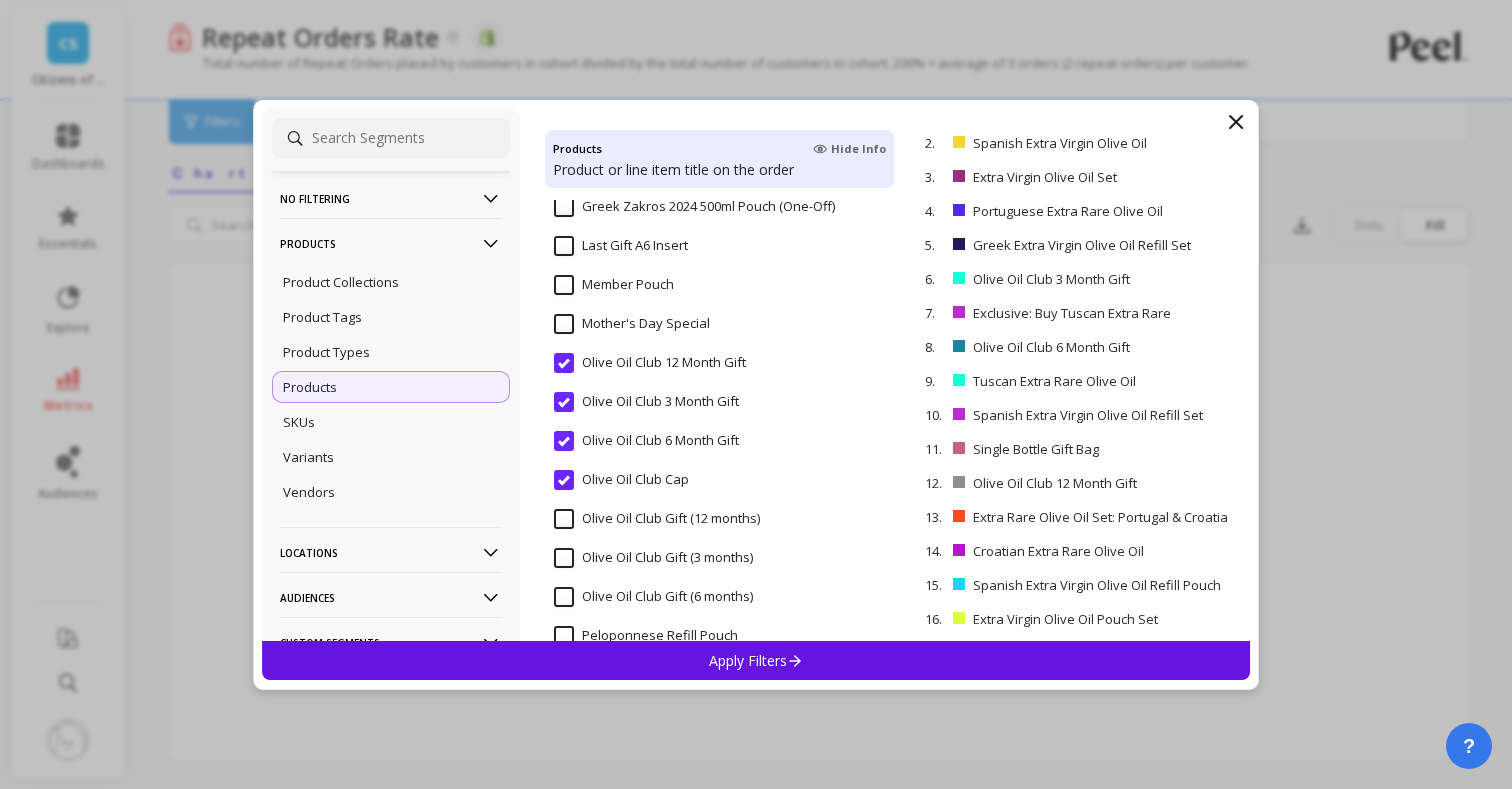 click on "Olive Oil Club 12 Month Gift" at bounding box center [650, 363] 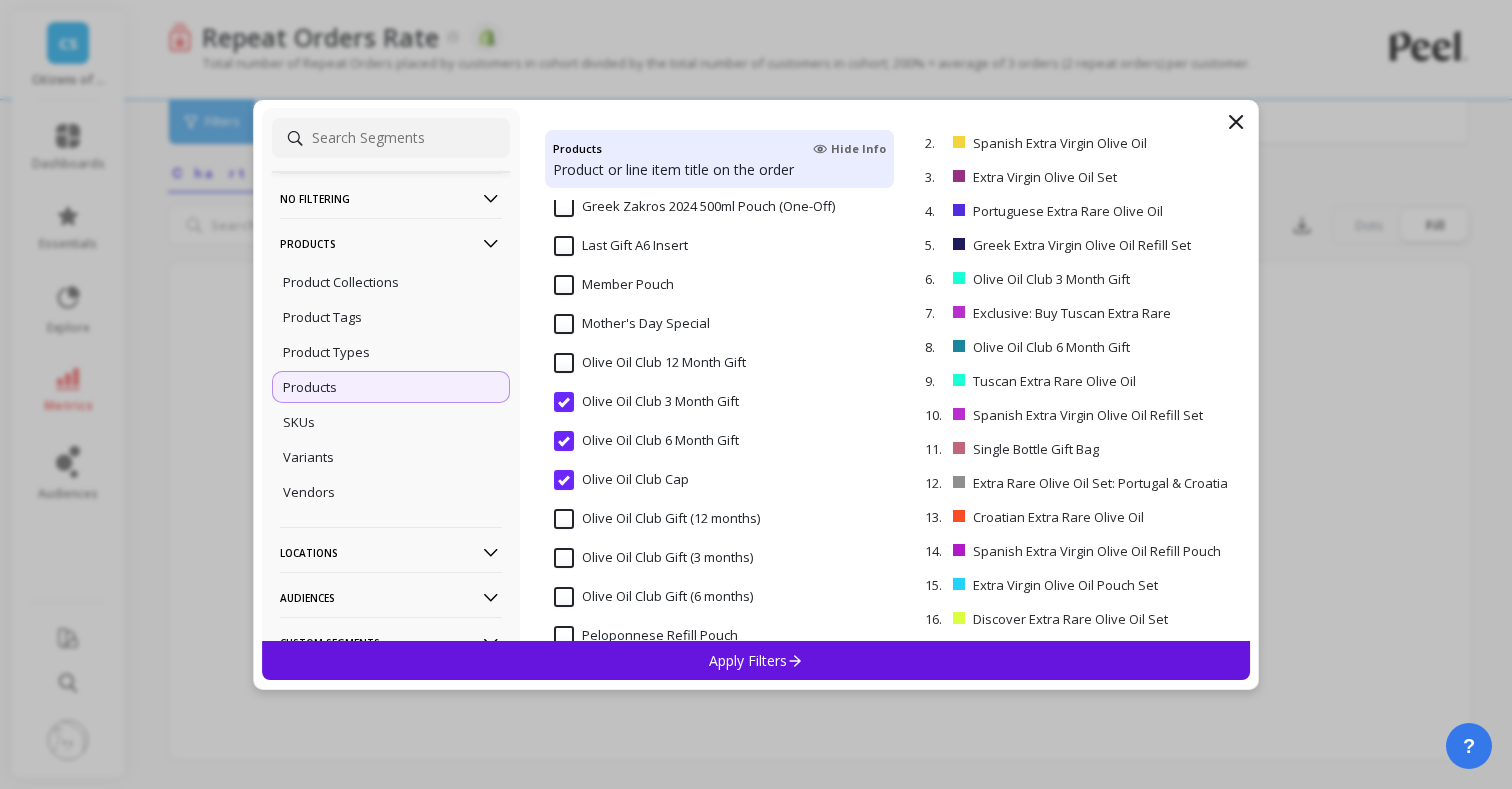 click on "Olive Oil Club 3 Month Gift" at bounding box center [646, 402] 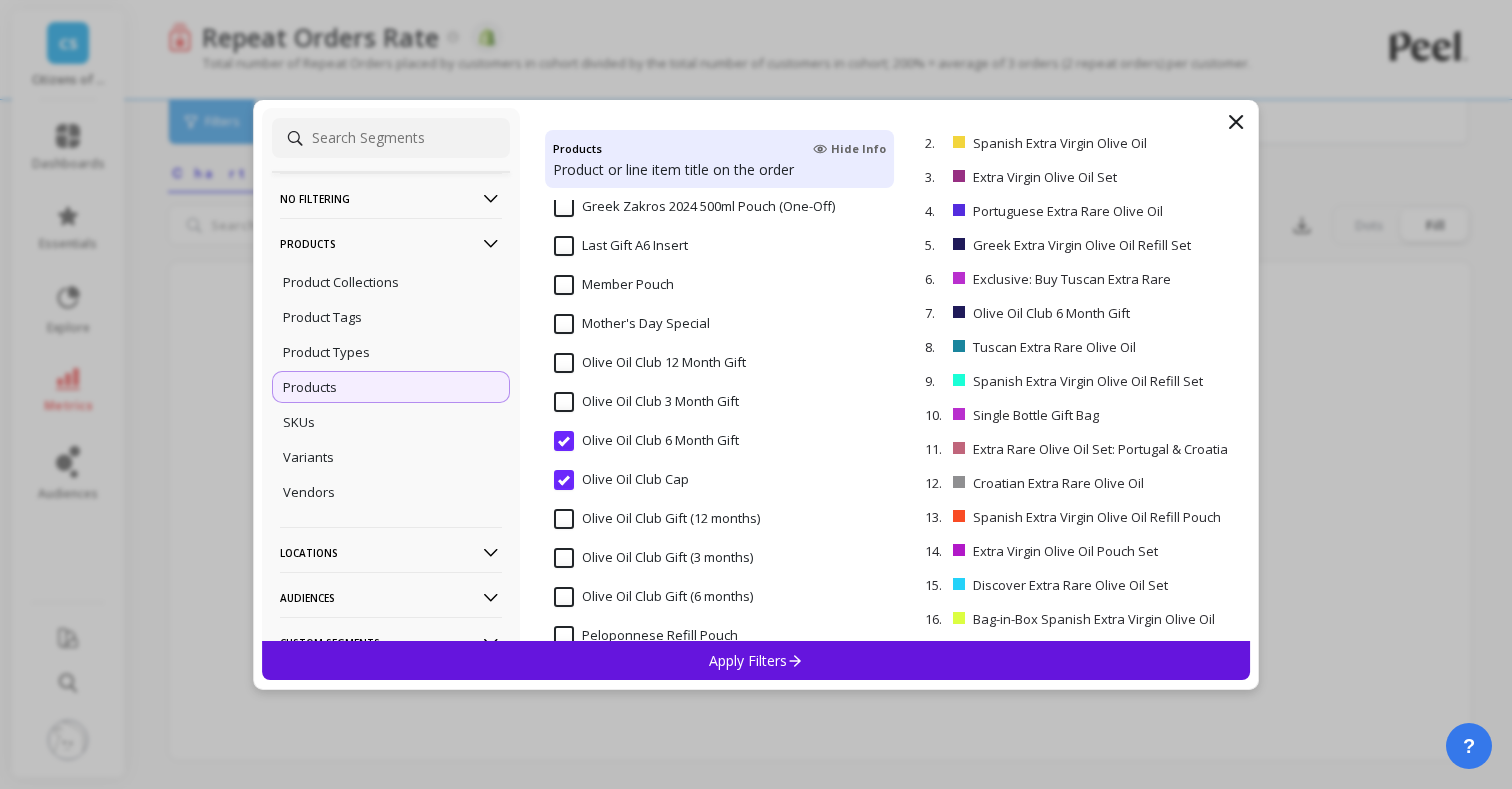 click on "Olive Oil Club 6 Month Gift" at bounding box center [646, 441] 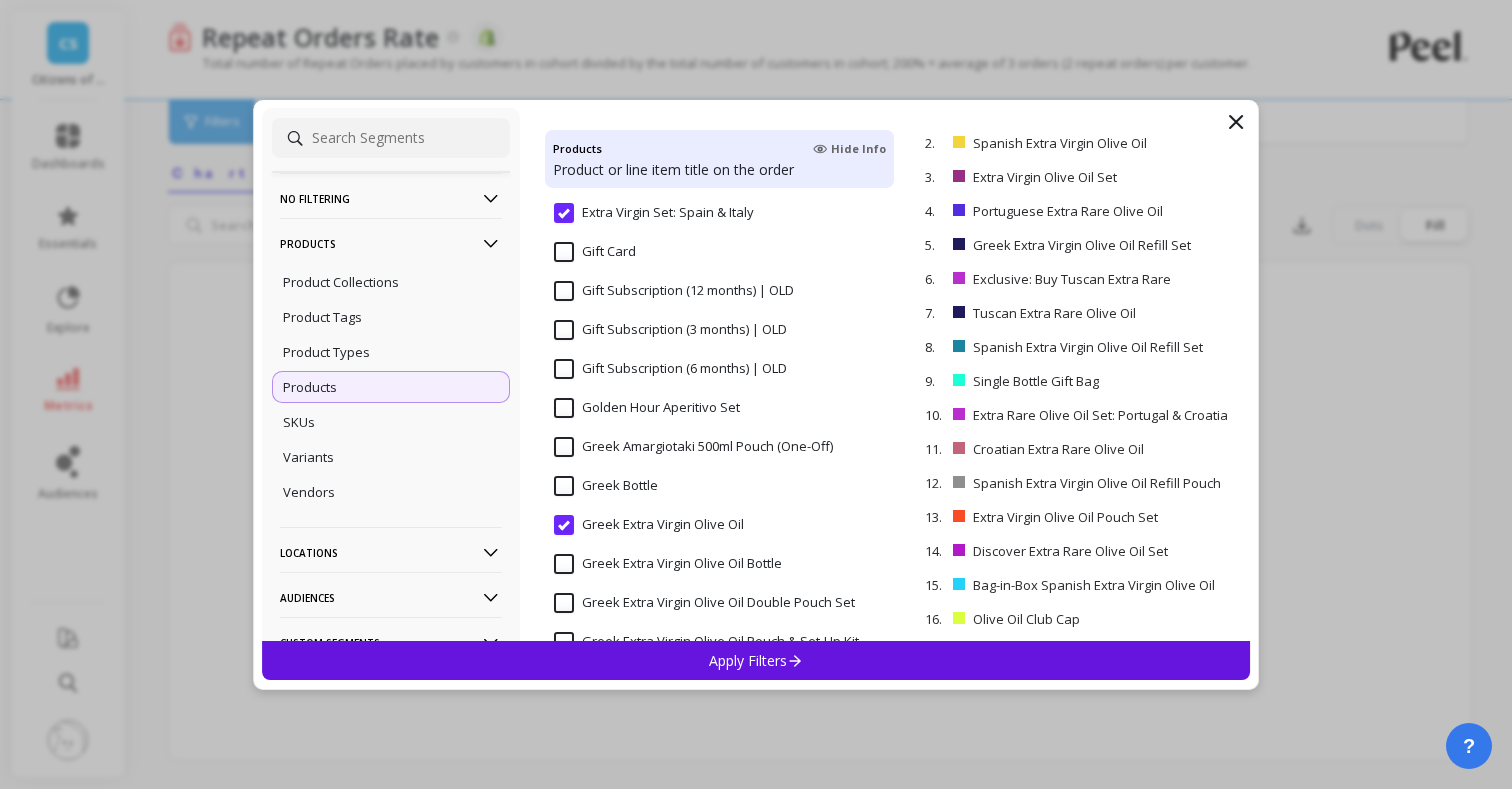 scroll, scrollTop: 982, scrollLeft: 0, axis: vertical 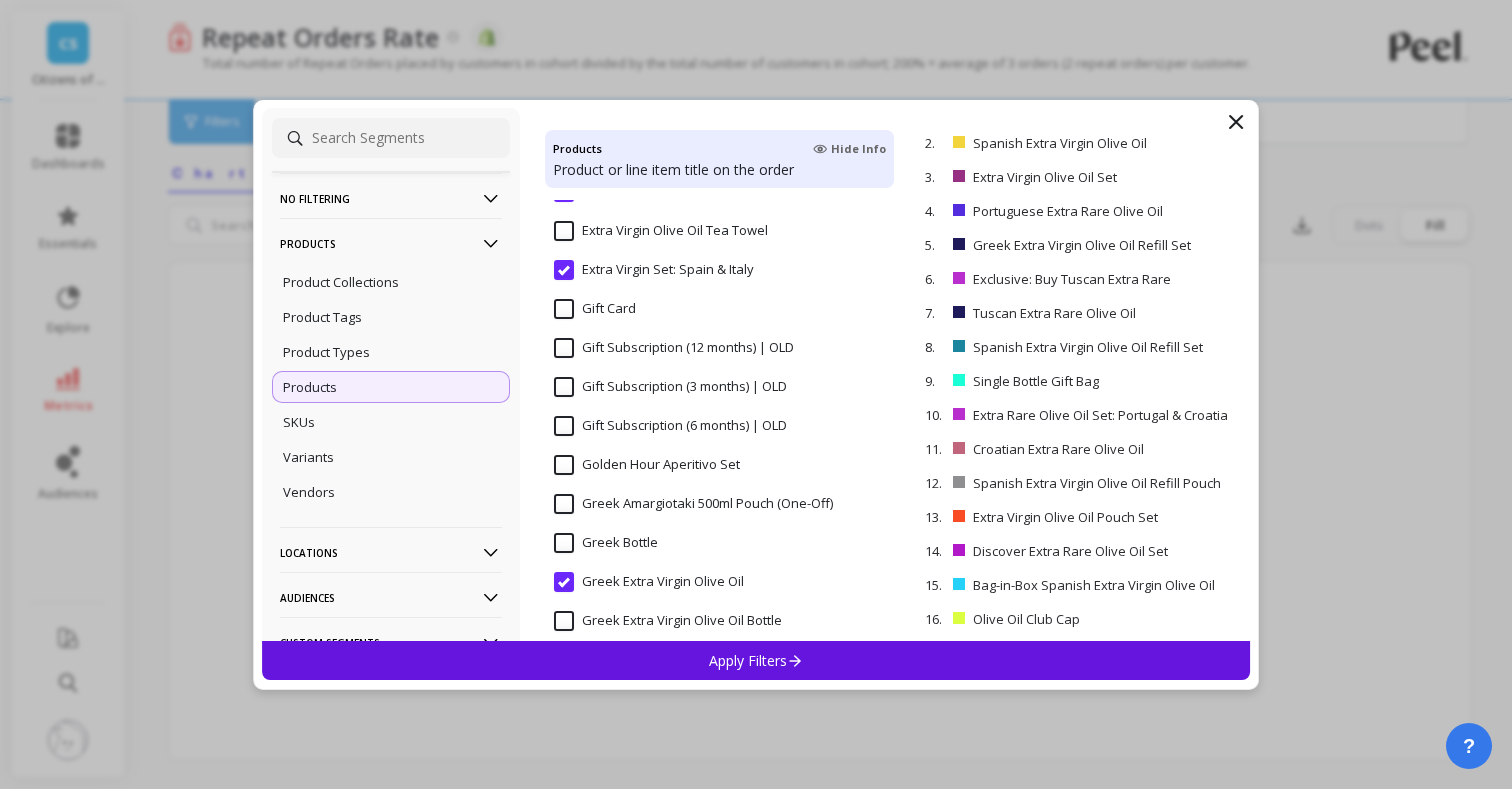 click on "Golden Hour Aperitivo Set" at bounding box center [647, 465] 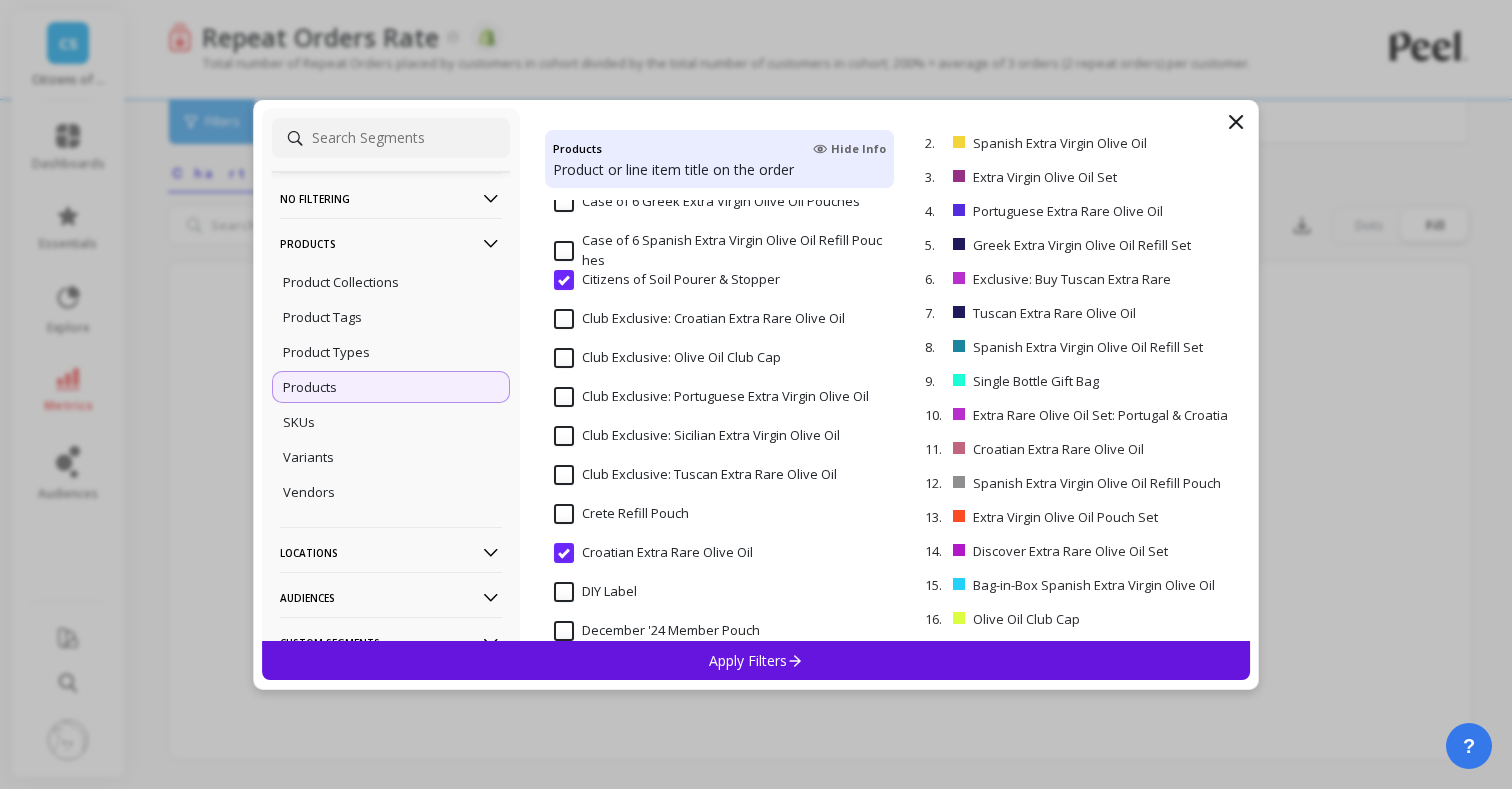 scroll, scrollTop: 222, scrollLeft: 0, axis: vertical 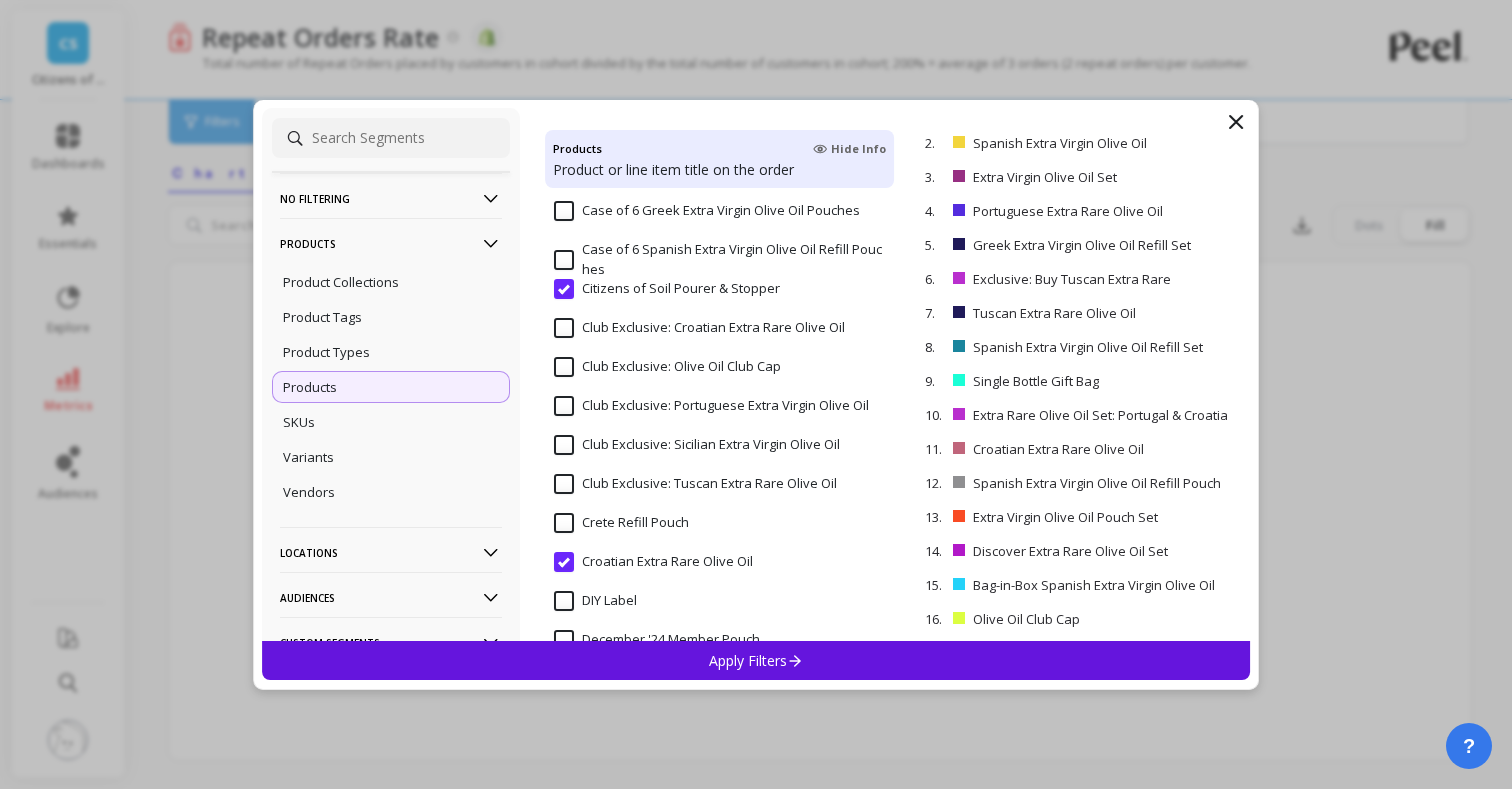 click on "Club Exclusive: Tuscan Extra Rare Olive Oil" at bounding box center (695, 484) 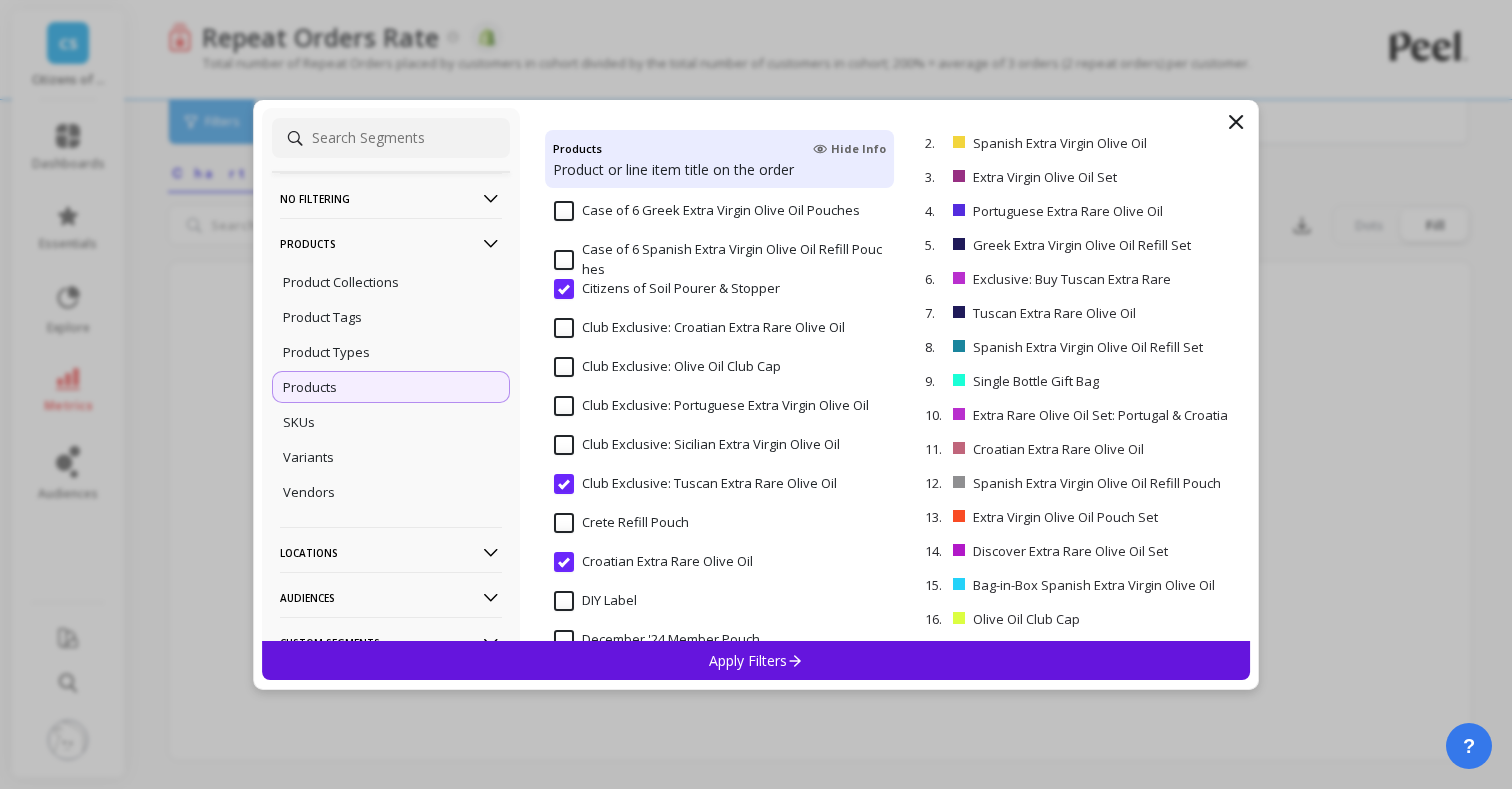 click on "Club Exclusive: Sicilian Extra Virgin Olive Oil" at bounding box center [697, 445] 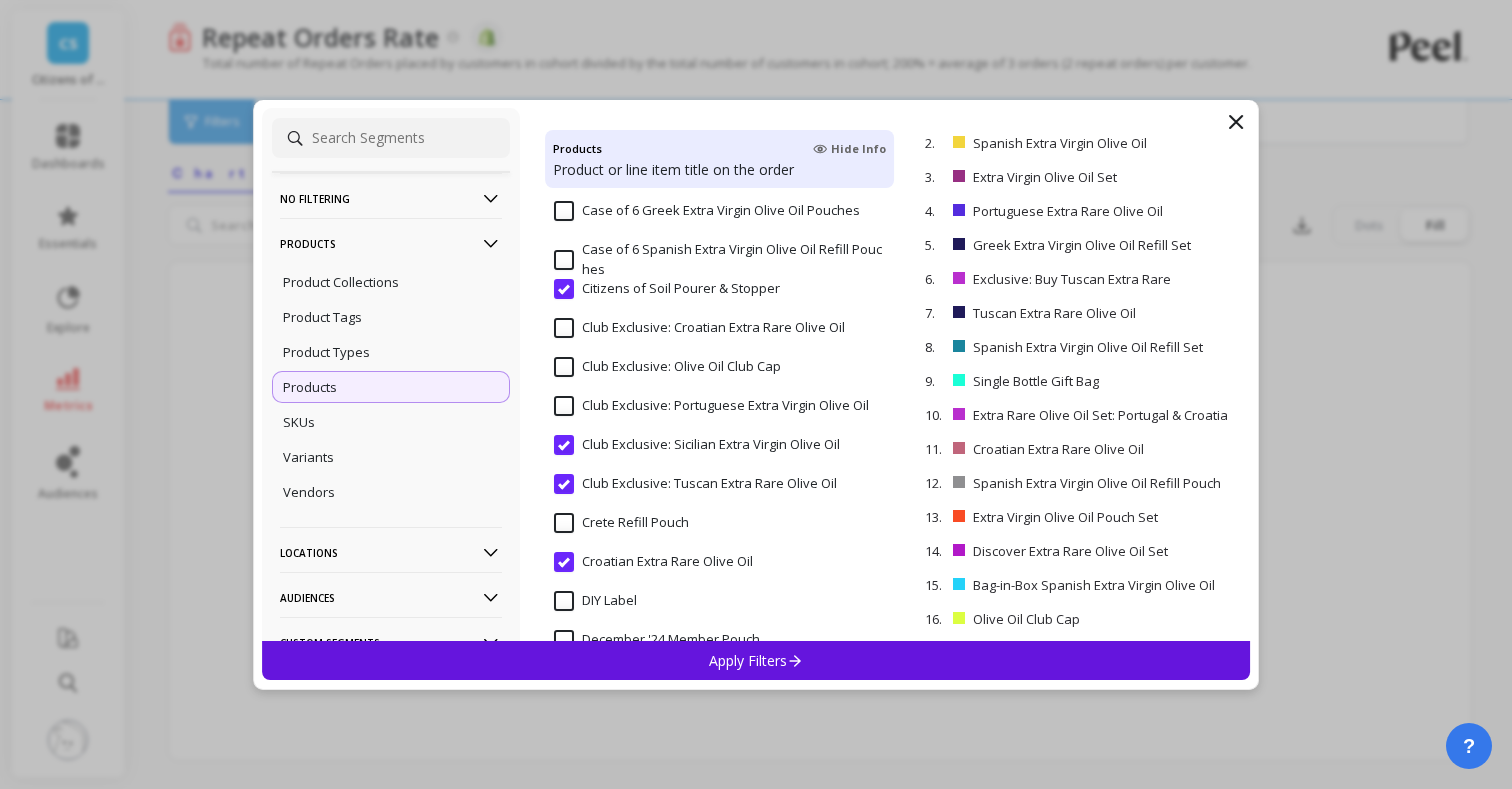 click on "Club Exclusive: Portuguese Extra Virgin Olive Oil" at bounding box center [711, 406] 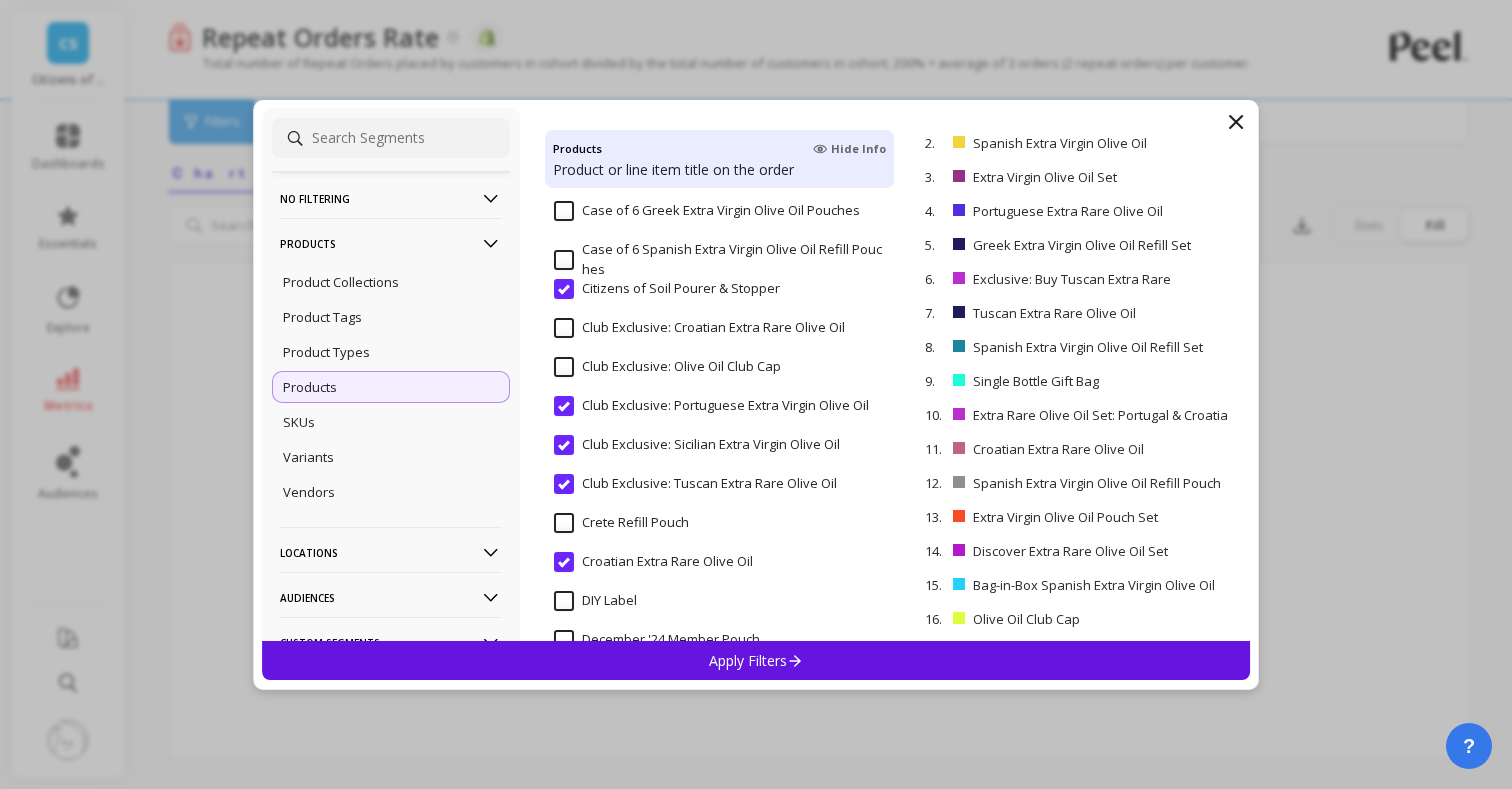 click on "Club Exclusive: Olive Oil Club Cap" at bounding box center [667, 367] 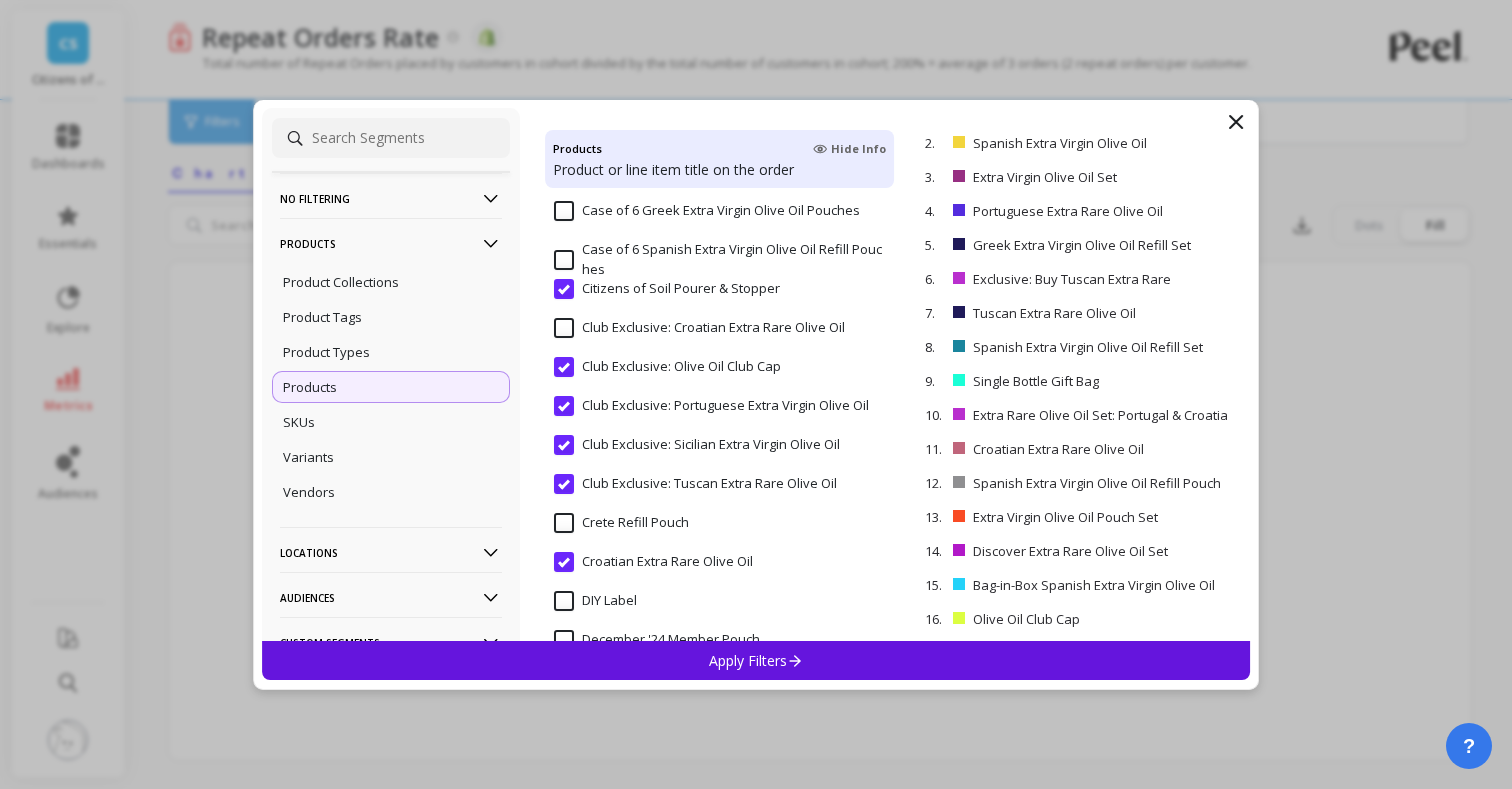 click on "Club Exclusive: Croatian Extra Rare Olive Oil" at bounding box center [699, 328] 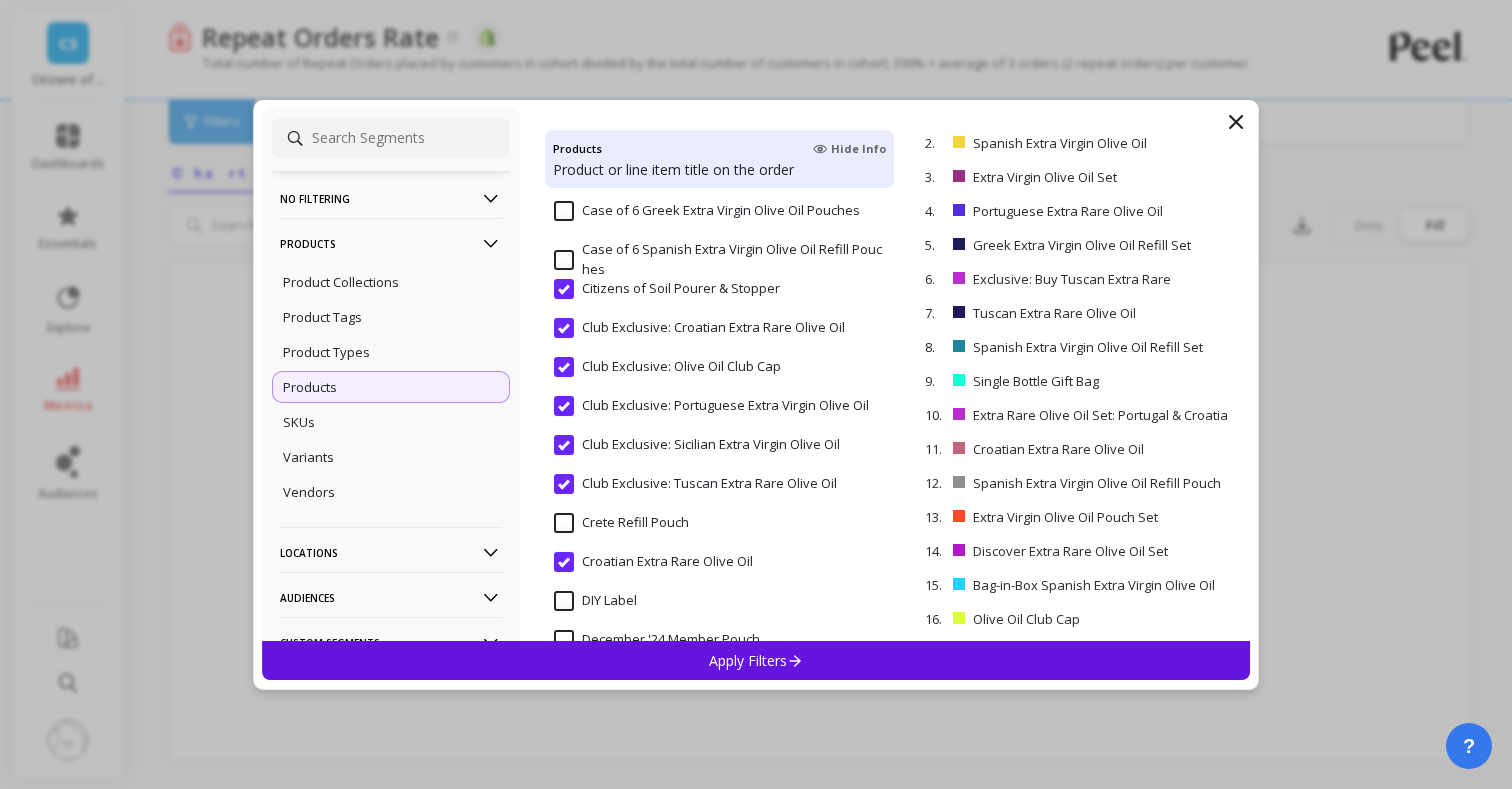 click on "Apply Filters" at bounding box center [756, 660] 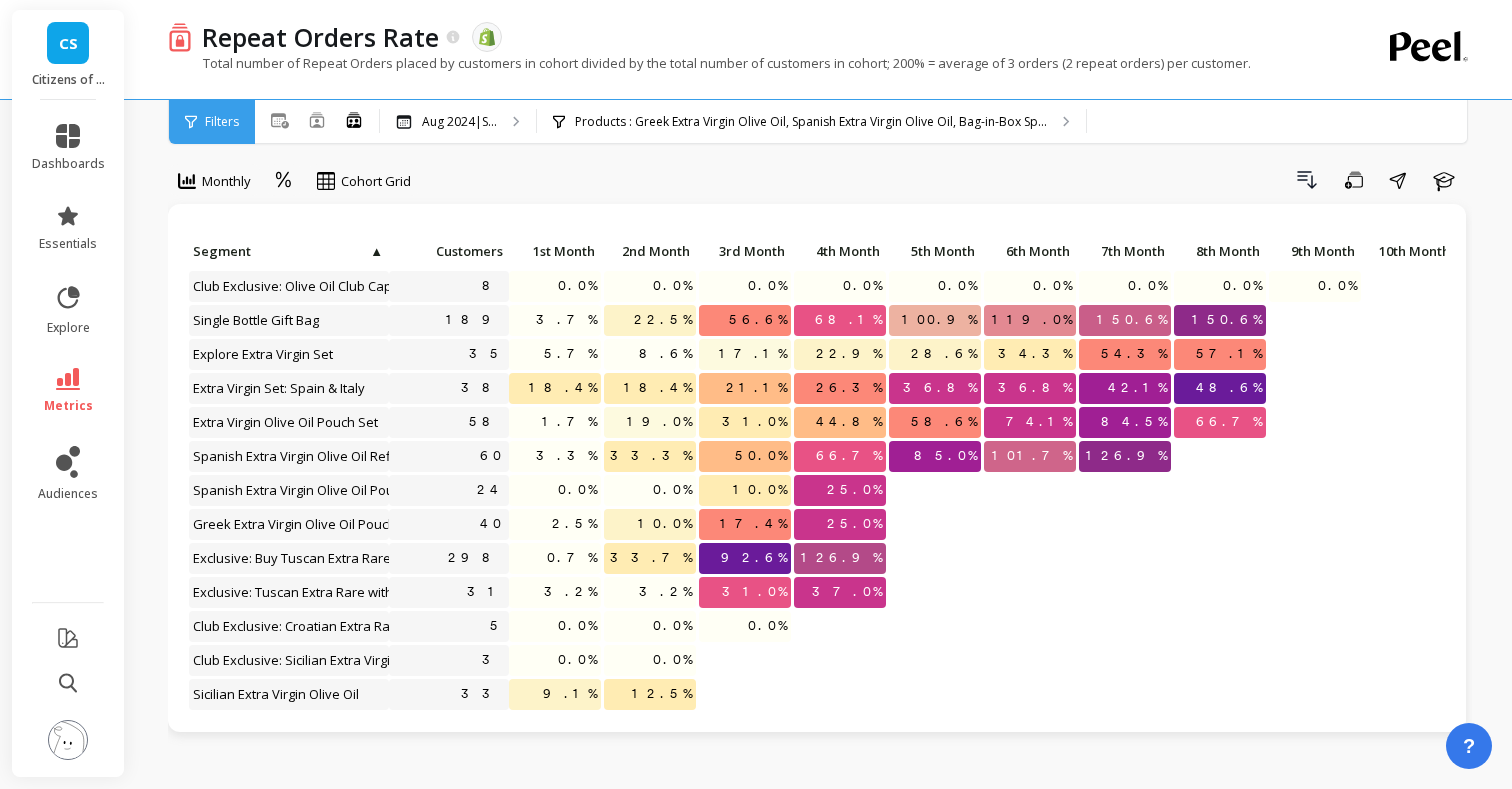 scroll, scrollTop: 8, scrollLeft: 0, axis: vertical 